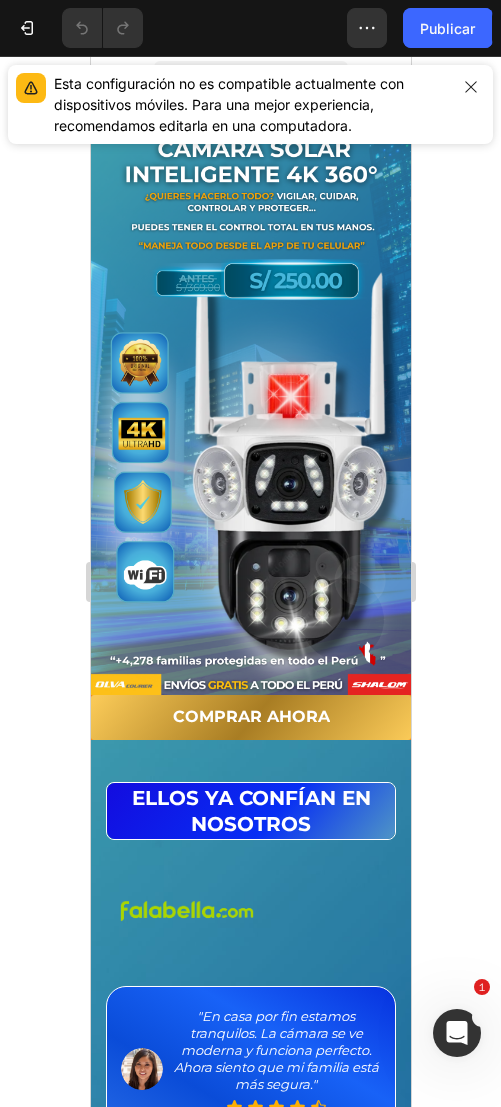scroll, scrollTop: 0, scrollLeft: 0, axis: both 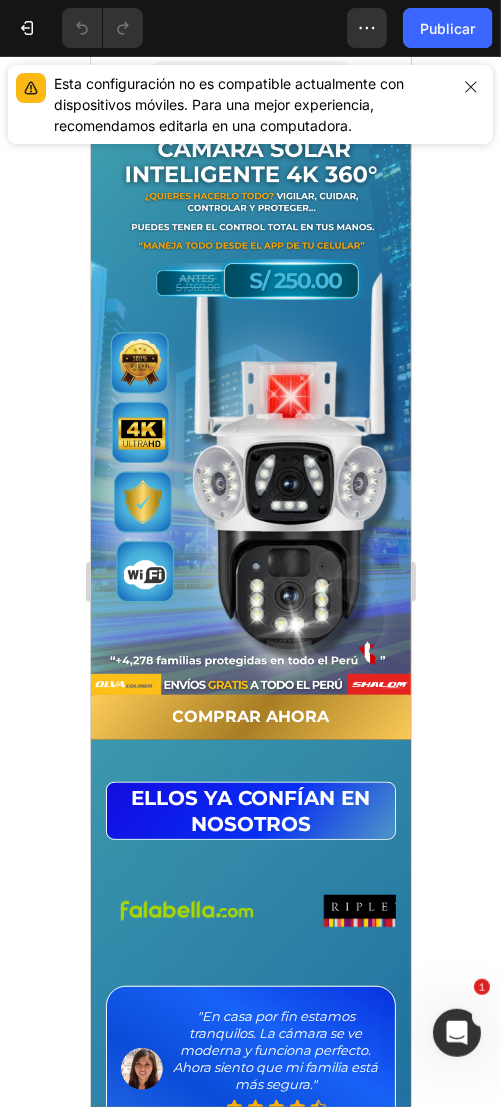 click 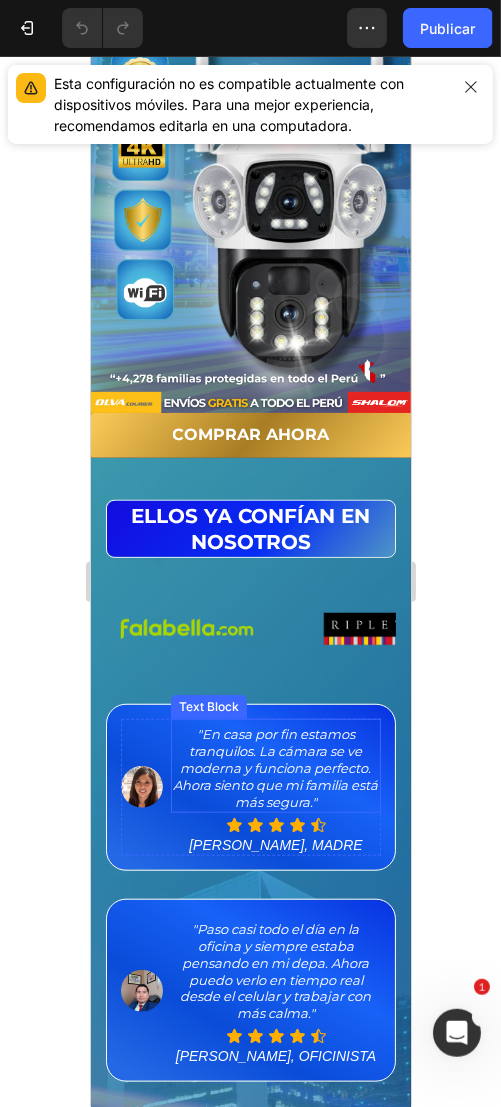 scroll, scrollTop: 400, scrollLeft: 0, axis: vertical 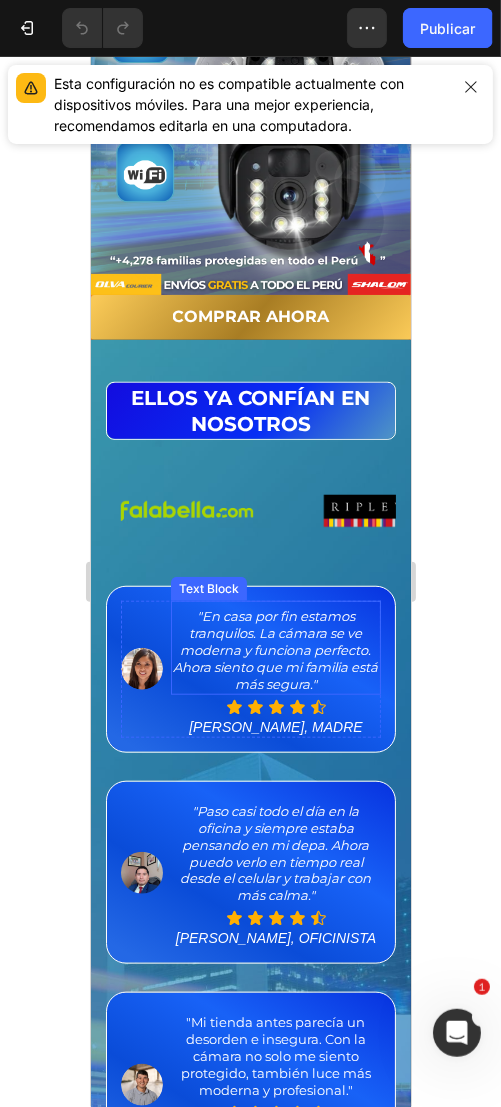 click on ""En casa por fin estamos tranquilos. La cámara se ve moderna y funciona perfecto. Ahora siento que mi familia está más segura."" at bounding box center [275, 649] 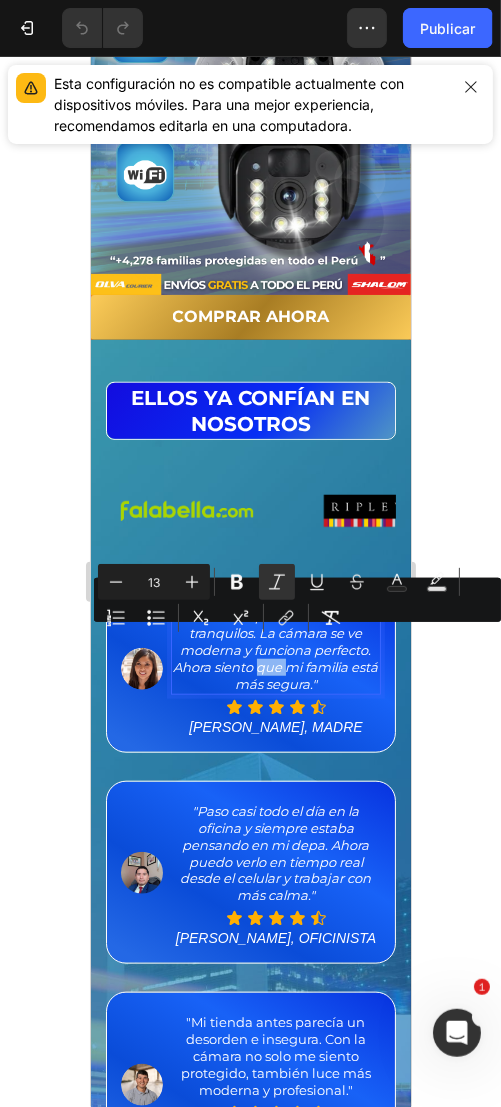 click on ""En casa por fin estamos tranquilos. La cámara se ve moderna y funciona perfecto. Ahora siento que mi familia está más segura."" at bounding box center [275, 649] 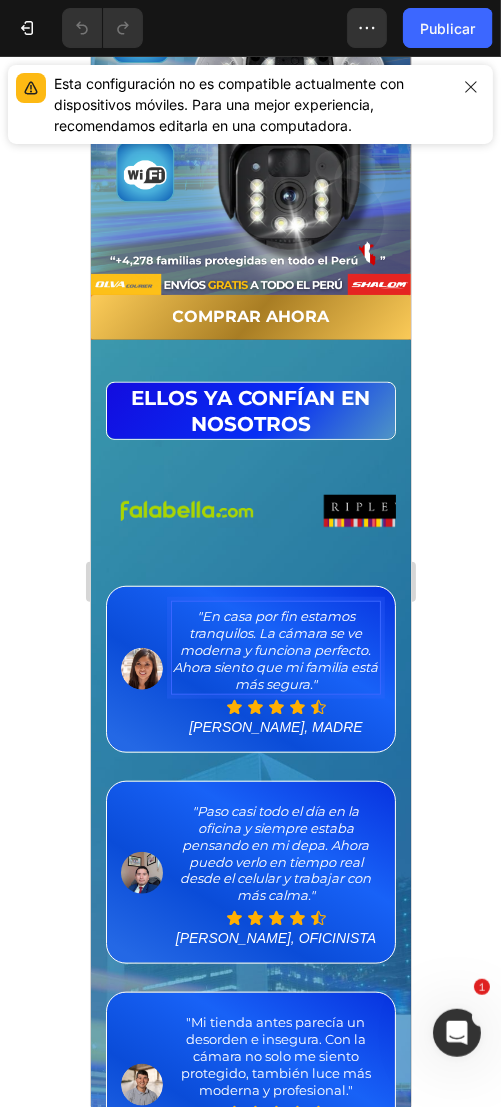 click on ""En casa por fin estamos tranquilos. La cámara se ve moderna y funciona perfecto. Ahora siento que mi familia está más segura."" at bounding box center [275, 649] 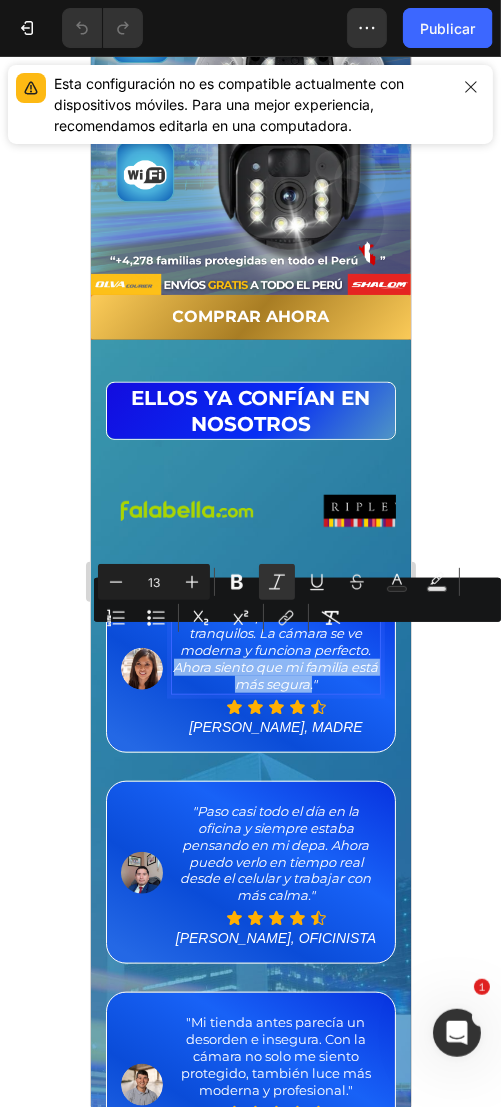 drag, startPoint x: 317, startPoint y: 655, endPoint x: 178, endPoint y: 644, distance: 139.43457 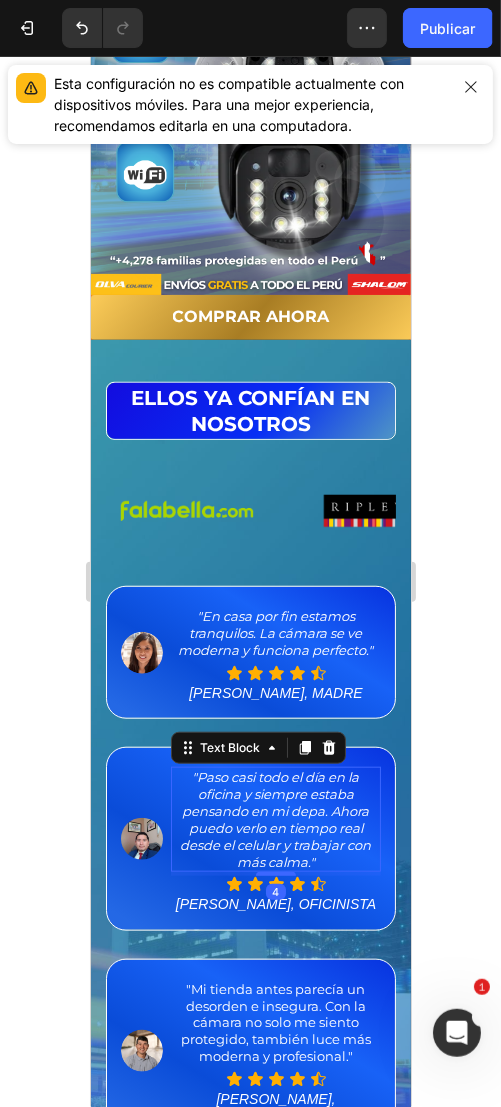 click on ""Paso casi todo el día en la oficina y siempre estaba pensando en mi depa. Ahora puedo verlo en tiempo real desde el celular y trabajar con más calma."" at bounding box center (275, 818) 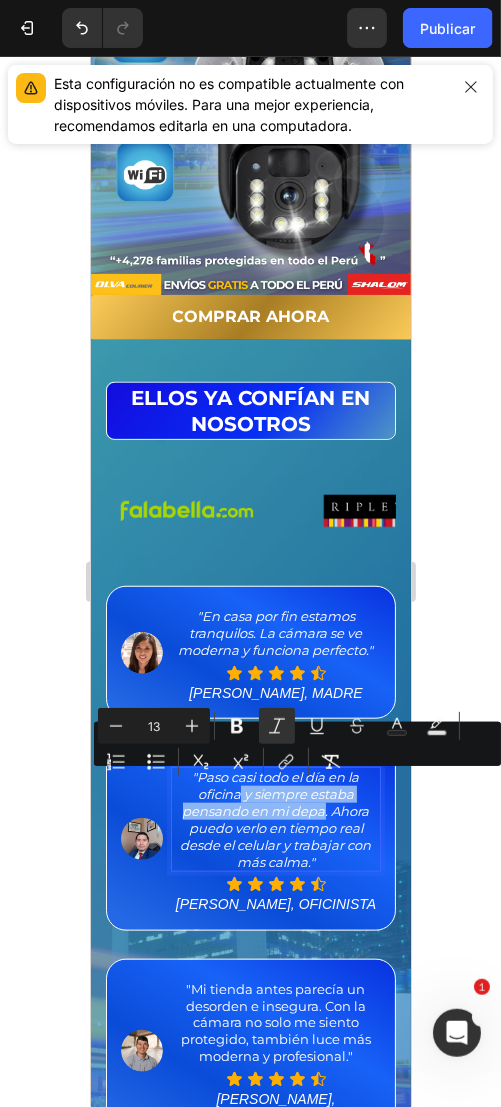 drag, startPoint x: 314, startPoint y: 801, endPoint x: 231, endPoint y: 786, distance: 84.34453 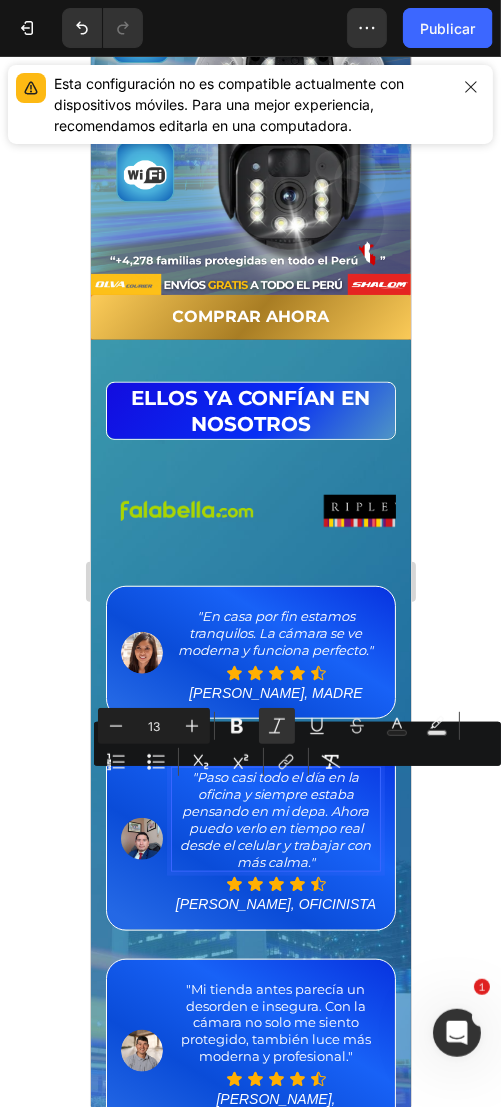 click on ""Paso casi todo el día en la oficina y siempre estaba pensando en mi depa. Ahora puedo verlo en tiempo real desde el celular y trabajar con más calma."" at bounding box center [275, 818] 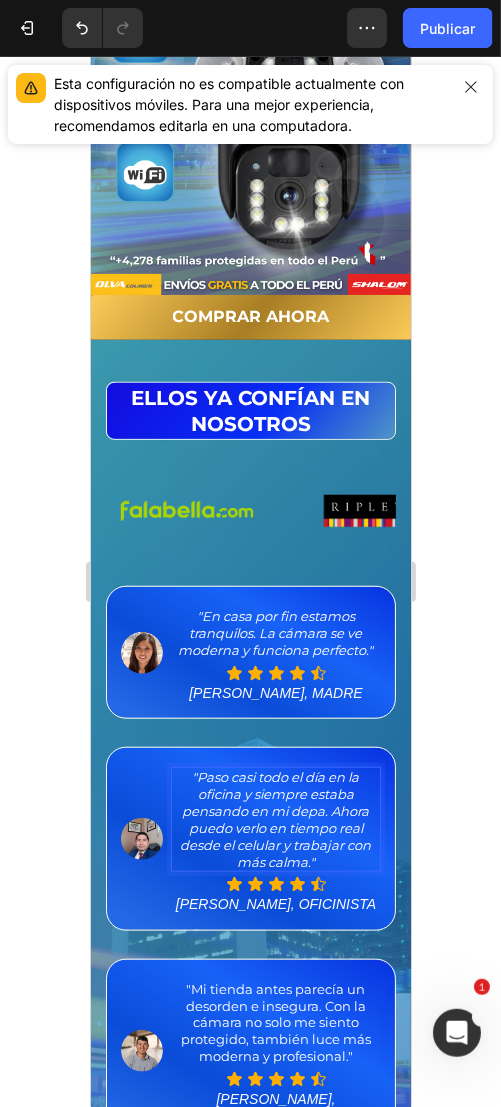drag, startPoint x: 299, startPoint y: 850, endPoint x: 273, endPoint y: 829, distance: 33.42155 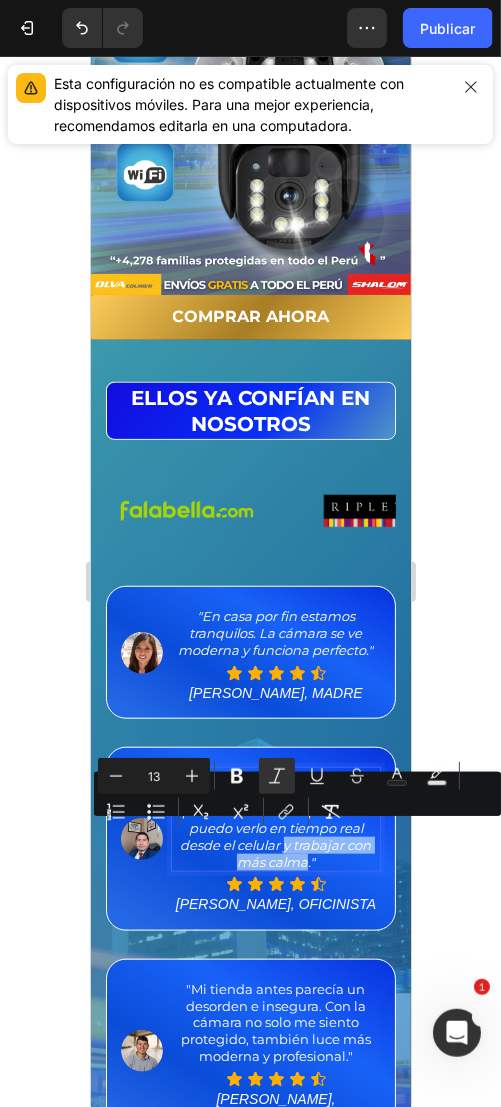 drag, startPoint x: 273, startPoint y: 825, endPoint x: 294, endPoint y: 853, distance: 35 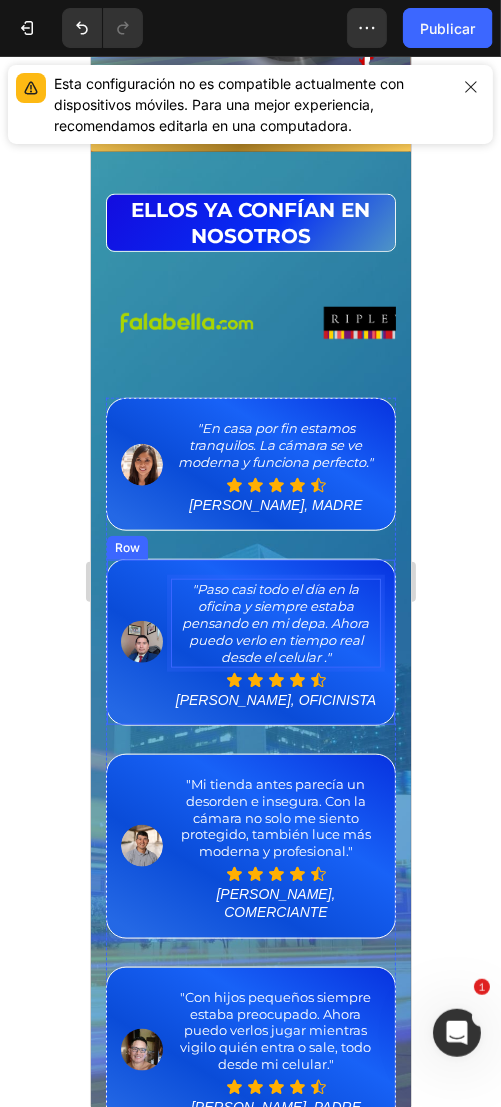 scroll, scrollTop: 600, scrollLeft: 0, axis: vertical 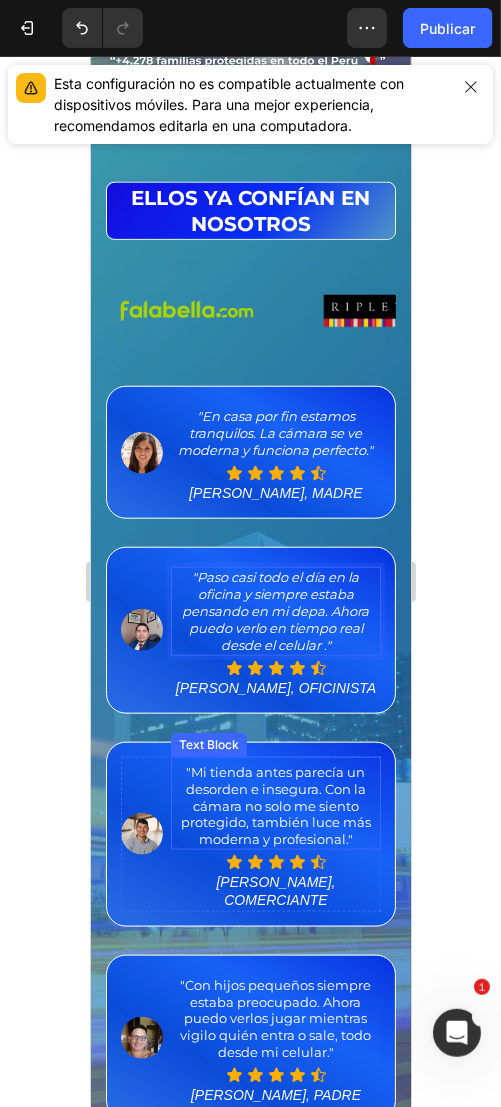 click on ""Mi tienda antes parecía un desorden e insegura. Con la cámara no solo me siento protegido, también luce más moderna y profesional."" at bounding box center (275, 805) 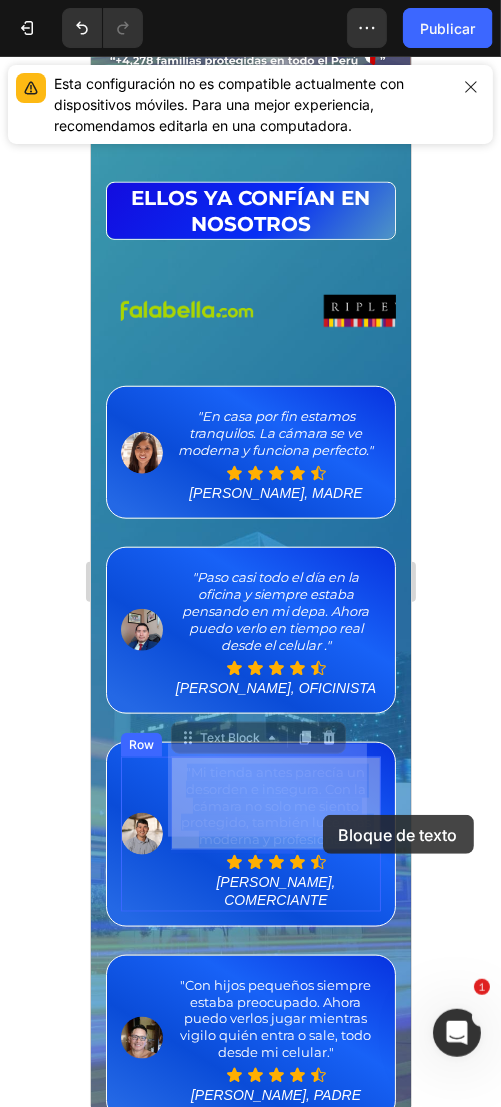 drag, startPoint x: 248, startPoint y: 774, endPoint x: 322, endPoint y: 814, distance: 84.118965 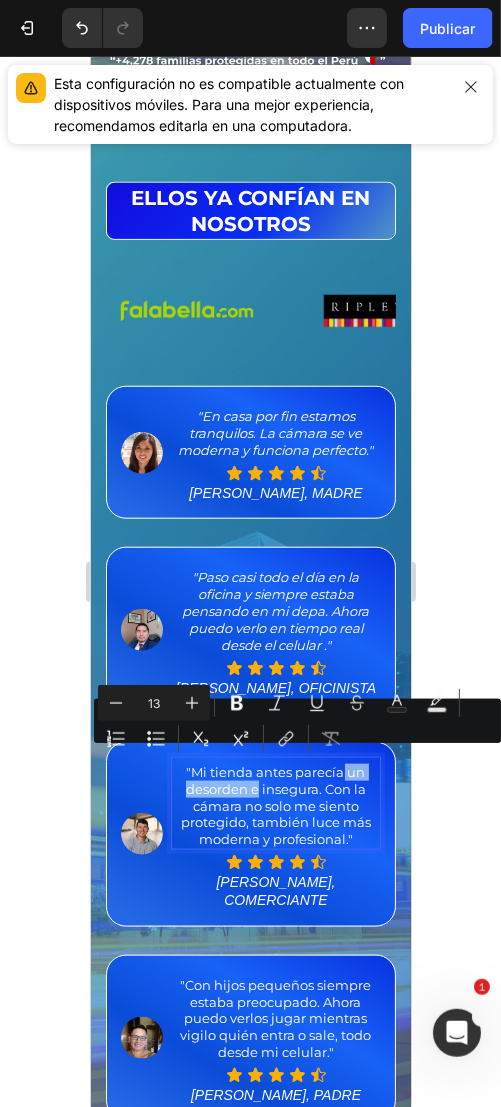 drag, startPoint x: 334, startPoint y: 755, endPoint x: 249, endPoint y: 777, distance: 87.80091 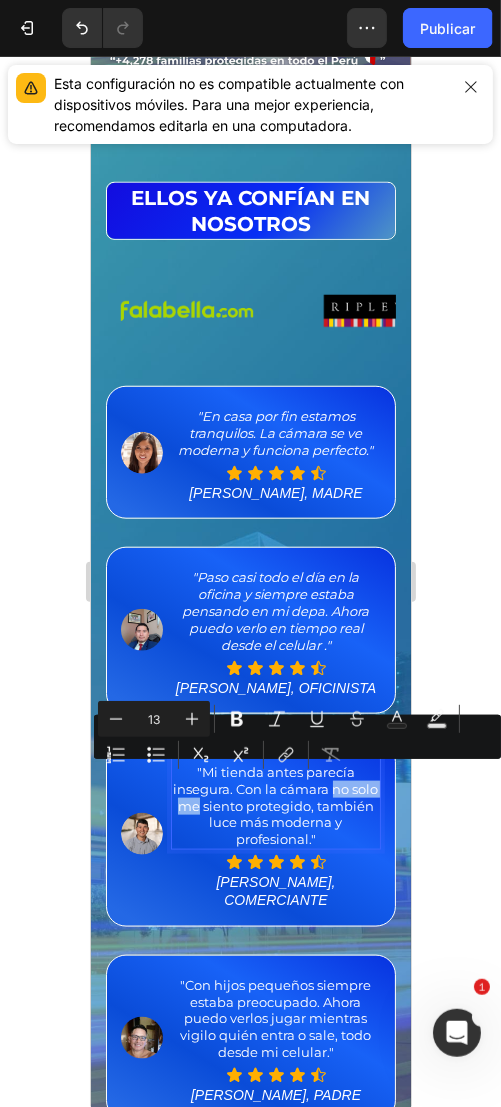 drag, startPoint x: 236, startPoint y: 788, endPoint x: 338, endPoint y: 782, distance: 102.176315 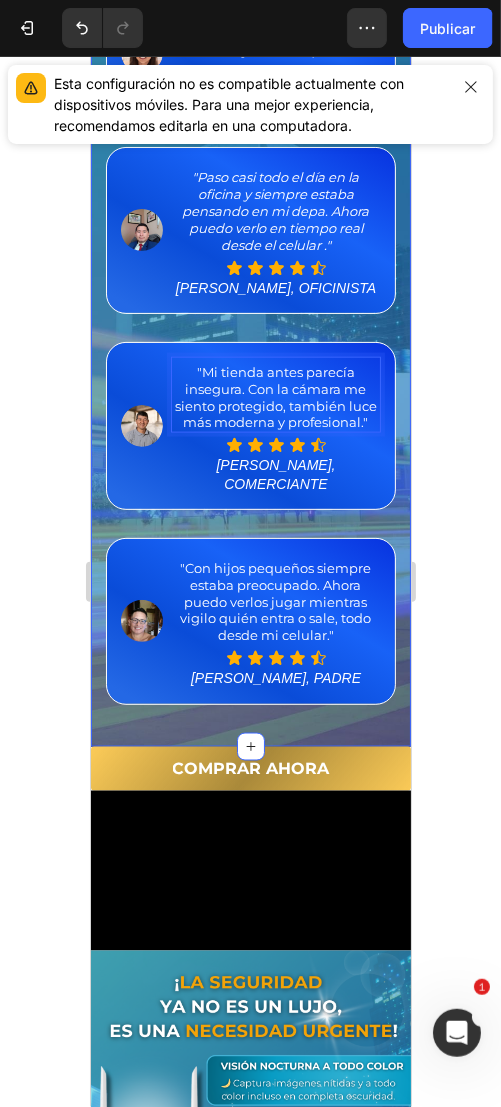 scroll, scrollTop: 1100, scrollLeft: 0, axis: vertical 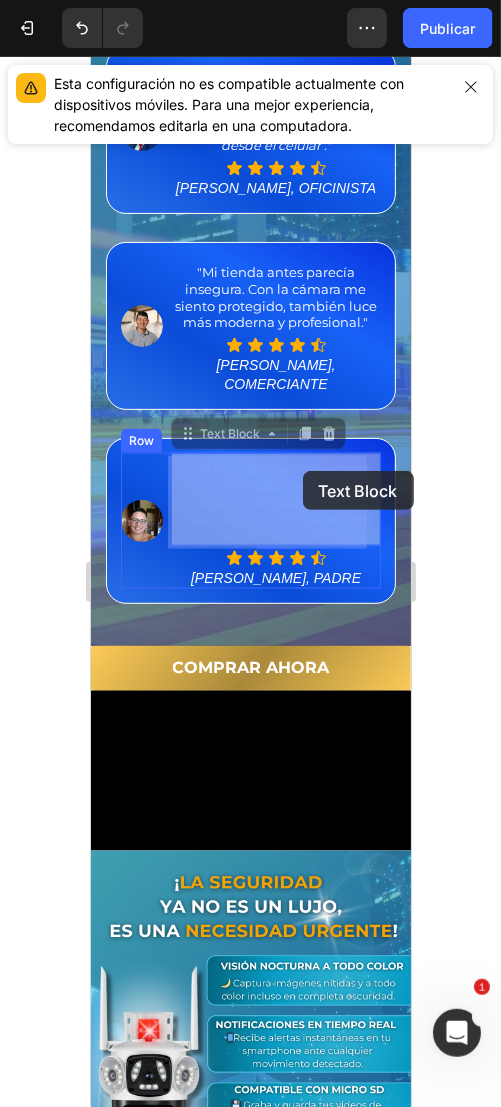 drag, startPoint x: 307, startPoint y: 487, endPoint x: 302, endPoint y: 470, distance: 17.720045 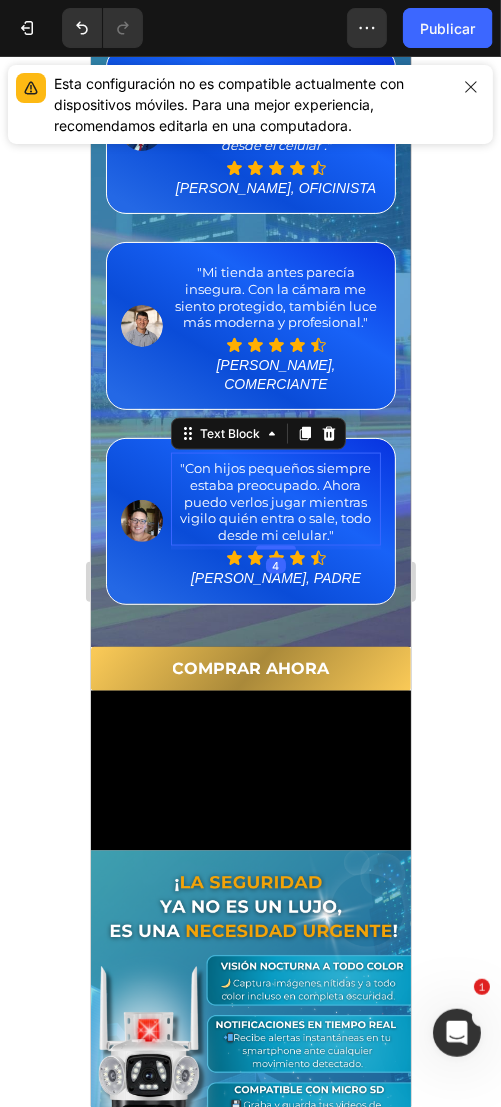 click on ""Con hijos pequeños siempre estaba preocupado. Ahora puedo verlos jugar mientras vigilo quién entra o sale, todo desde mi celular."" at bounding box center [275, 501] 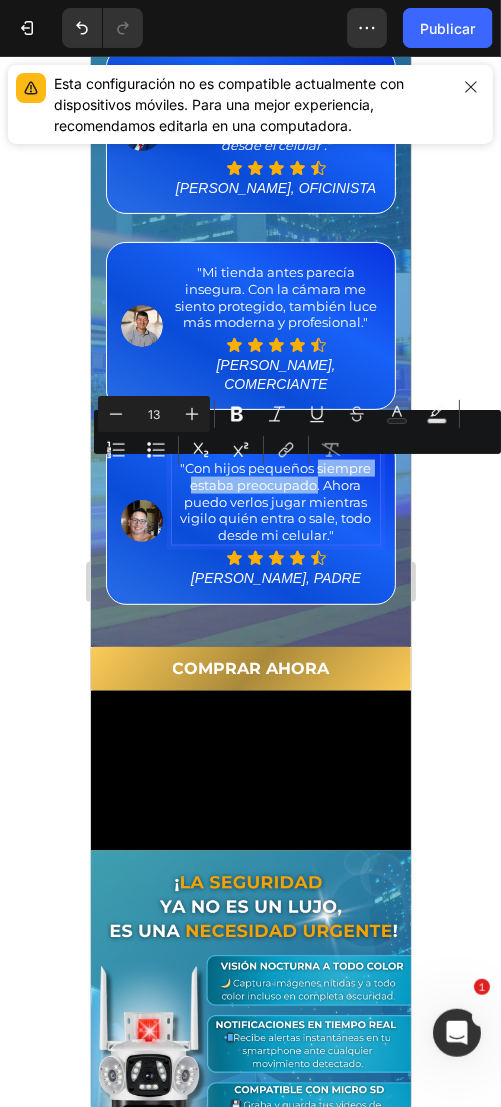 click on ""Con hijos pequeños siempre estaba preocupado. Ahora puedo verlos jugar mientras vigilo quién entra o sale, todo desde mi celular."" at bounding box center [275, 501] 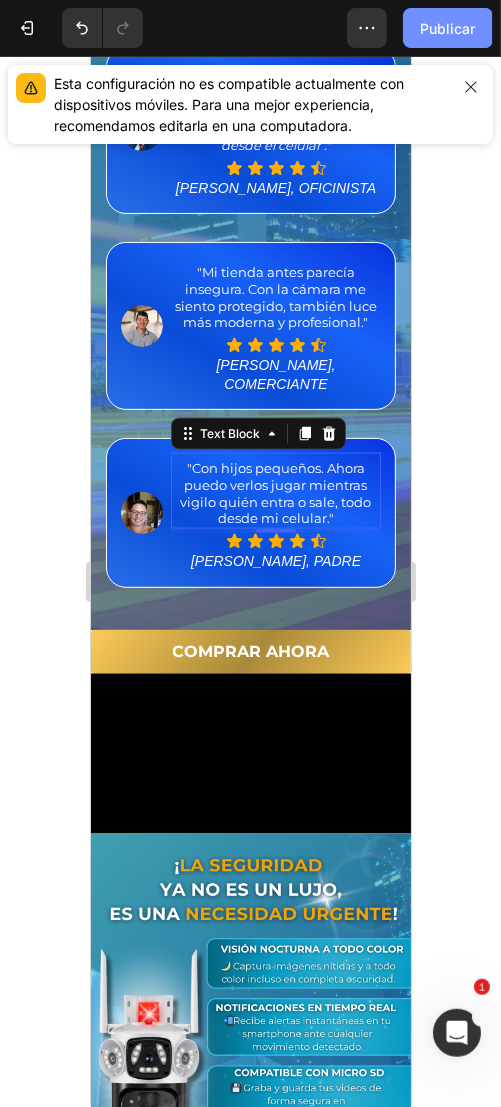 click on "Publicar" at bounding box center (447, 28) 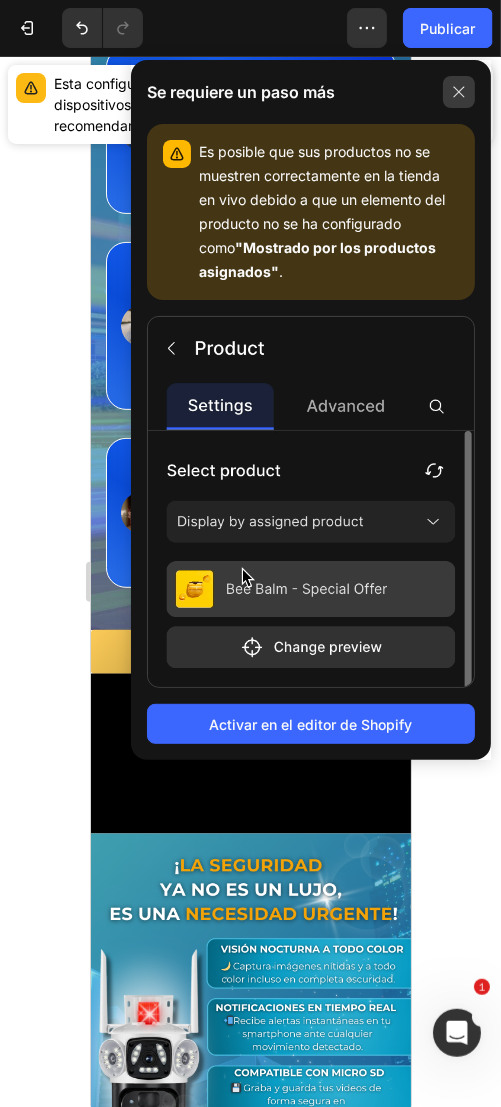 click 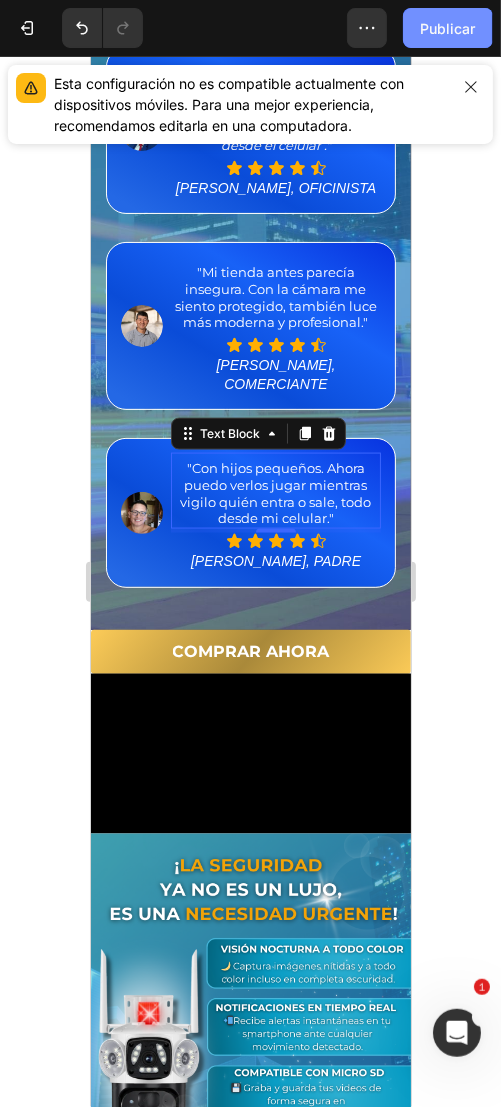 click on "Publicar" at bounding box center [447, 28] 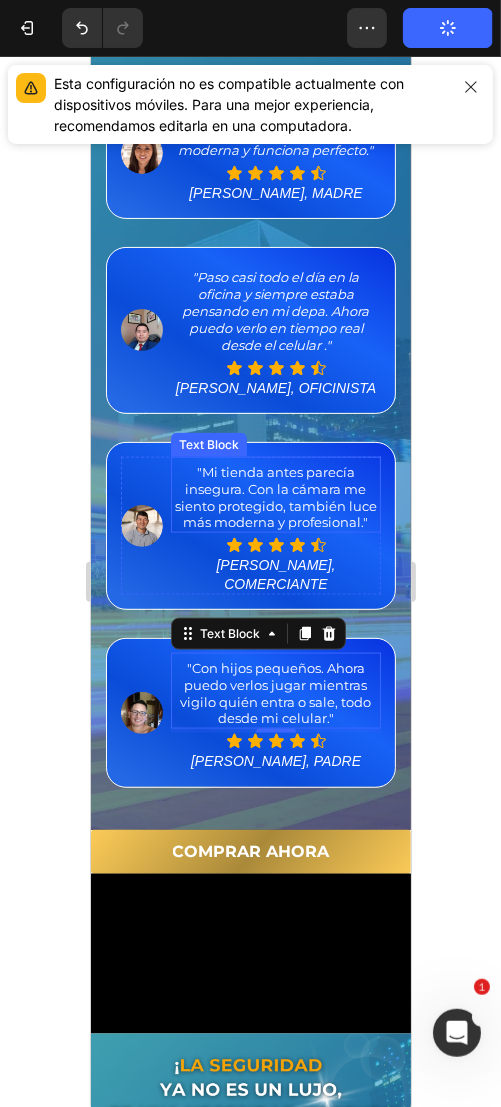 scroll, scrollTop: 800, scrollLeft: 0, axis: vertical 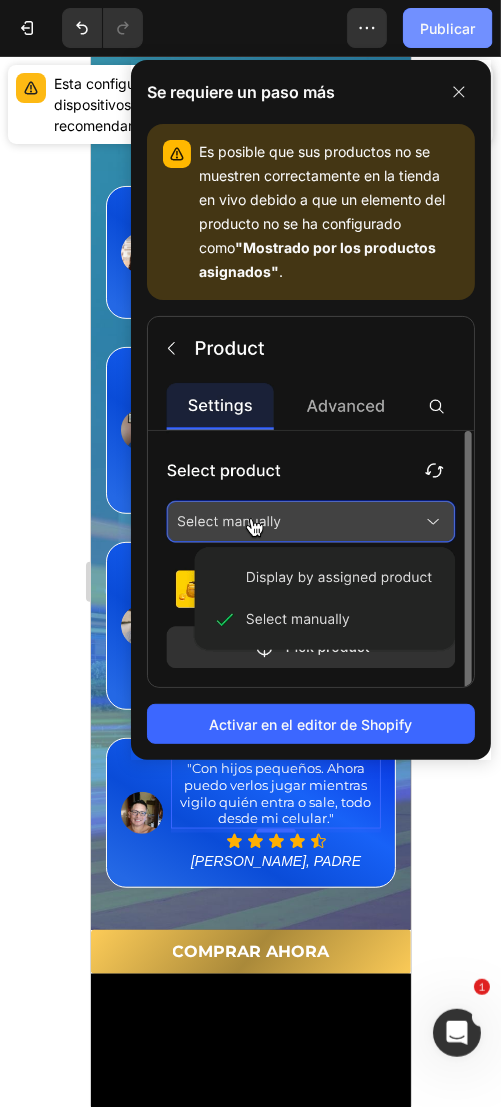 click on "Publicar" at bounding box center [447, 28] 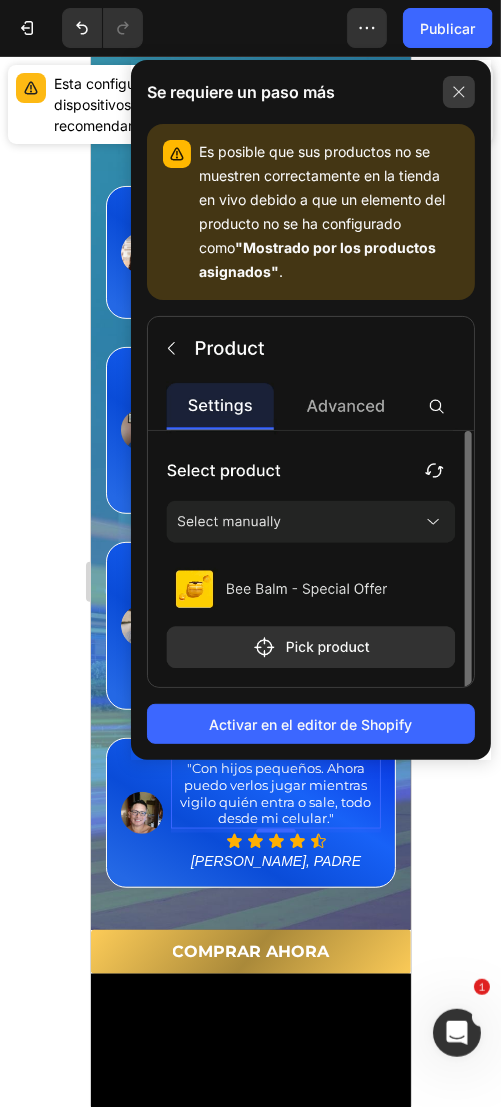 click 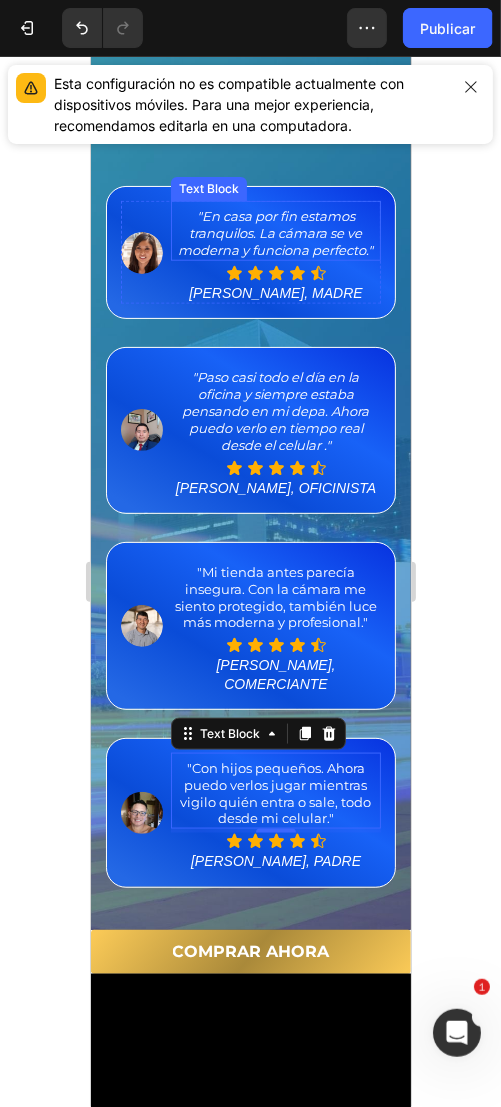 click on ""En casa por fin estamos tranquilos. La cámara se ve moderna y funciona perfecto."" at bounding box center [275, 232] 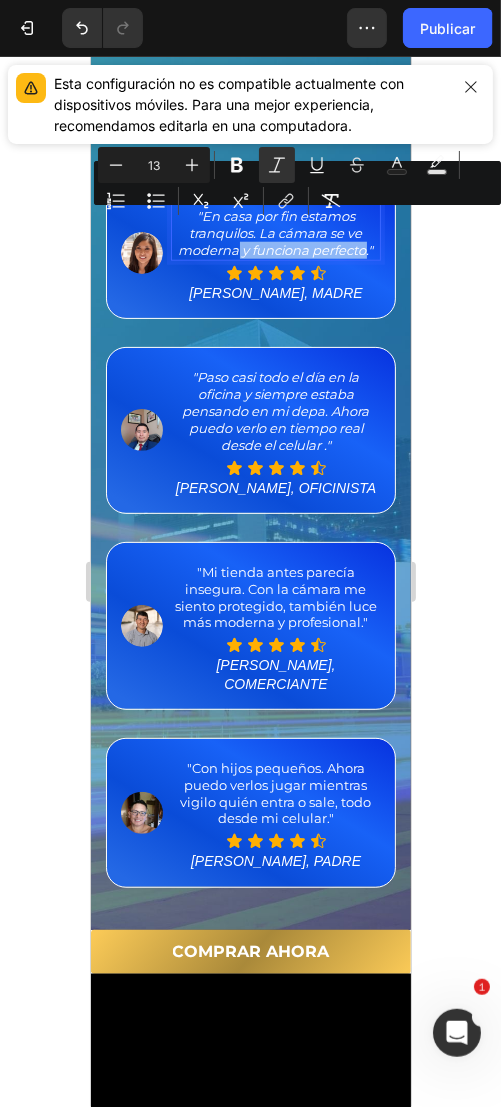 drag, startPoint x: 289, startPoint y: 234, endPoint x: 260, endPoint y: 222, distance: 31.38471 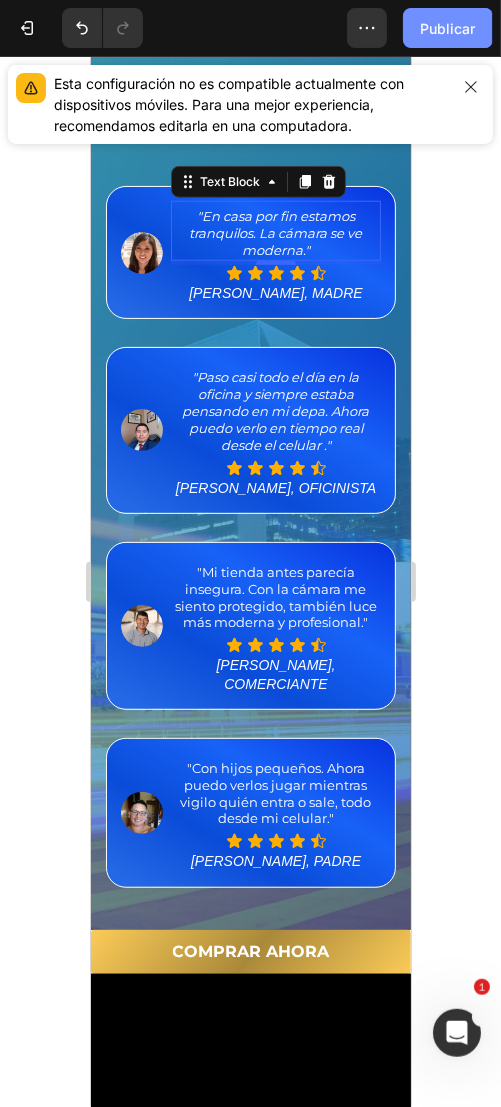 click on "Publicar" at bounding box center (447, 28) 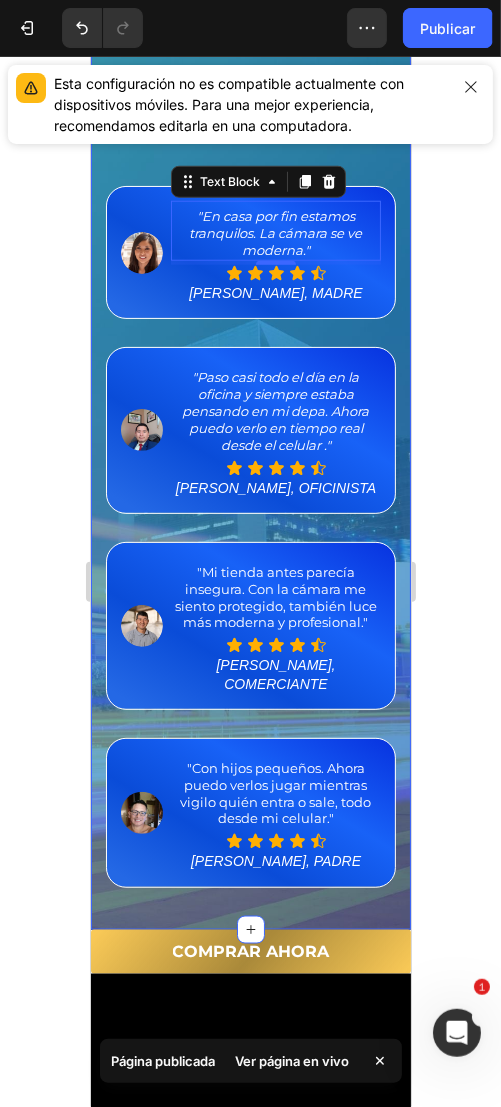 click 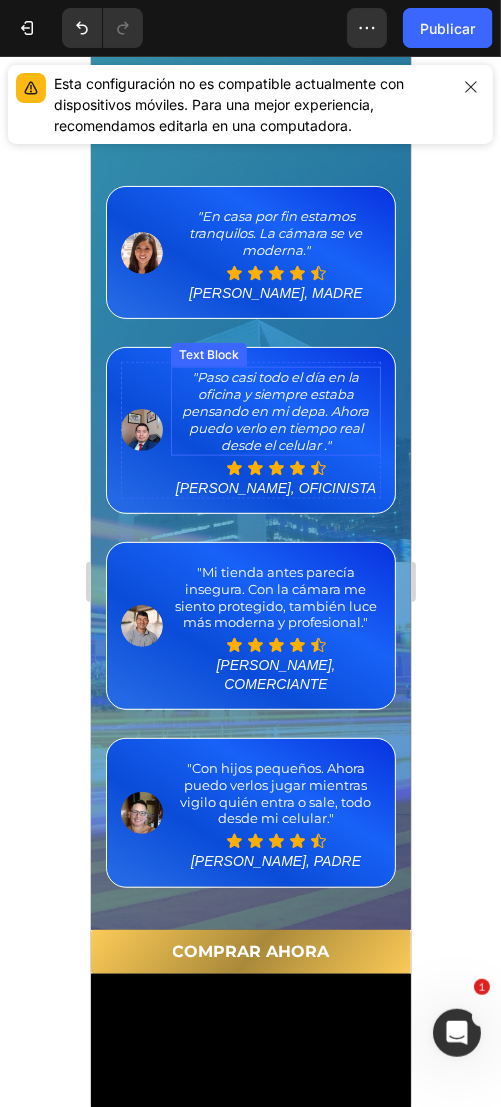 click on ""Paso casi todo el día en la oficina y siempre estaba pensando en mi depa. Ahora puedo verlo en tiempo real desde el celular ."" at bounding box center [275, 410] 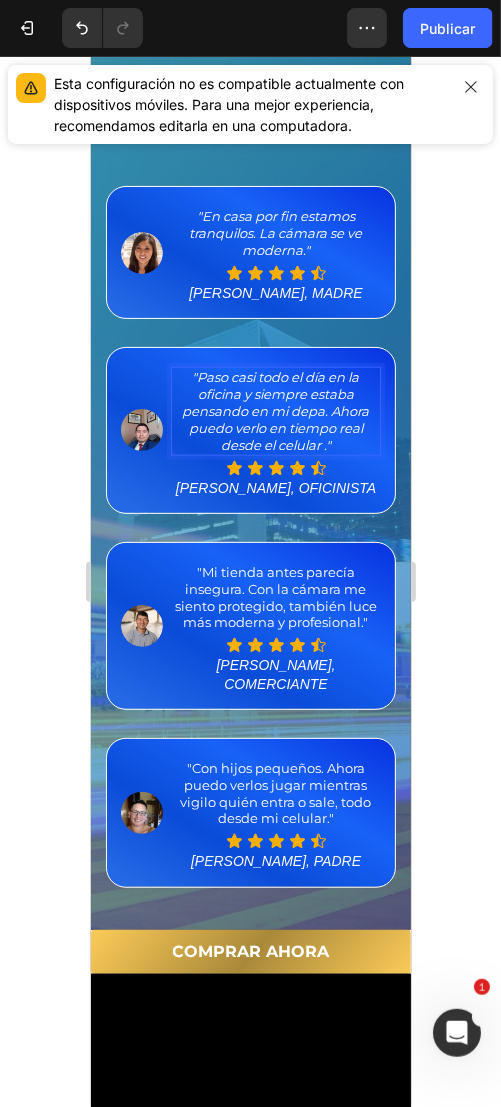 click on ""Paso casi todo el día en la oficina y siempre estaba pensando en mi depa. Ahora puedo verlo en tiempo real desde el celular ."" at bounding box center (275, 410) 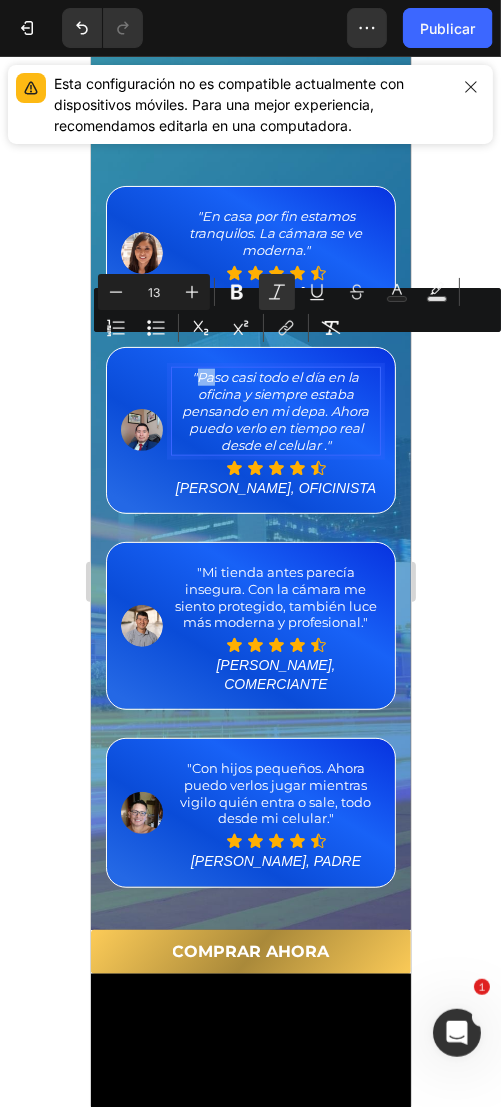 drag, startPoint x: 189, startPoint y: 348, endPoint x: 292, endPoint y: 399, distance: 114.93476 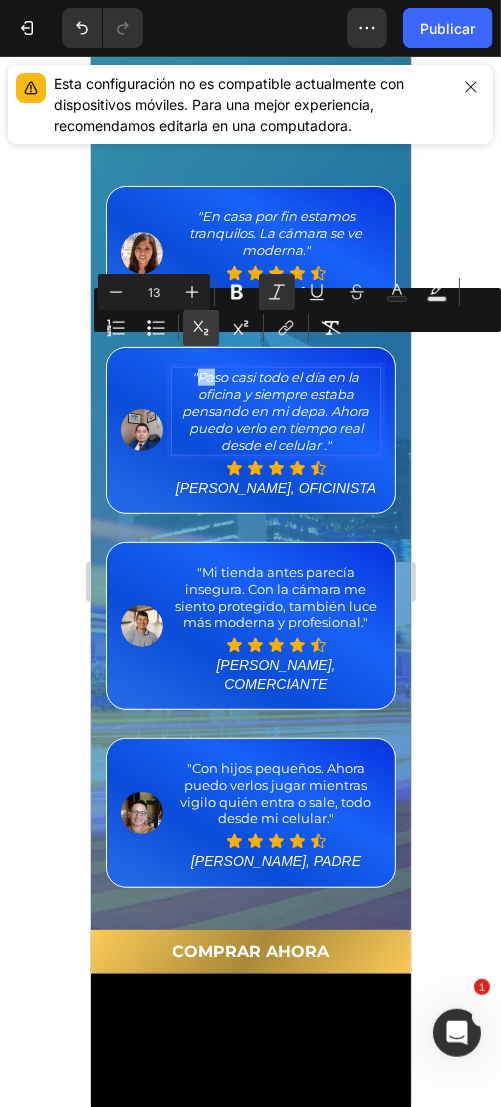 click on "Subscript" at bounding box center [201, 328] 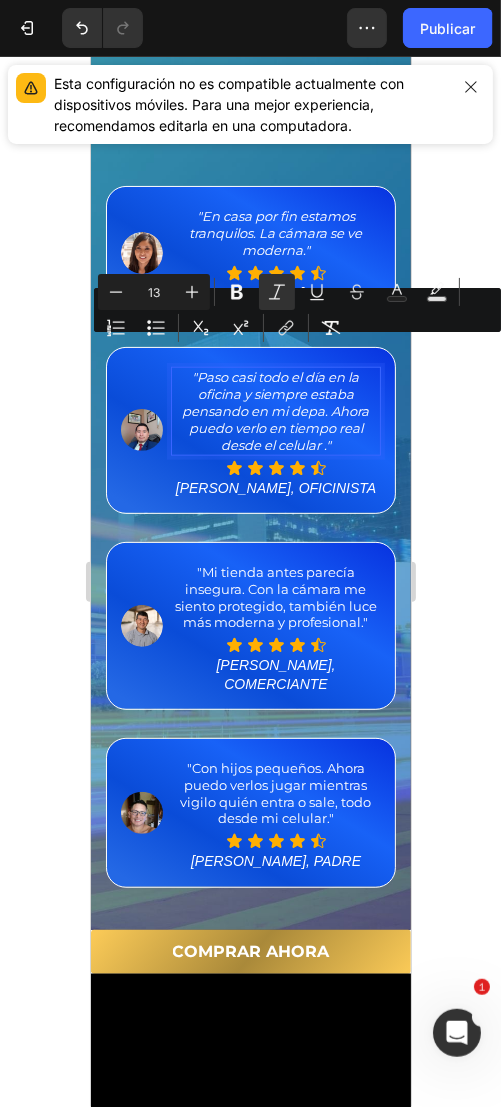 click on ""Paso casi todo el día en la oficina y siempre estaba pensando en mi depa. Ahora puedo verlo en tiempo real desde el celular ."" at bounding box center (275, 410) 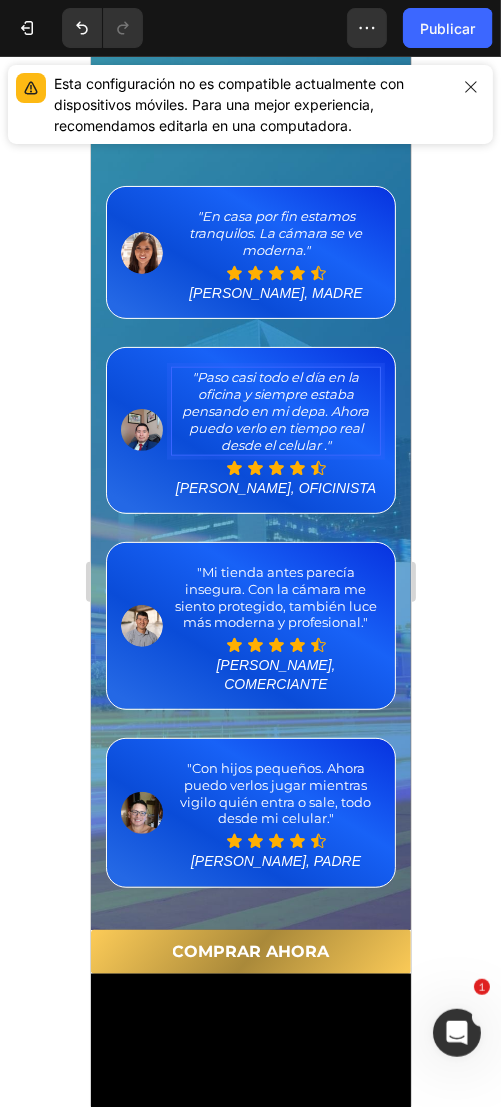 click on ""Paso casi todo el día en la oficina y siempre estaba pensando en mi depa. Ahora puedo verlo en tiempo real desde el celular ."" at bounding box center [275, 410] 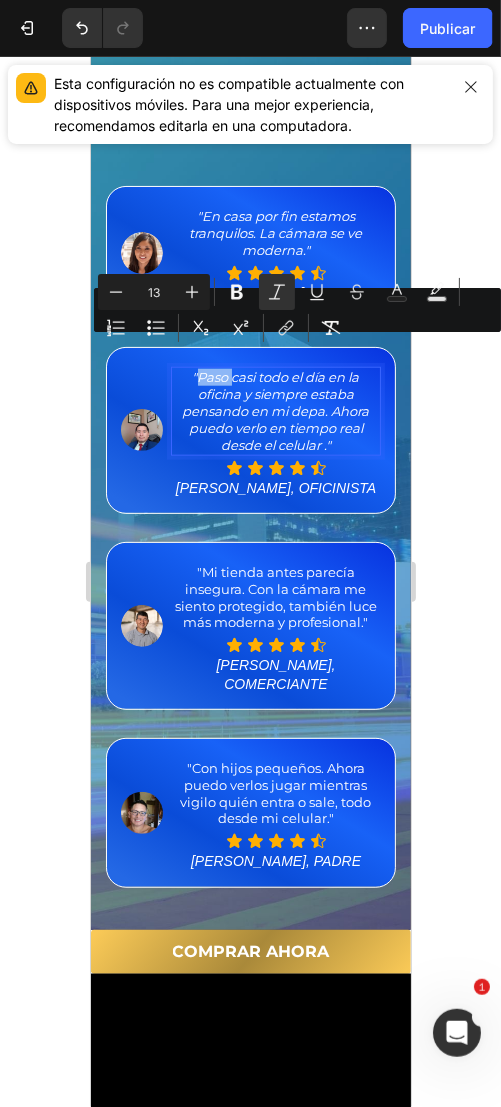 drag, startPoint x: 189, startPoint y: 339, endPoint x: 222, endPoint y: 350, distance: 34.785053 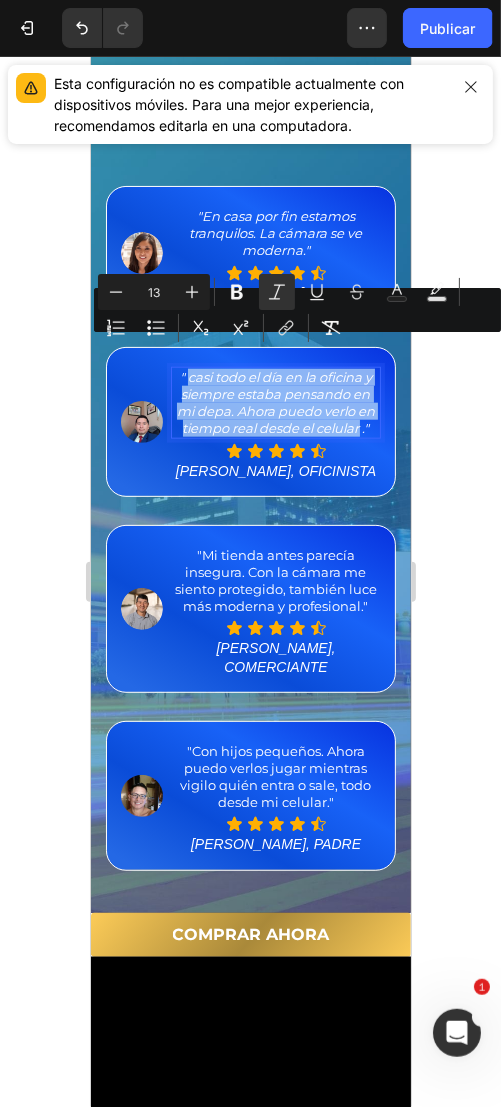 drag, startPoint x: 182, startPoint y: 346, endPoint x: 282, endPoint y: 418, distance: 123.22337 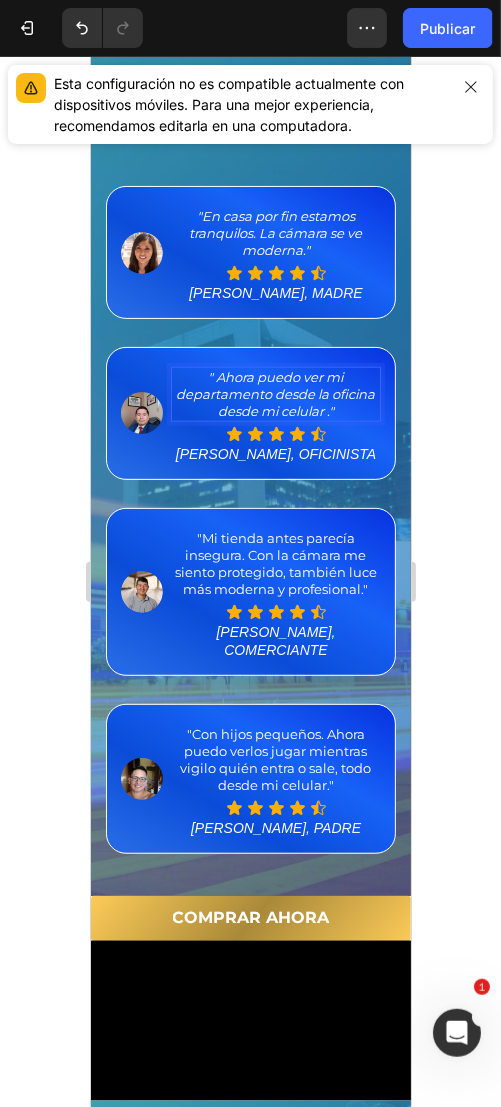 click on "" Ahora puedo ver mi departamento desde la oficina desde mi celular ."" at bounding box center (275, 393) 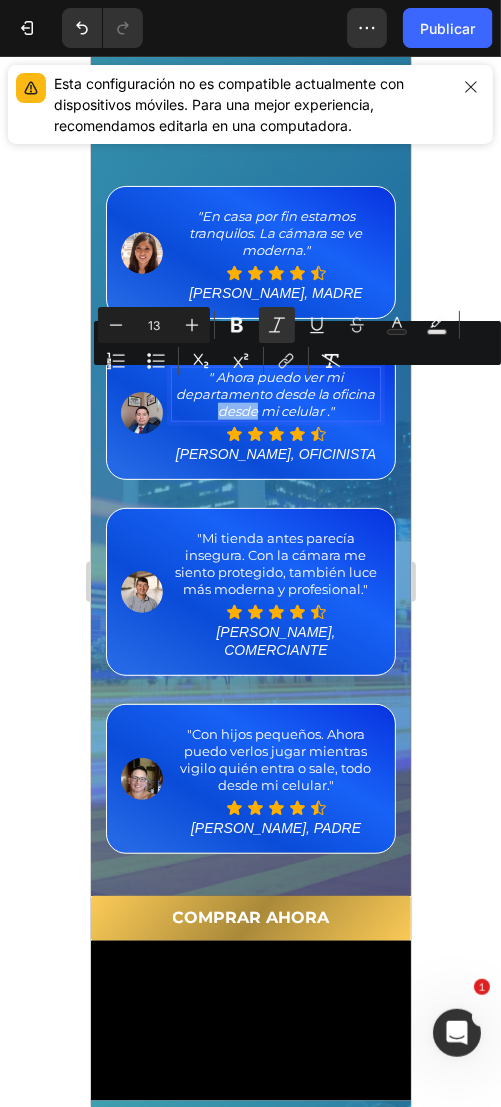 drag, startPoint x: 234, startPoint y: 373, endPoint x: 268, endPoint y: 382, distance: 35.17101 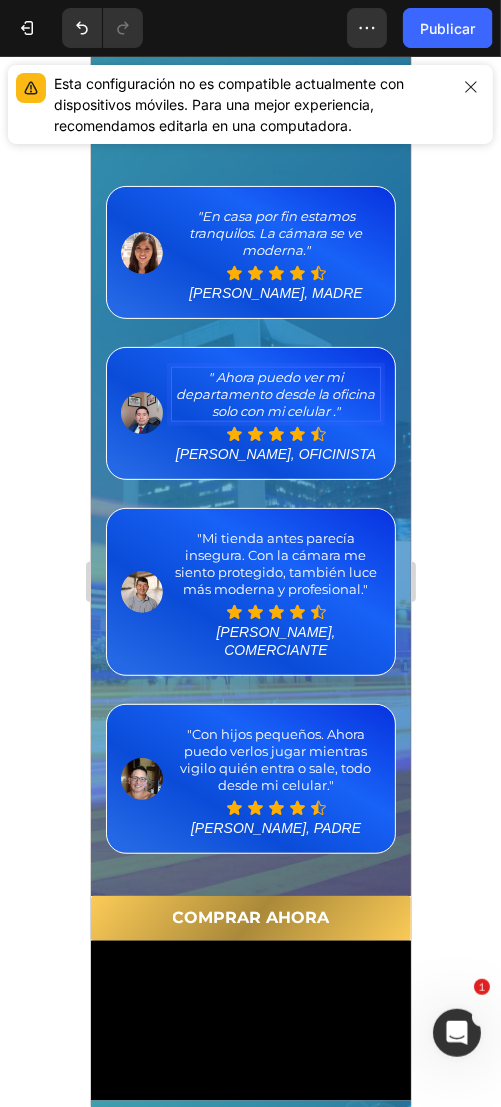 click 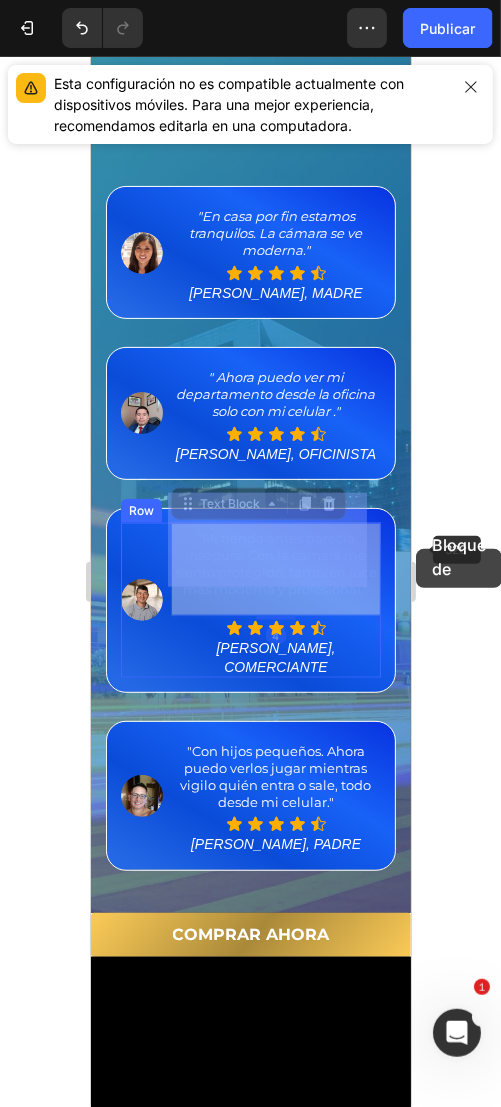 click 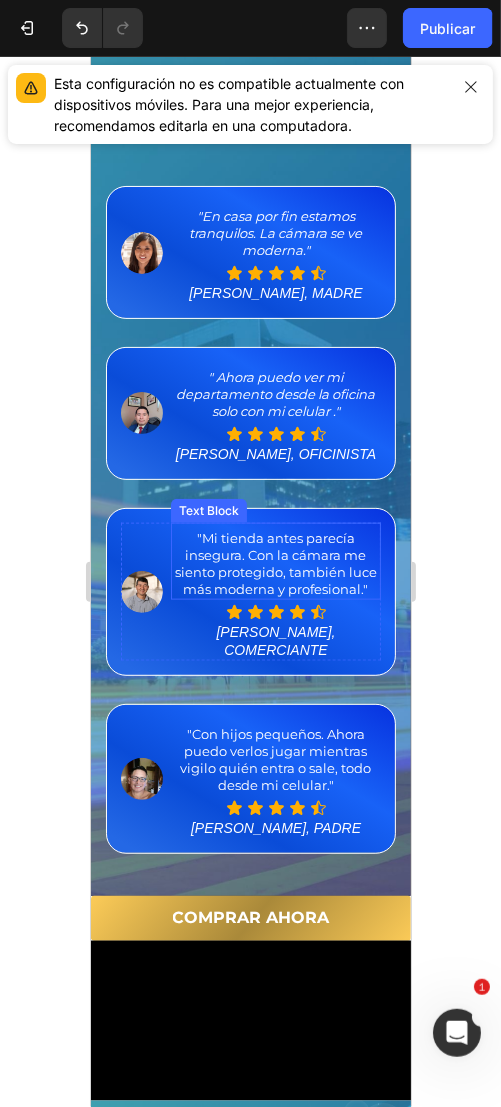 click on ""Mi tienda antes parecía insegura. Con la cámara me siento protegido, también luce más moderna y profesional."" at bounding box center [275, 563] 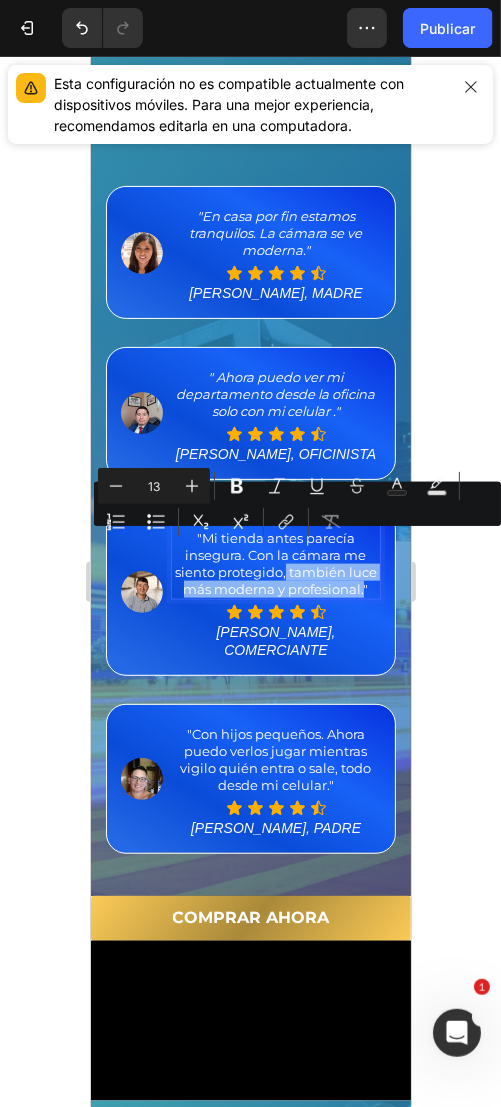 drag, startPoint x: 290, startPoint y: 543, endPoint x: 301, endPoint y: 580, distance: 38.600517 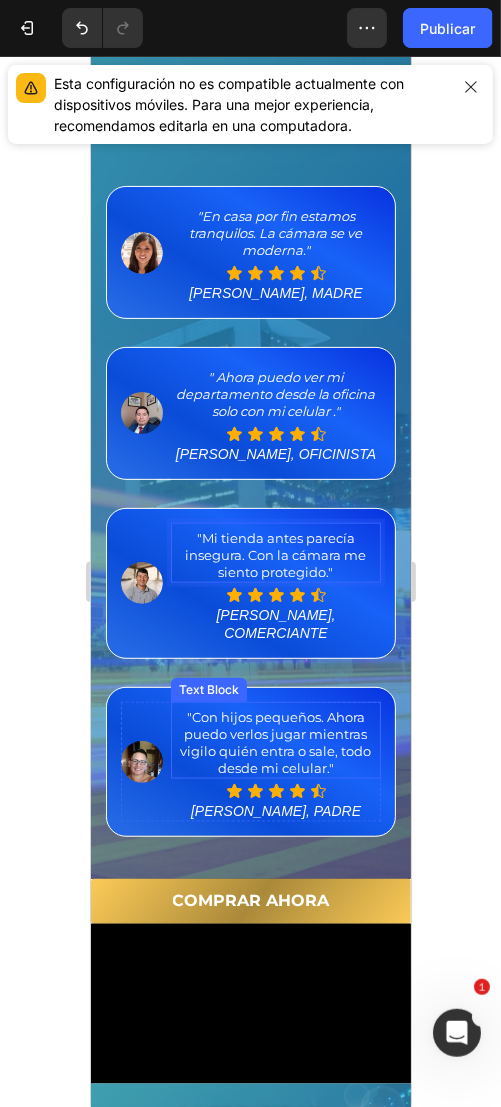 click on ""Con hijos pequeños. Ahora puedo verlos jugar mientras vigilo quién entra o sale, todo desde mi celular."" at bounding box center [275, 742] 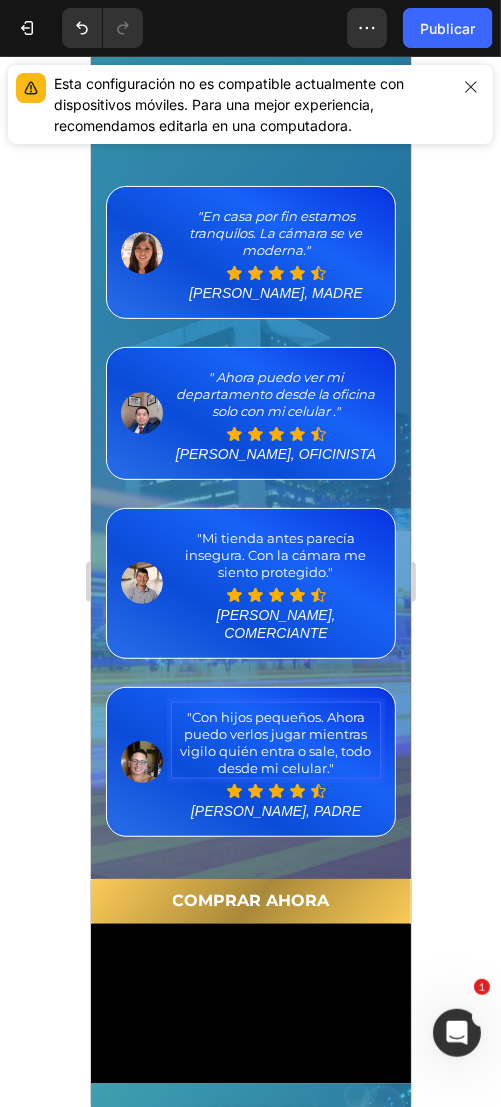 click on ""Con hijos pequeños. Ahora puedo verlos jugar mientras vigilo quién entra o sale, todo desde mi celular."" at bounding box center (275, 742) 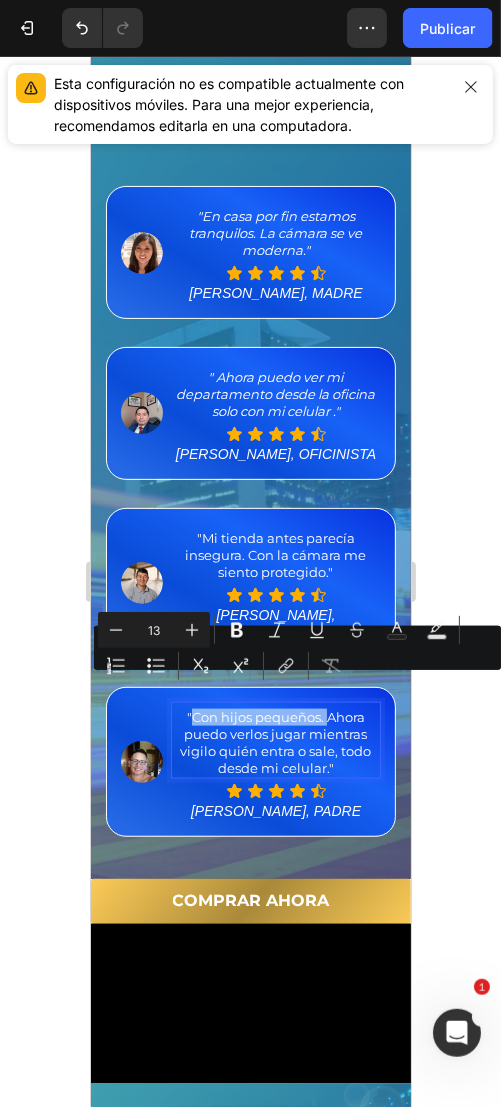 drag, startPoint x: 182, startPoint y: 685, endPoint x: 318, endPoint y: 688, distance: 136.03308 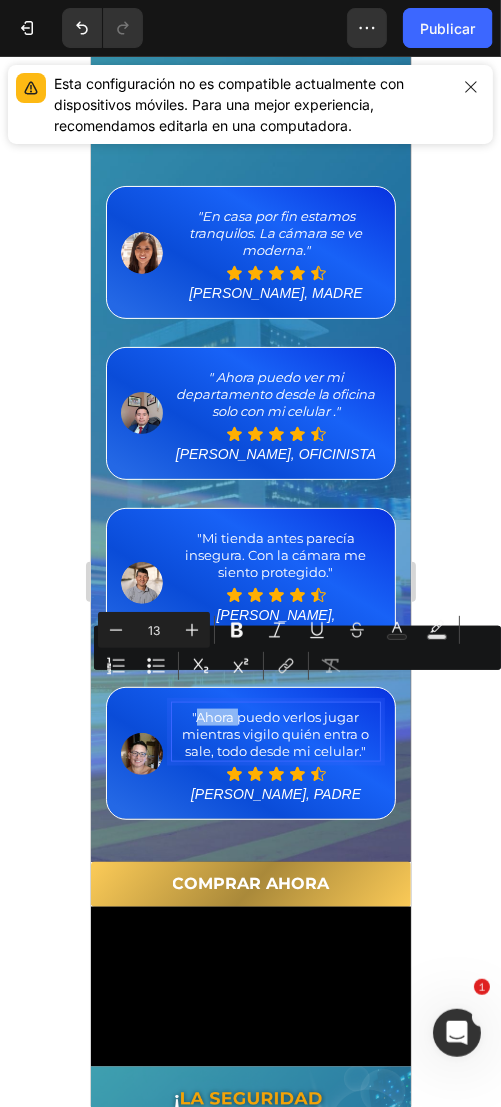 drag, startPoint x: 229, startPoint y: 682, endPoint x: 280, endPoint y: 737, distance: 75.00667 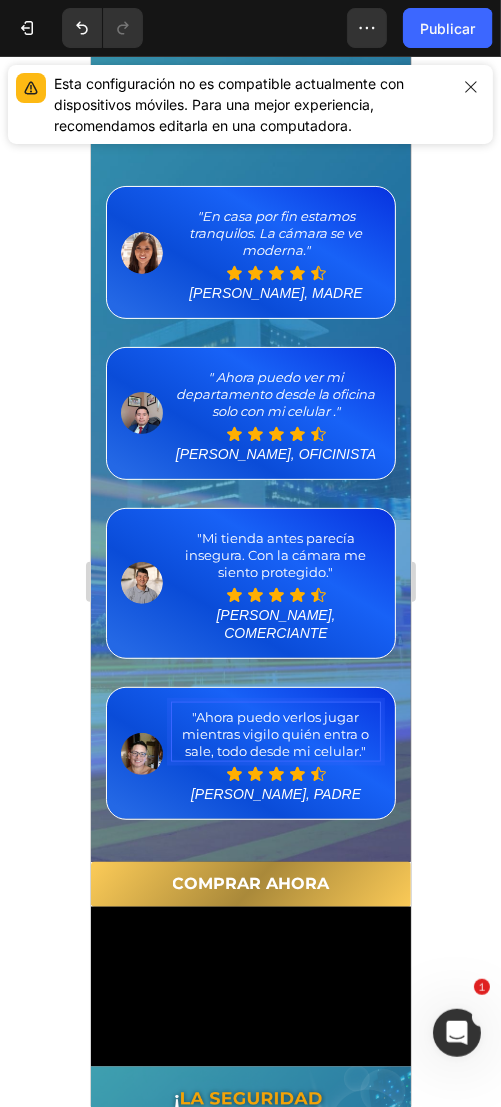 click on ""Ahora puedo verlos jugar mientras vigilo quién entra o sale, todo desde mi celular."" at bounding box center (275, 733) 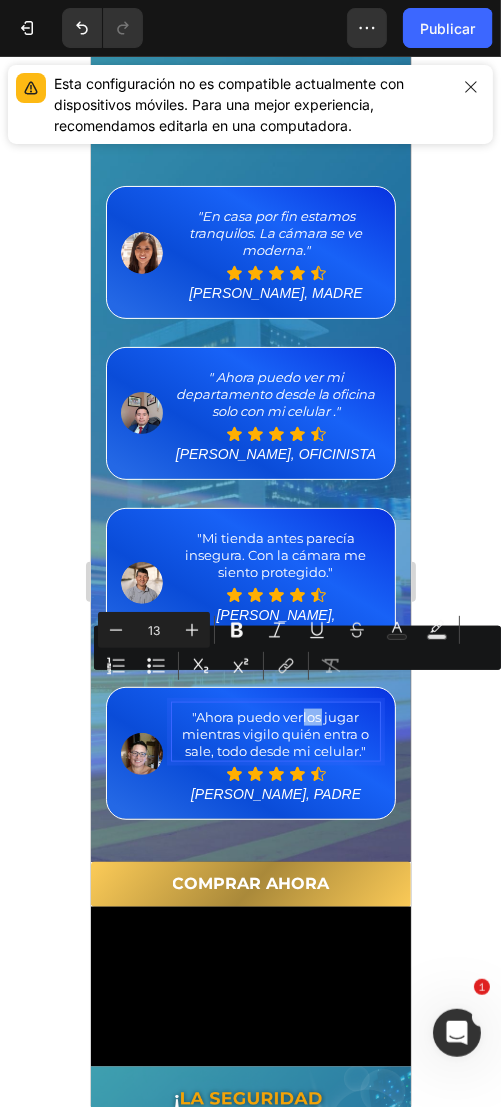 drag, startPoint x: 309, startPoint y: 682, endPoint x: 293, endPoint y: 685, distance: 16.27882 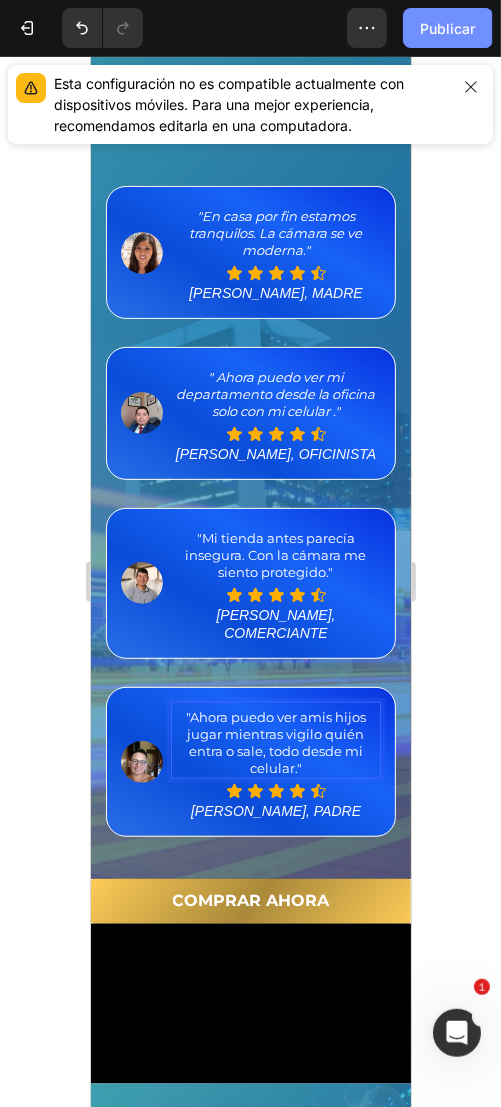 click on "Publicar" at bounding box center [447, 28] 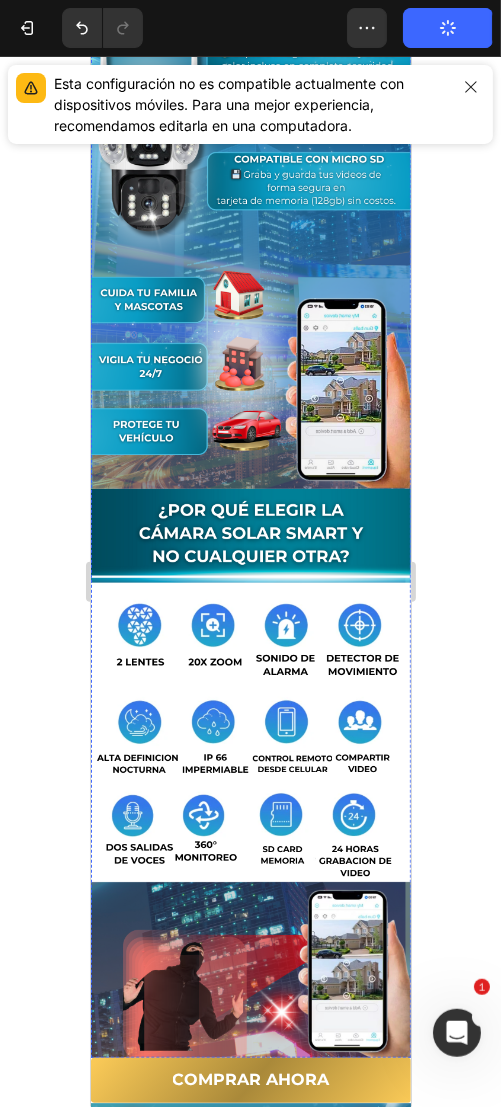 scroll, scrollTop: 2000, scrollLeft: 0, axis: vertical 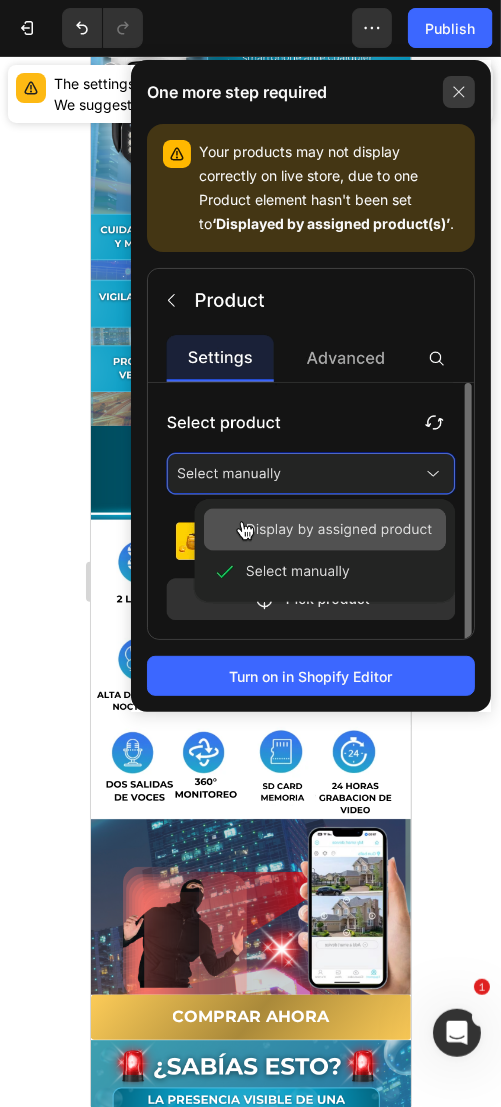 click 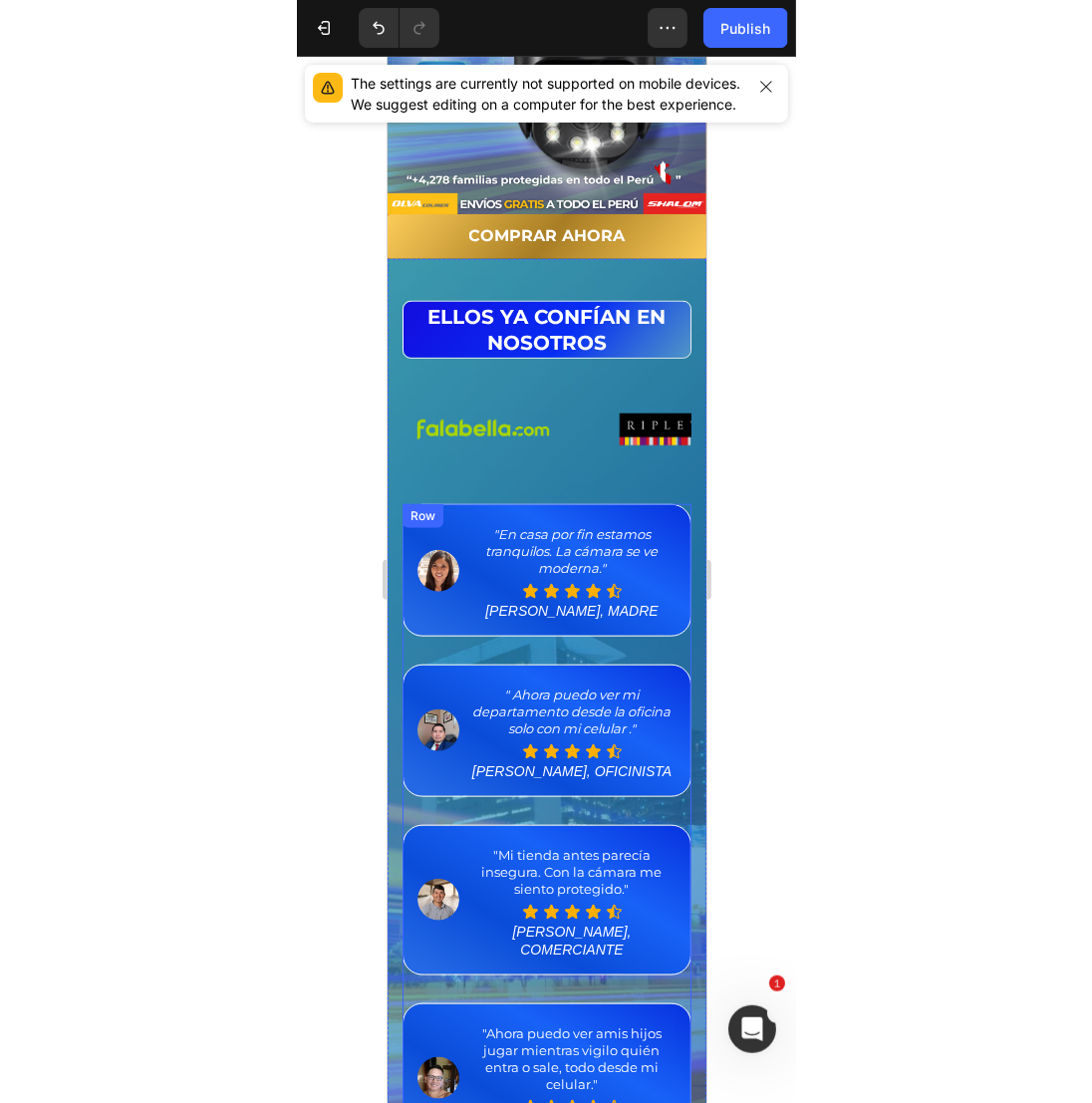 scroll, scrollTop: 0, scrollLeft: 0, axis: both 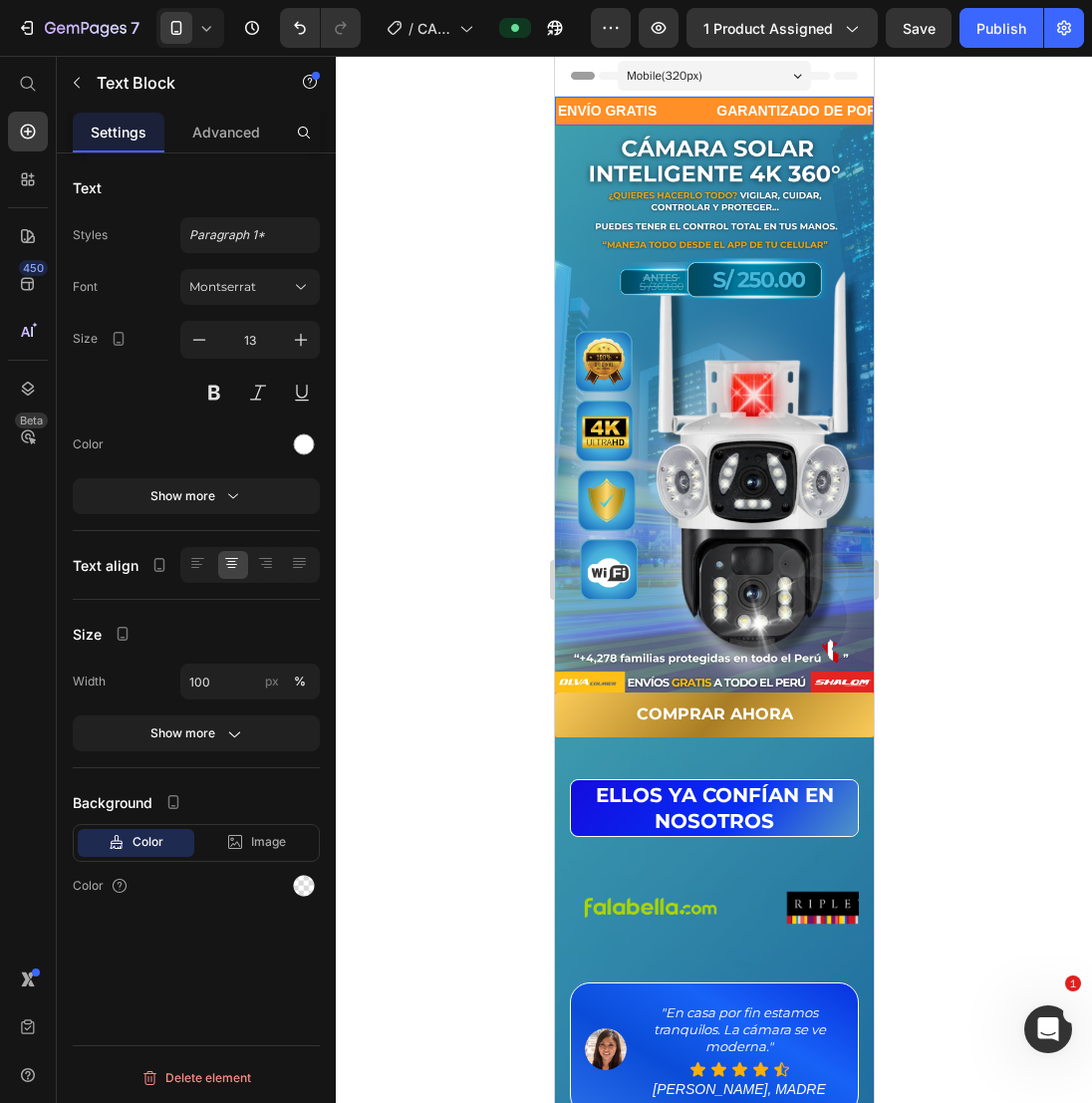 click on "ENVÍO GRATIS Text" at bounding box center (634, 111) 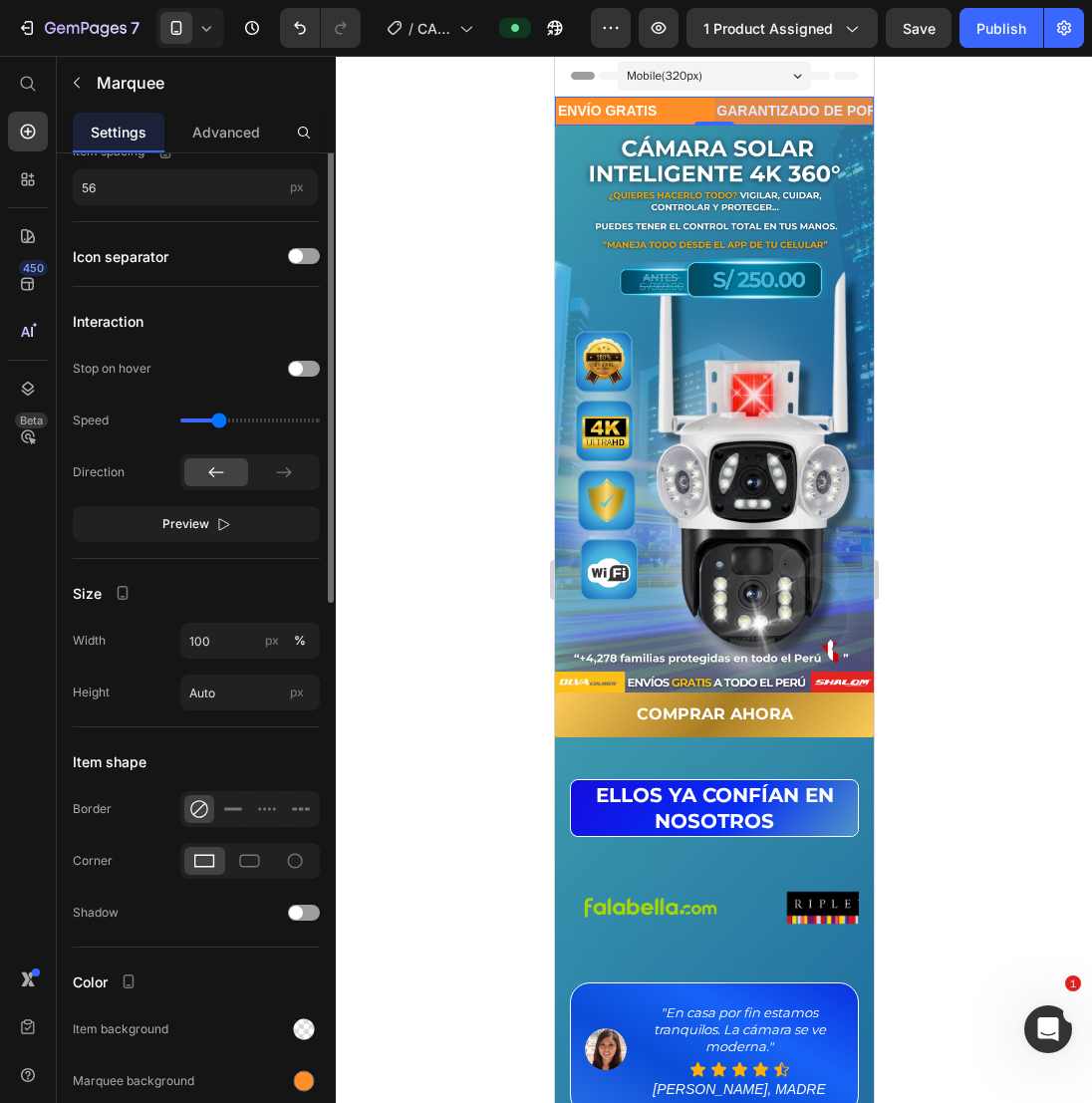 scroll, scrollTop: 481, scrollLeft: 0, axis: vertical 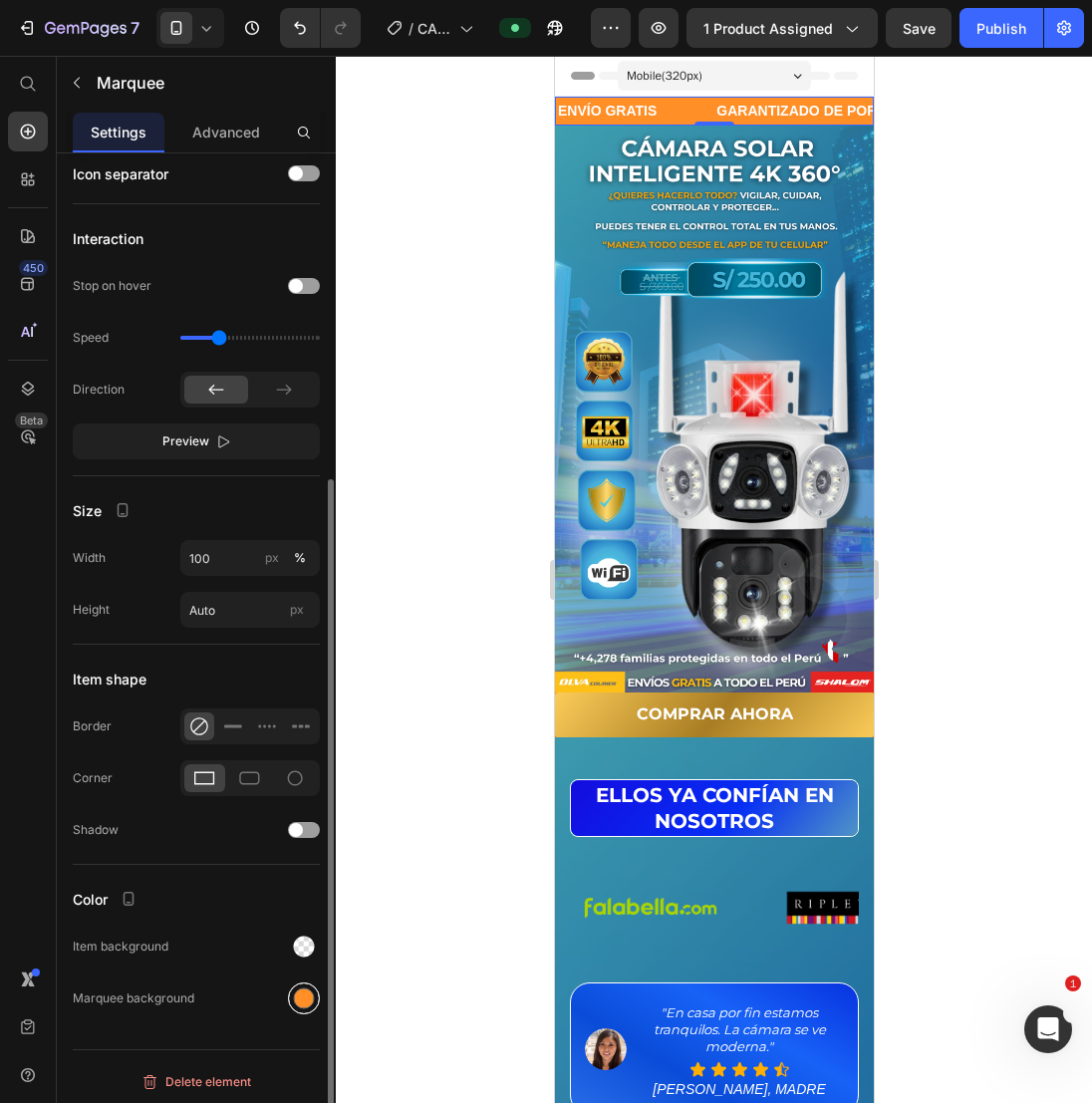 click at bounding box center (304, 998) 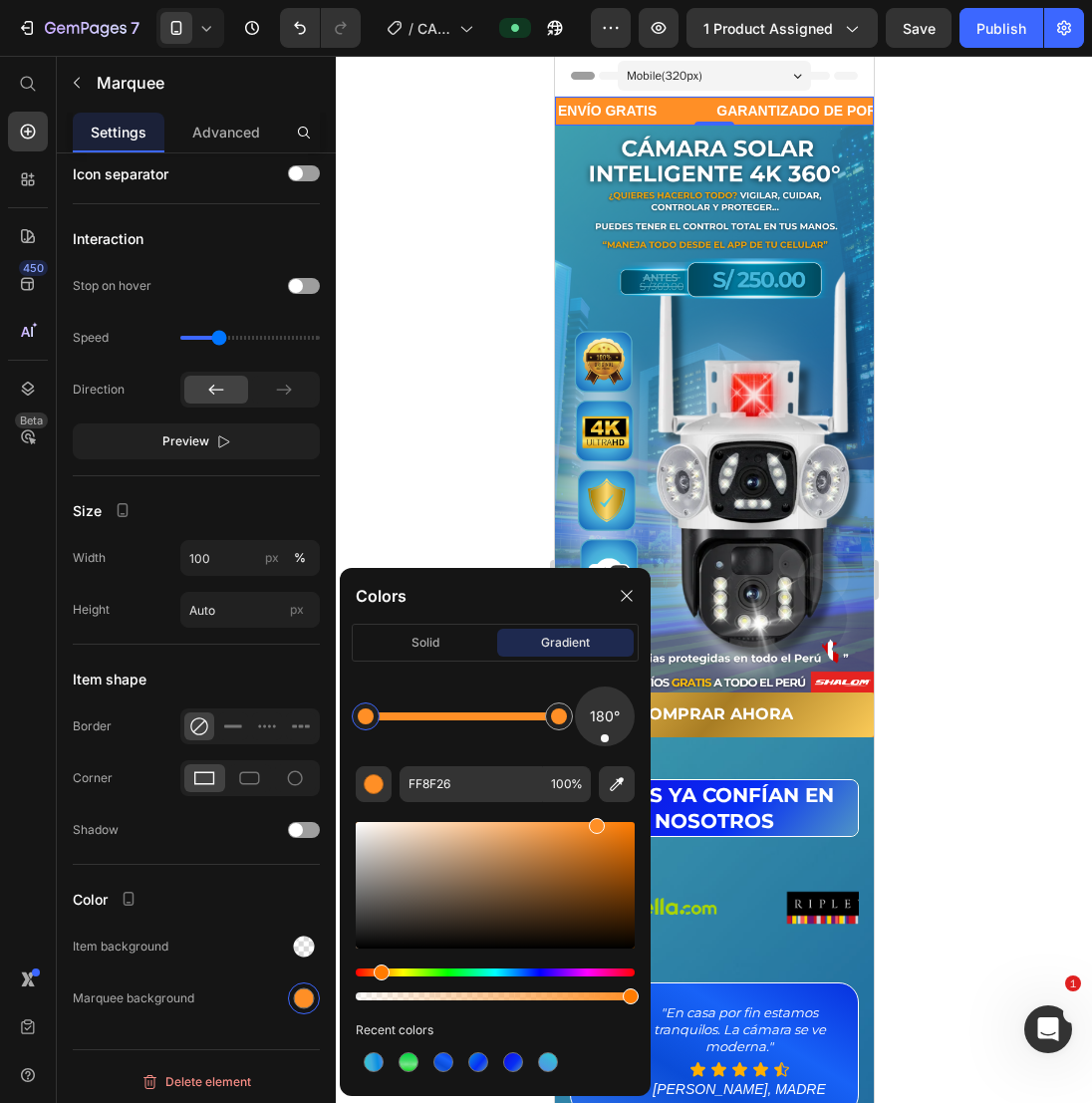 click at bounding box center [495, 972] 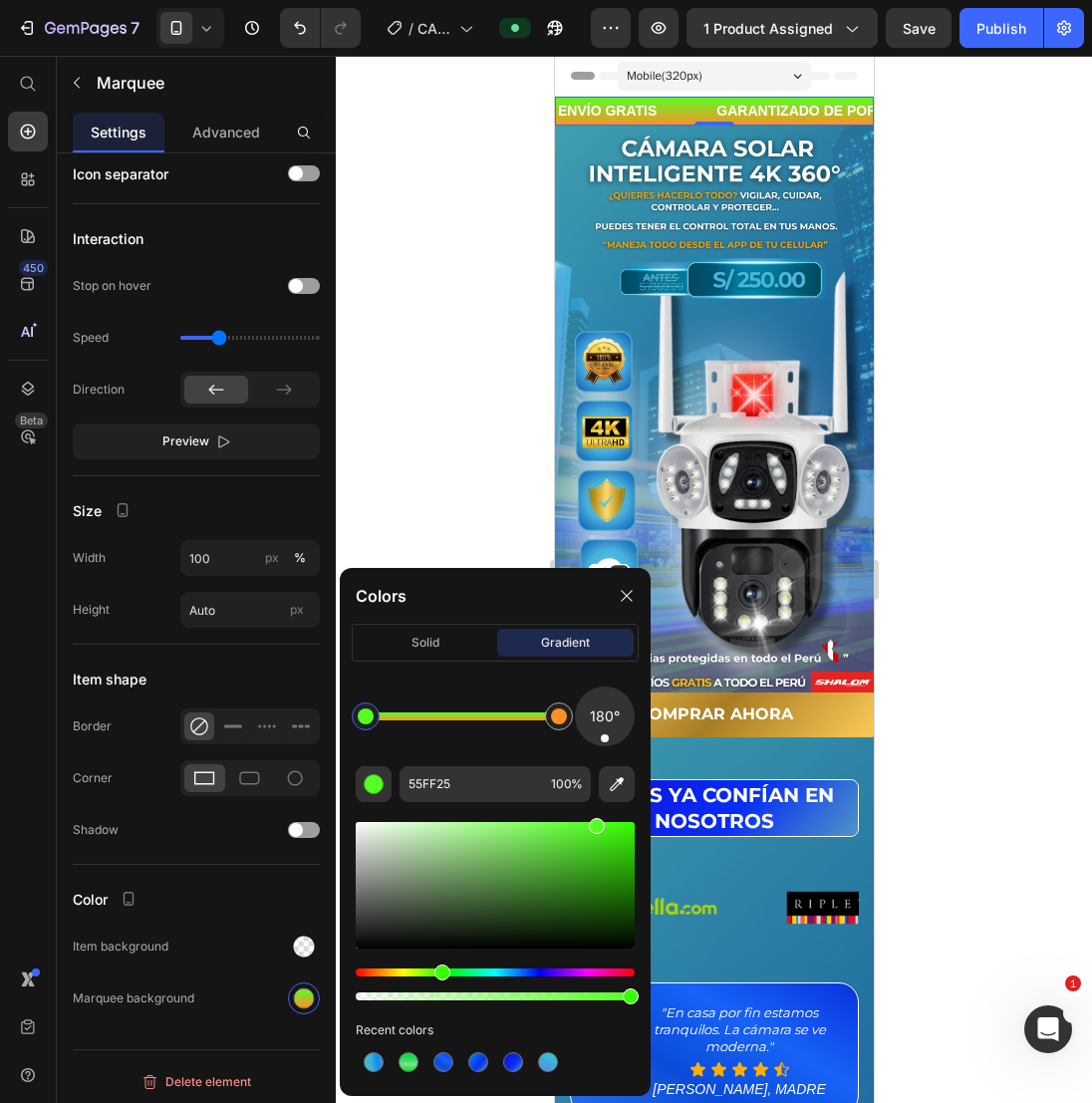 drag, startPoint x: 451, startPoint y: 969, endPoint x: 439, endPoint y: 974, distance: 13 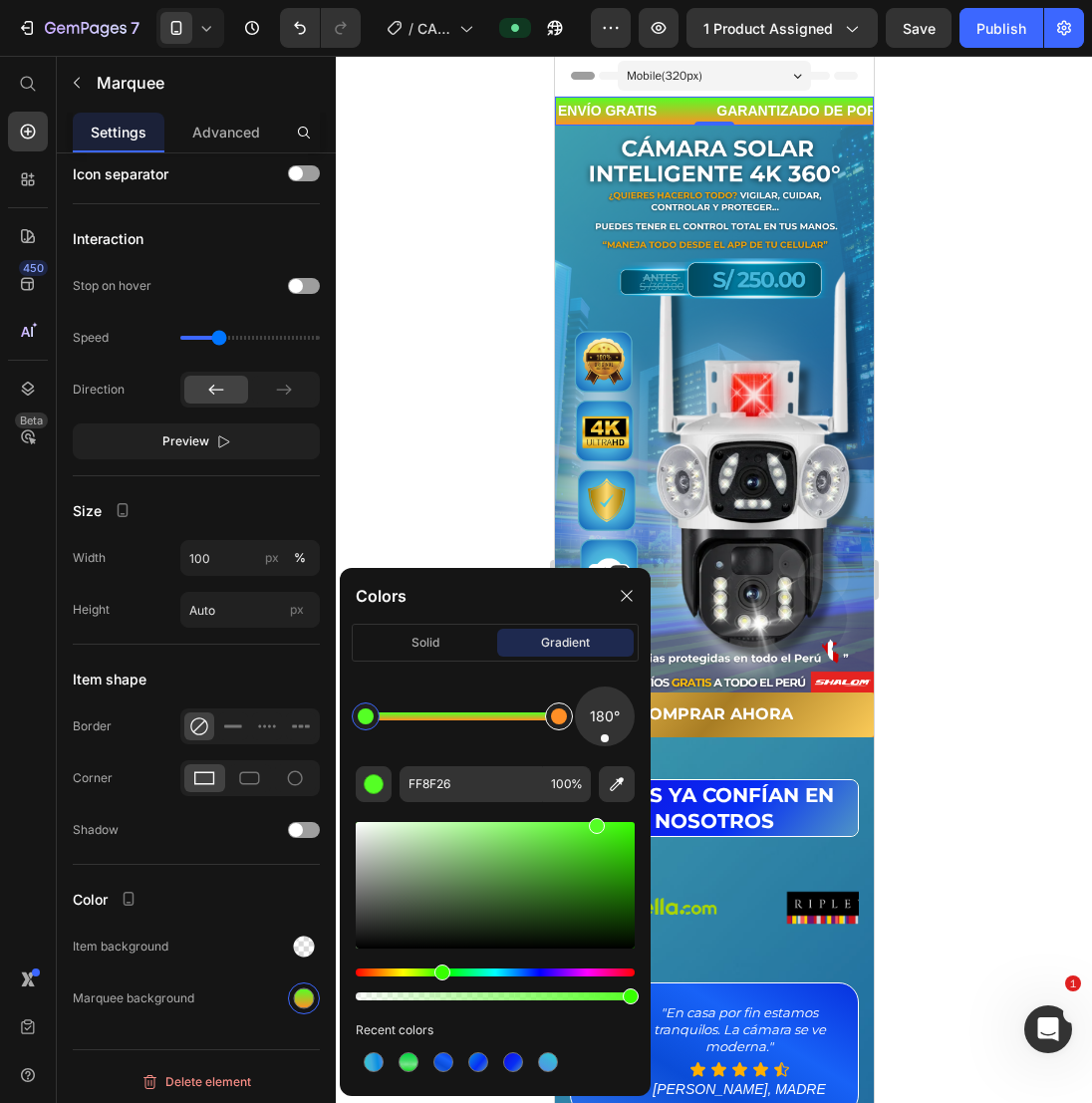 click at bounding box center (559, 716) 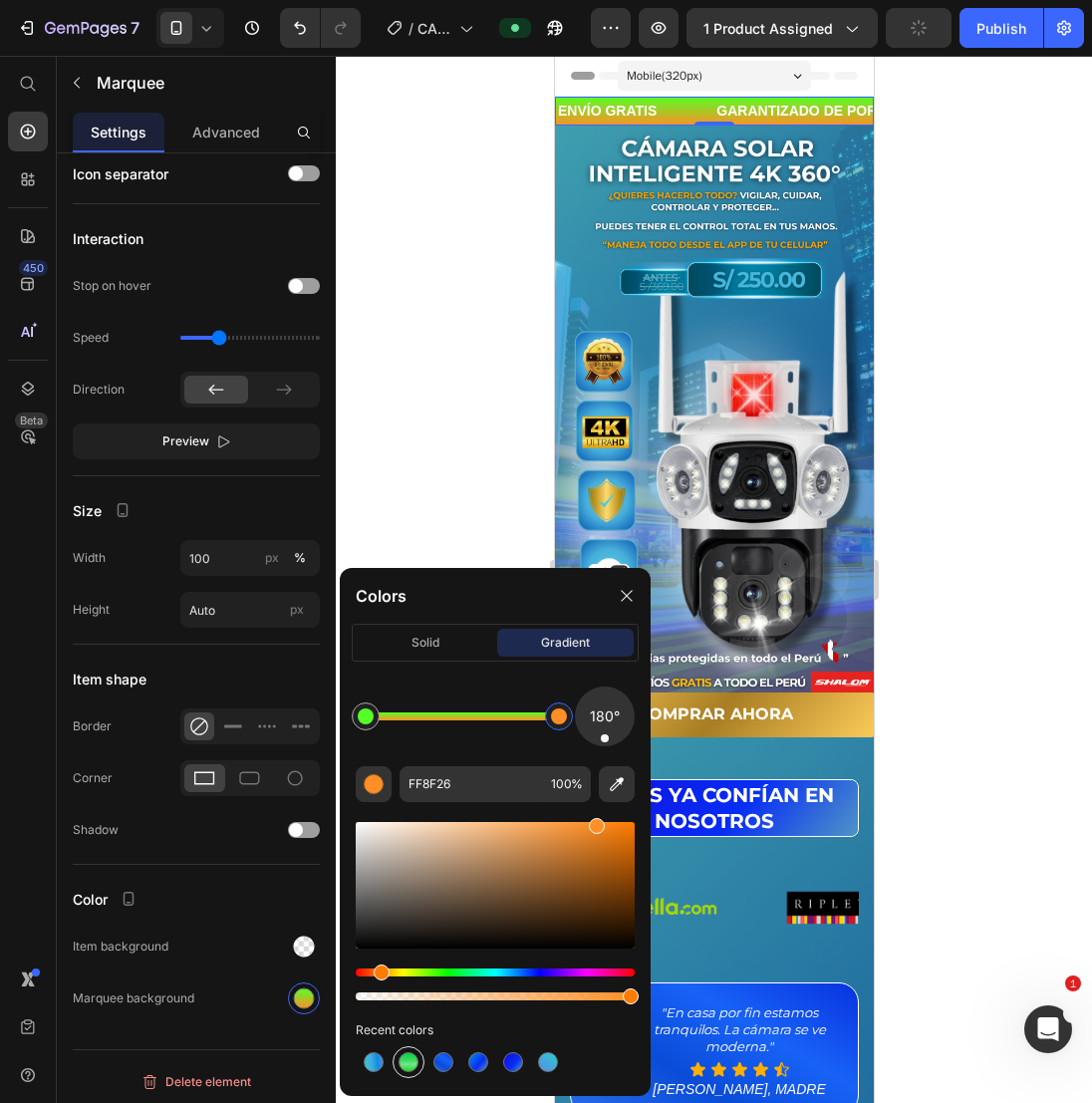 click at bounding box center (409, 1062) 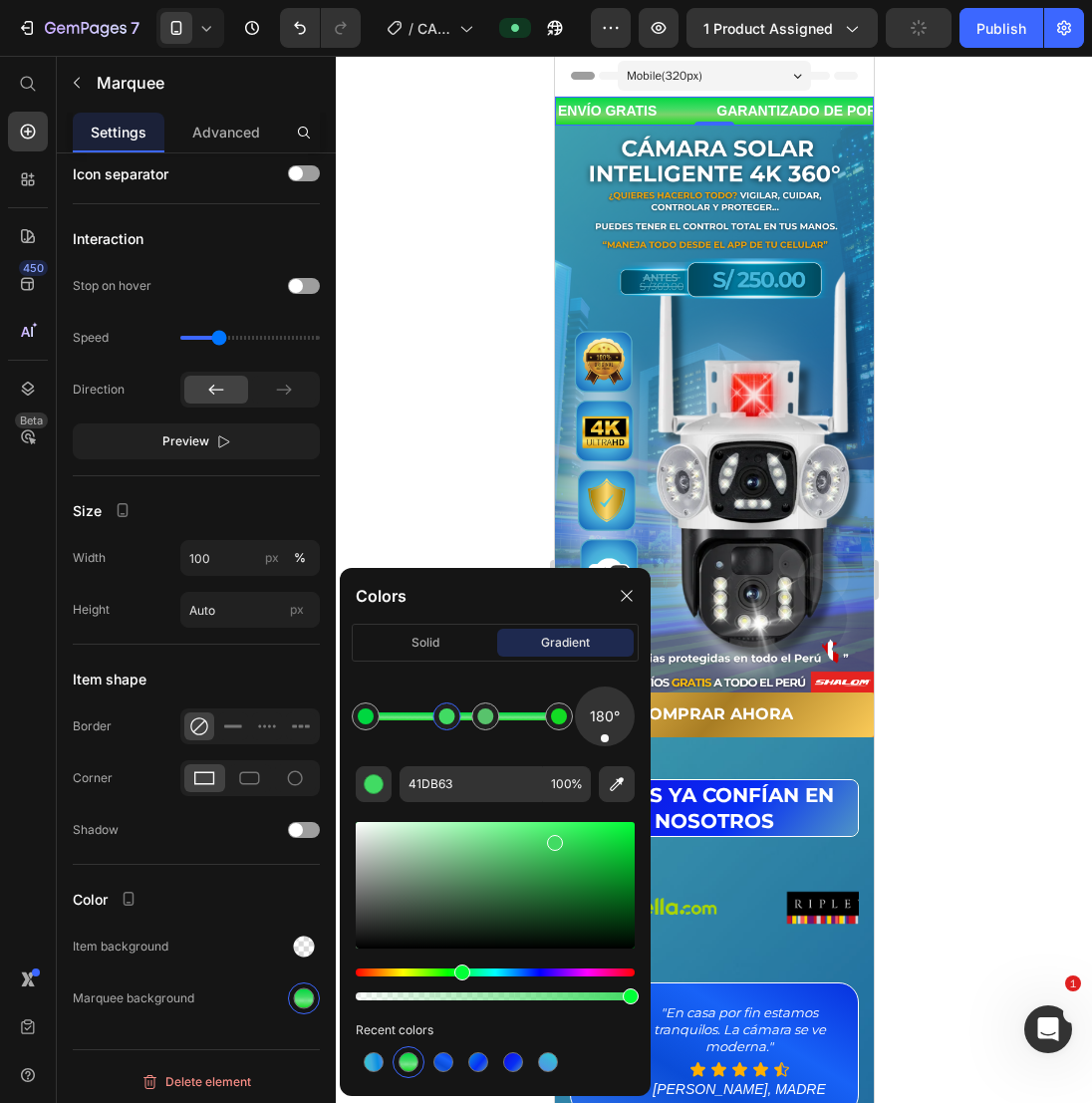 click at bounding box center [446, 716] 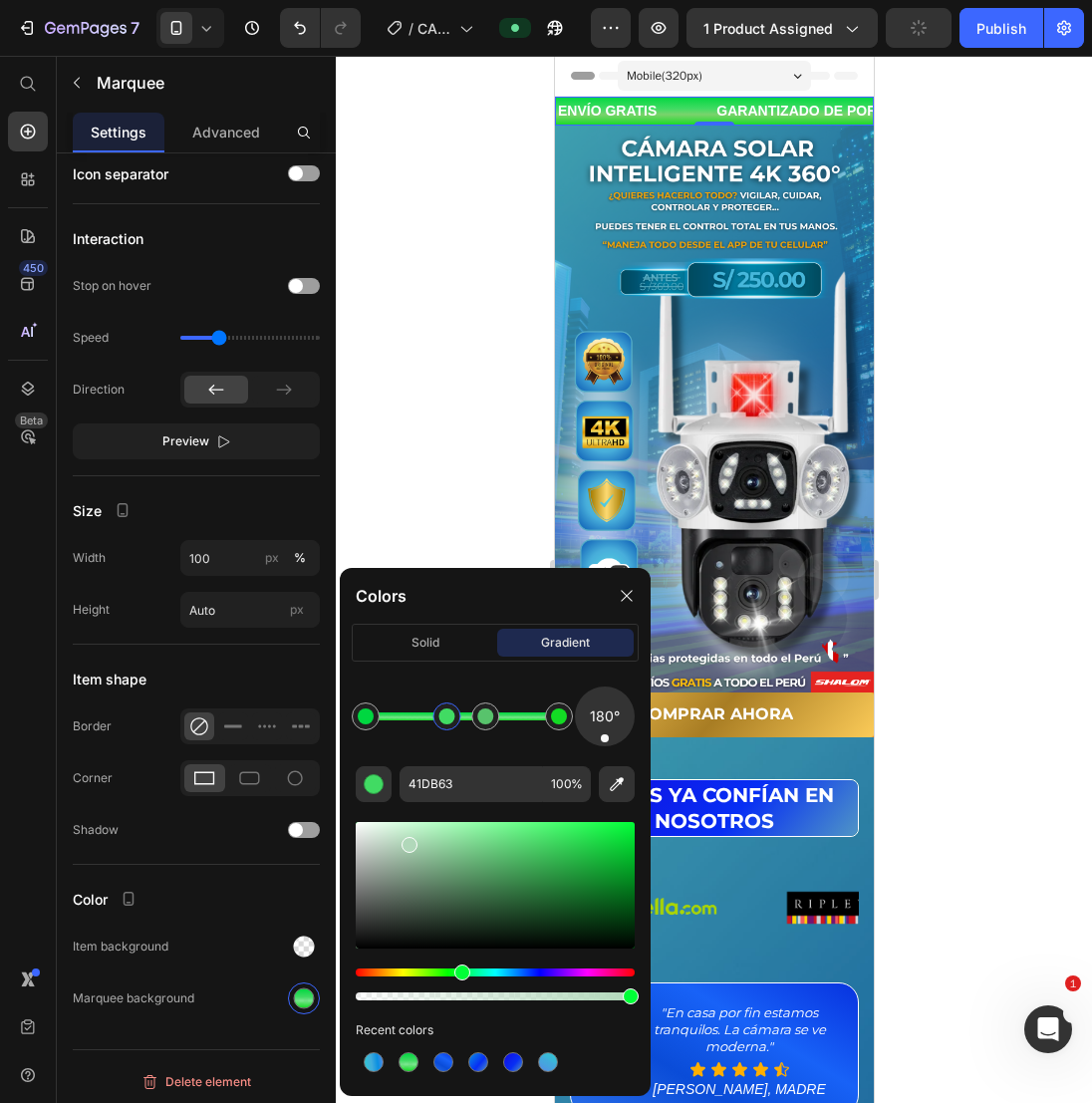 drag, startPoint x: 472, startPoint y: 836, endPoint x: 403, endPoint y: 840, distance: 69.11584 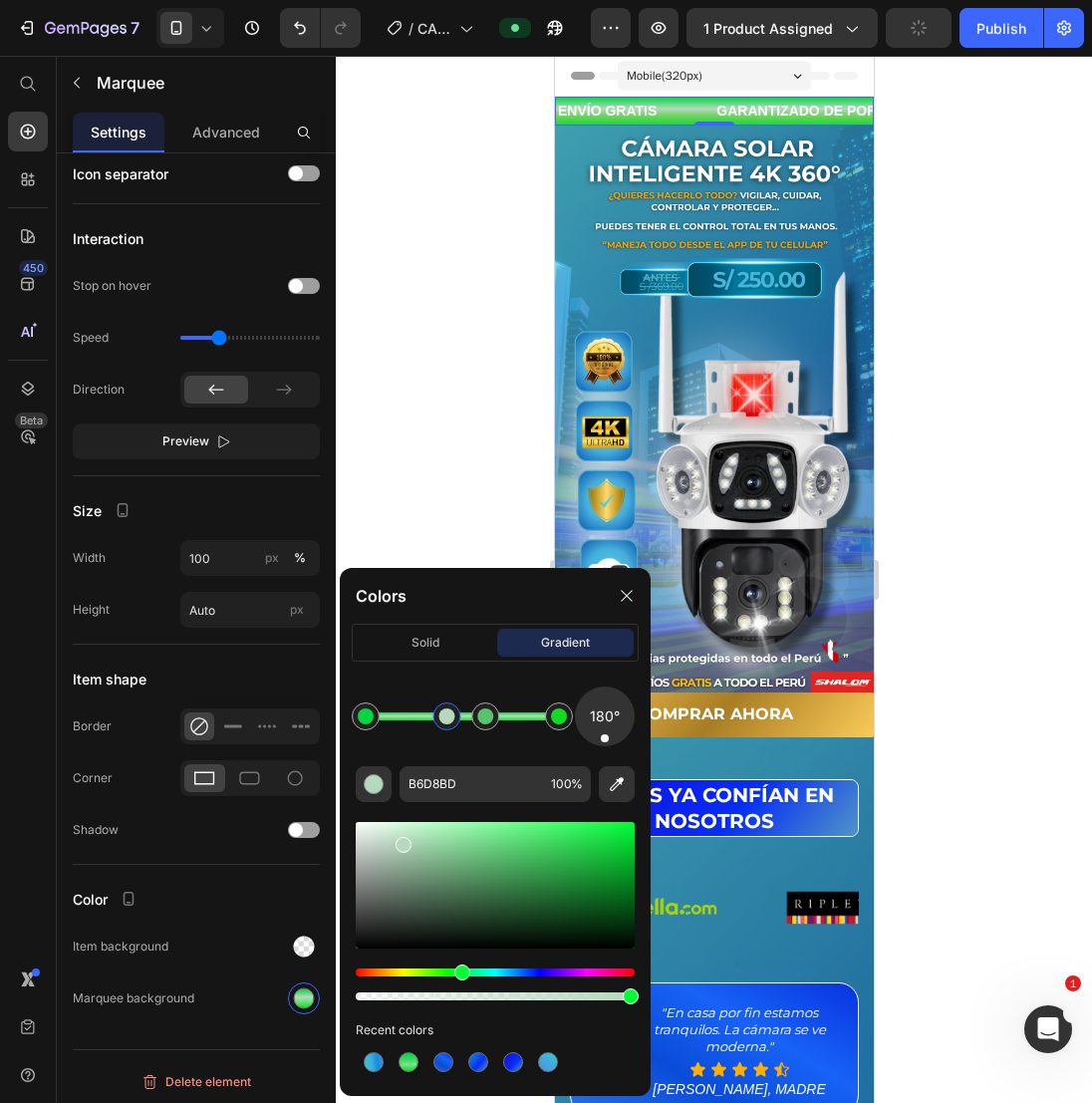 click at bounding box center [495, 885] 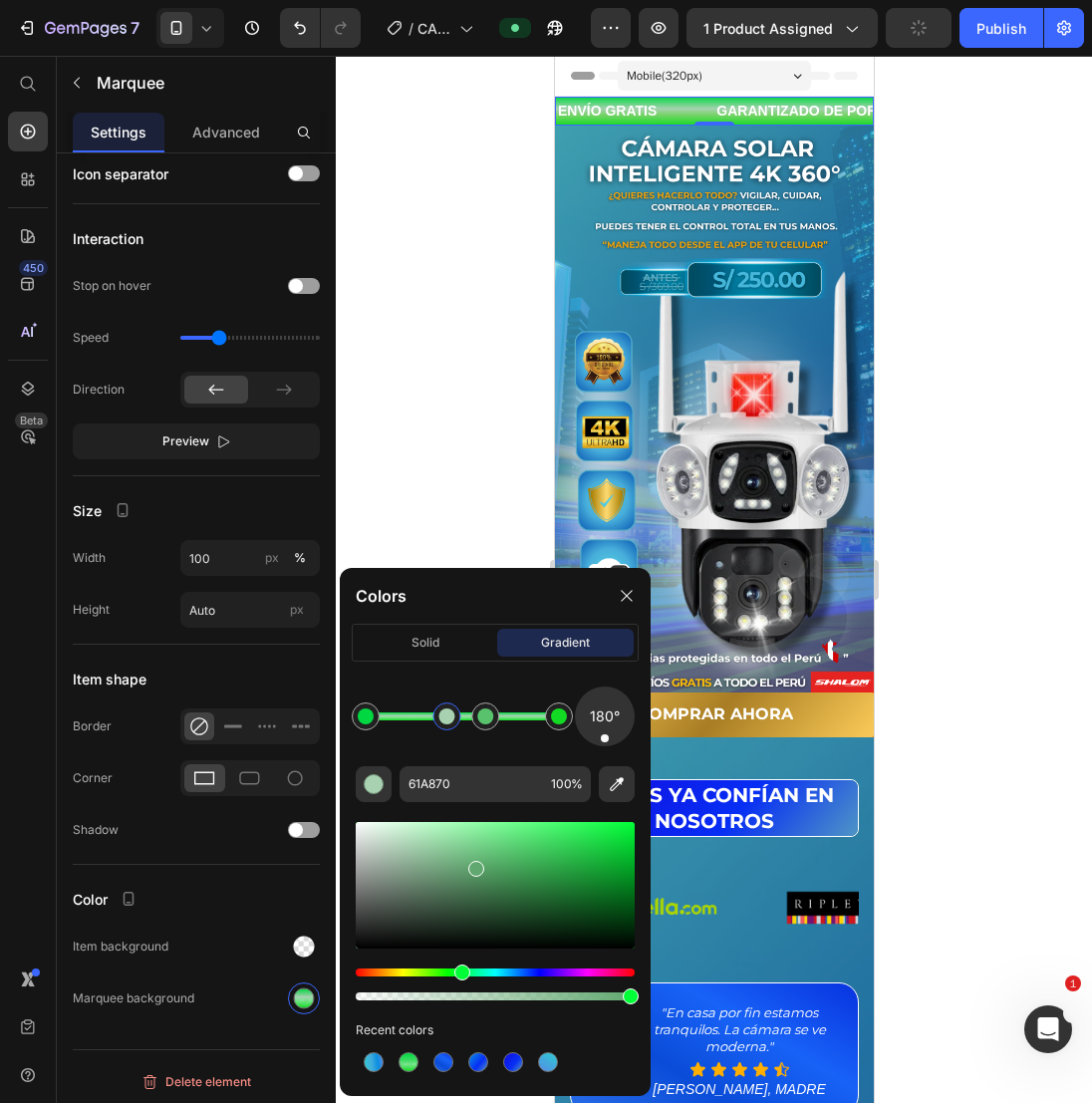 drag, startPoint x: 379, startPoint y: 843, endPoint x: 474, endPoint y: 863, distance: 97.0824 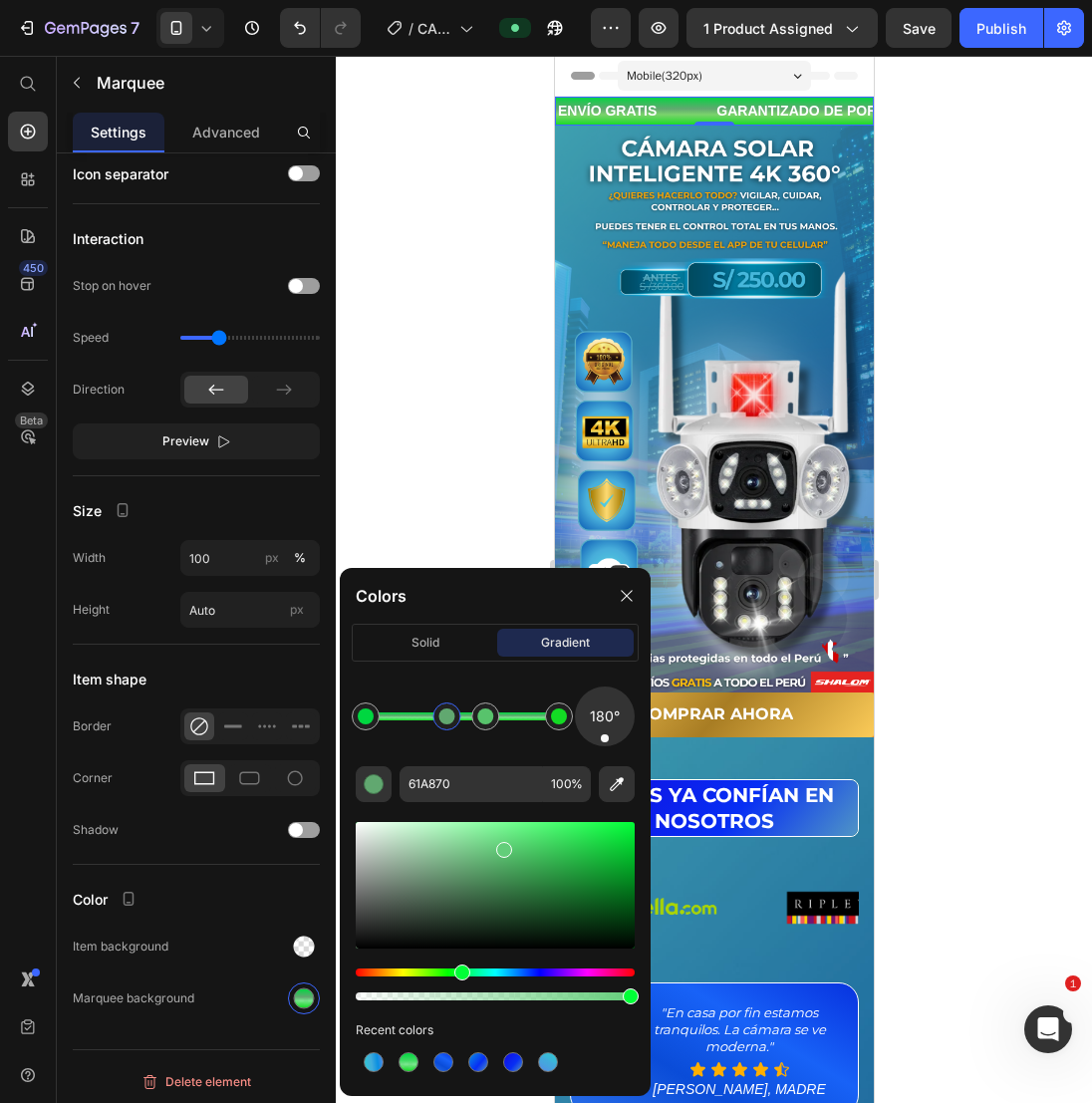 click at bounding box center [495, 885] 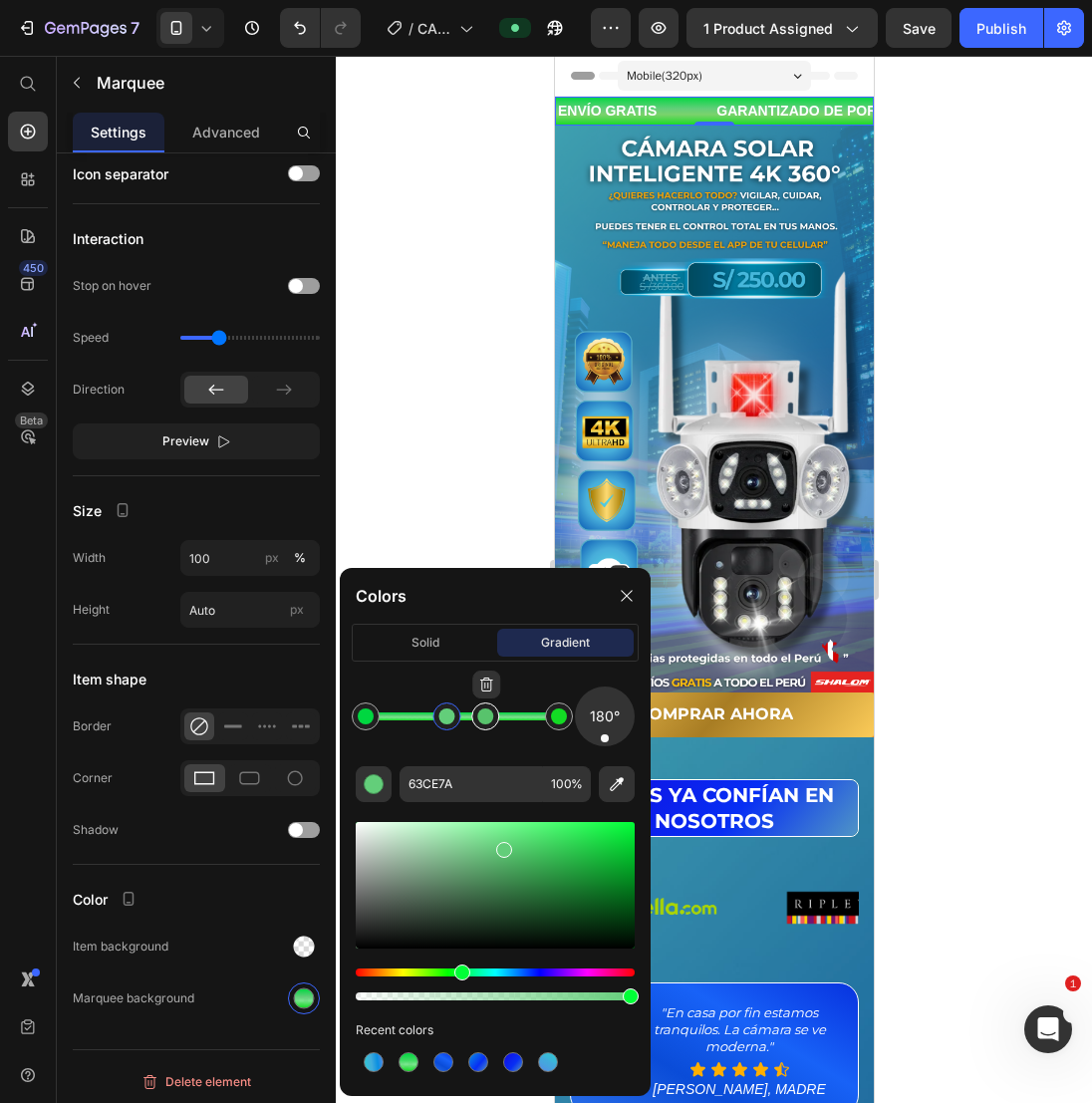 type on "63E27B" 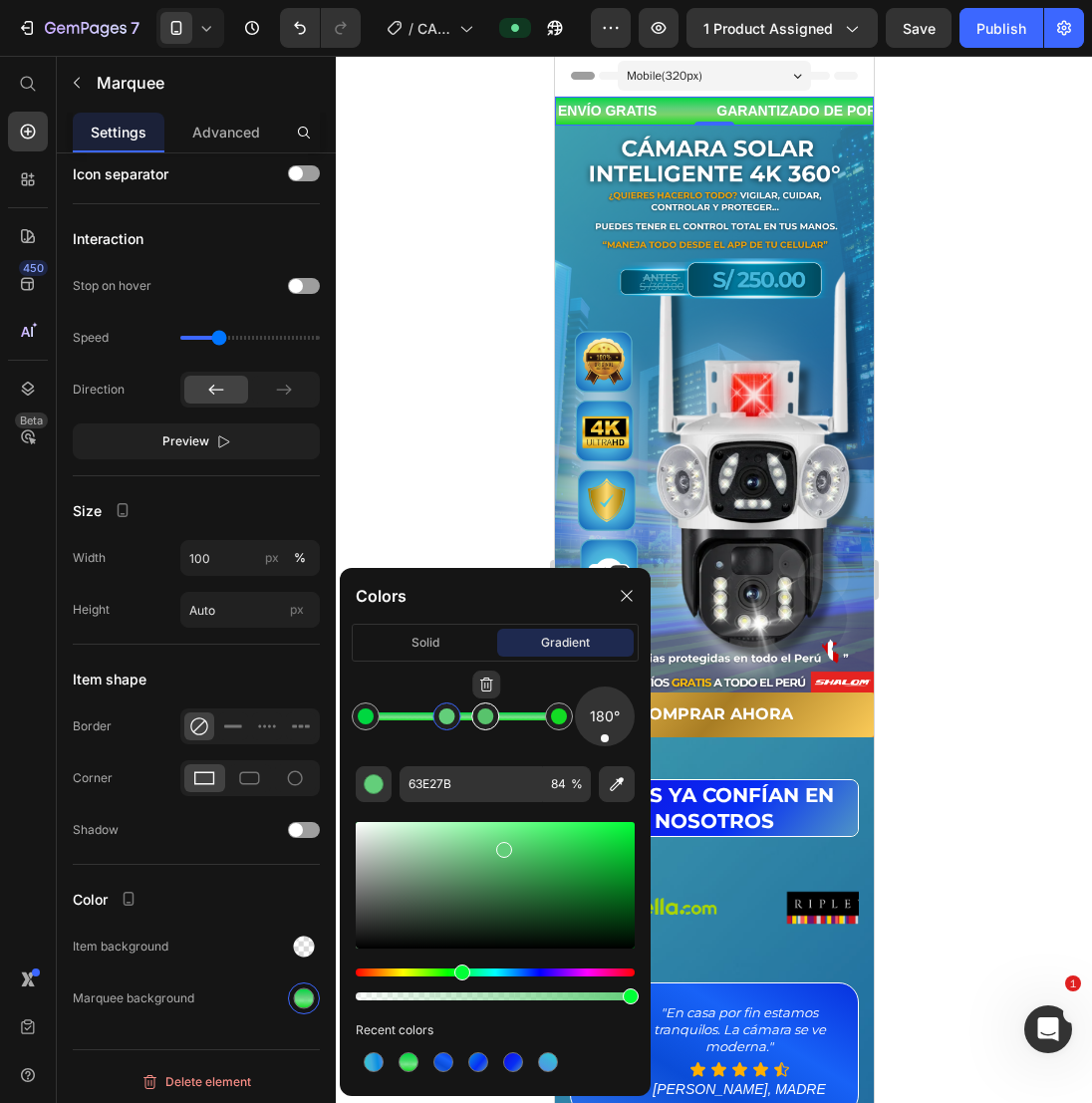click at bounding box center [485, 716] 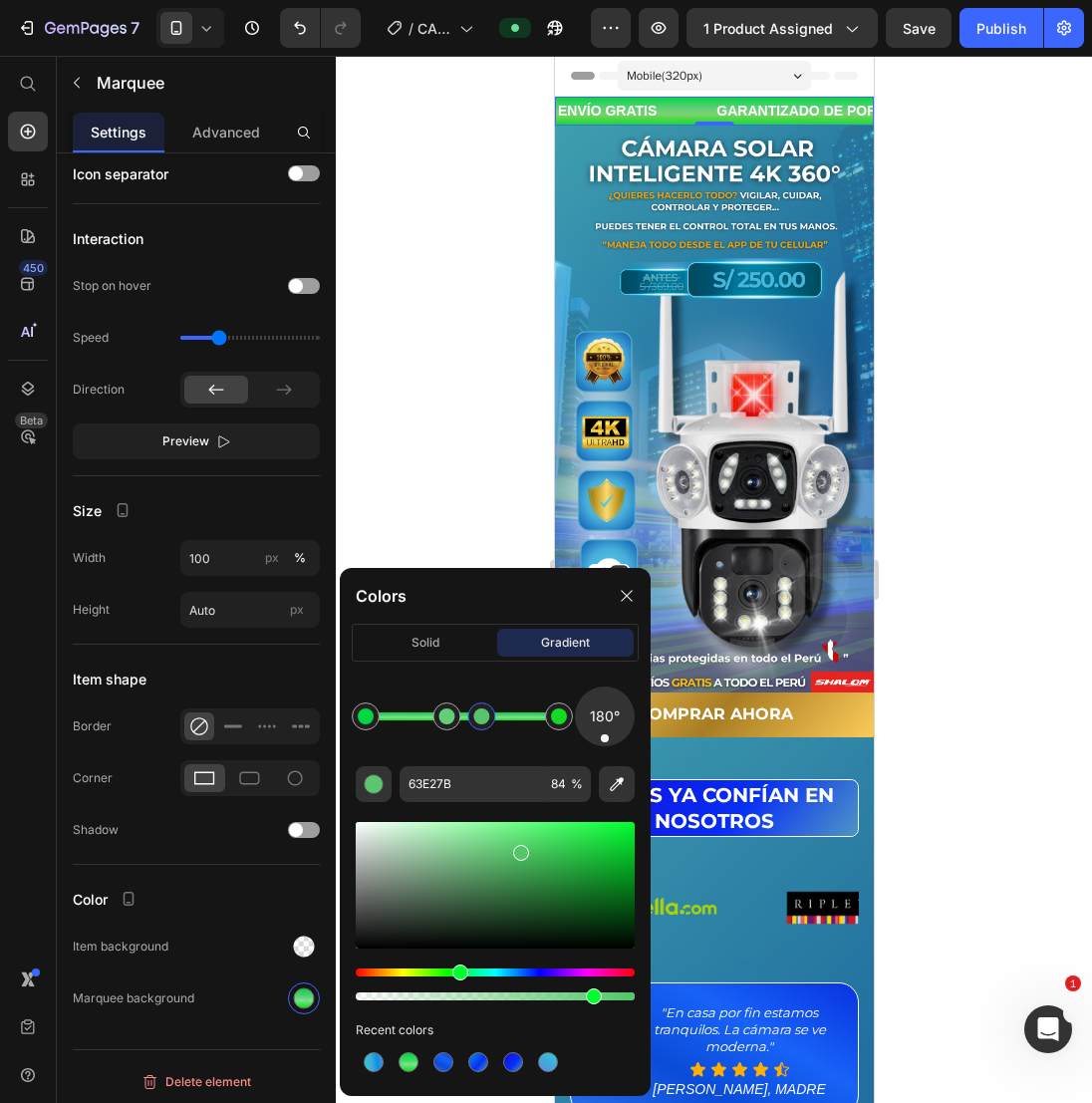click at bounding box center [495, 885] 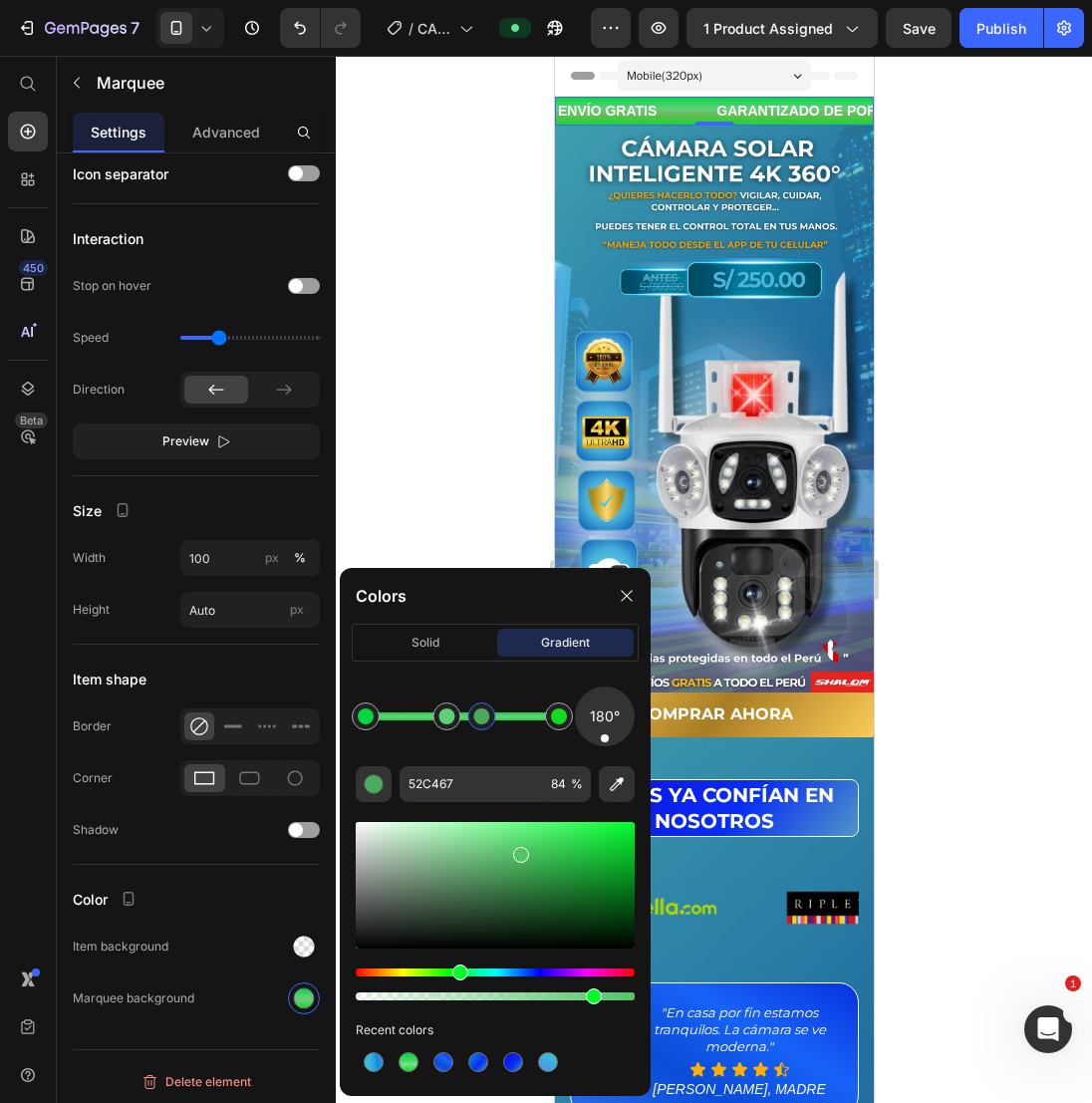 click at bounding box center [481, 716] 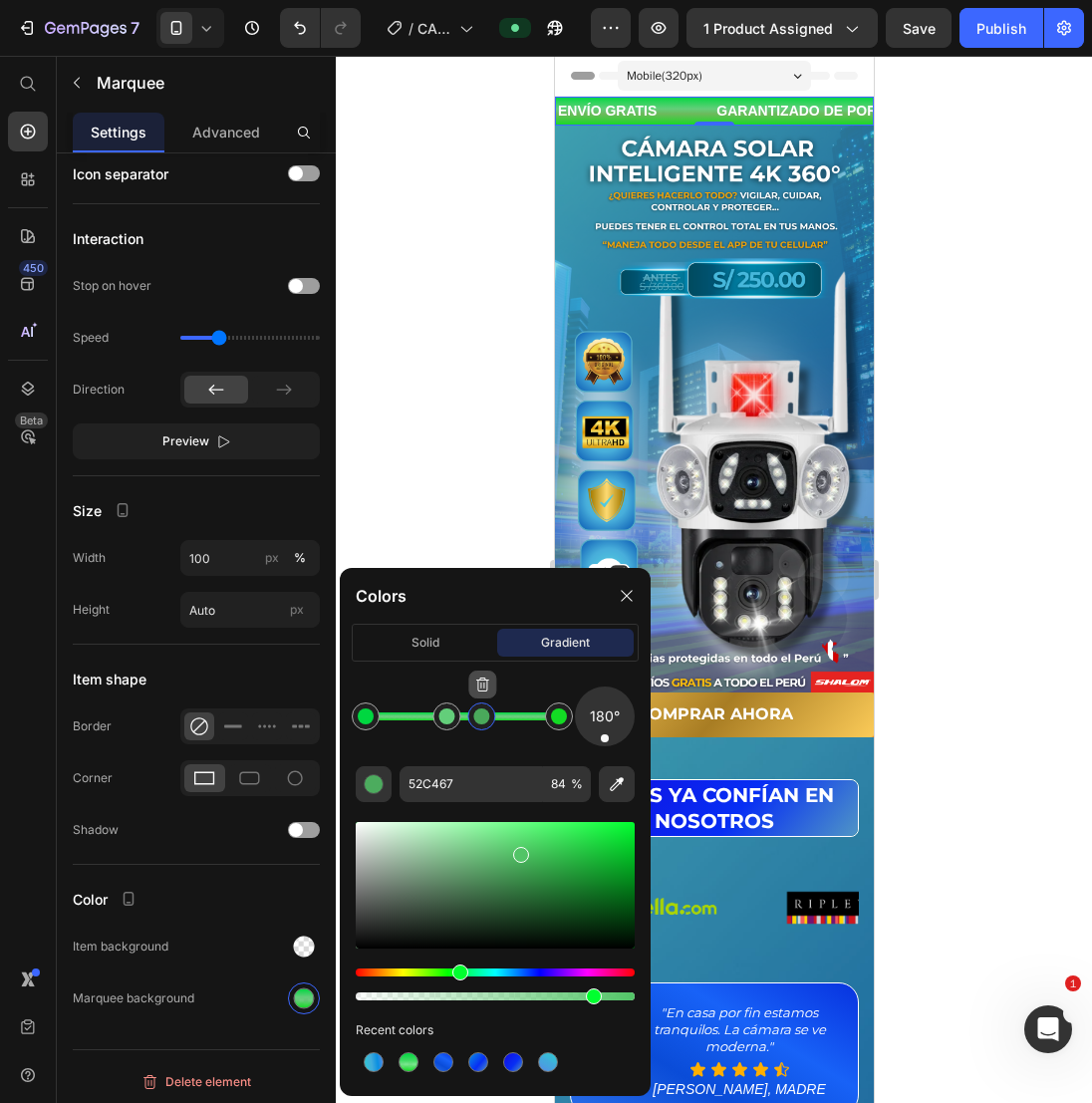 click 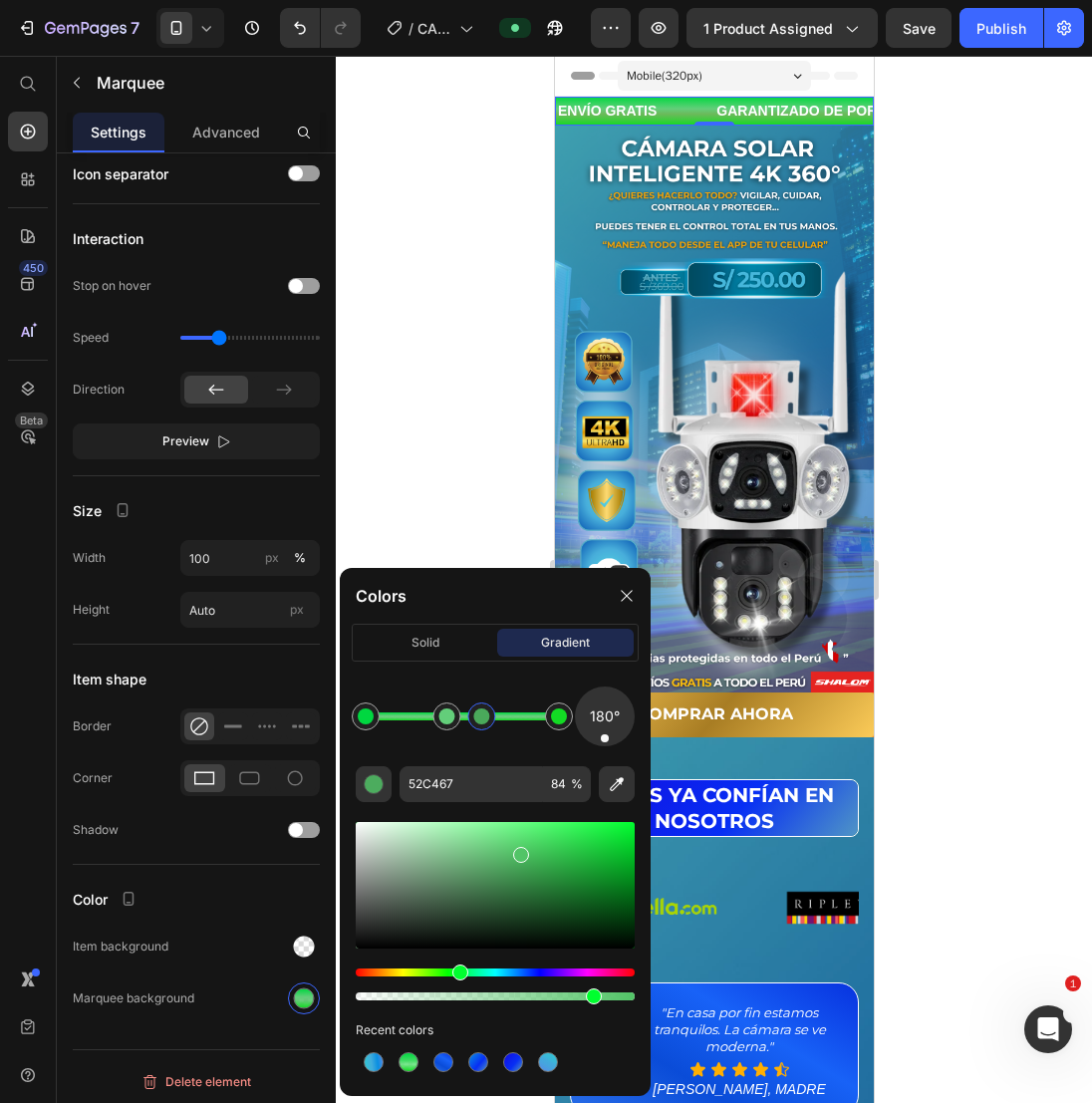 type on "00D740" 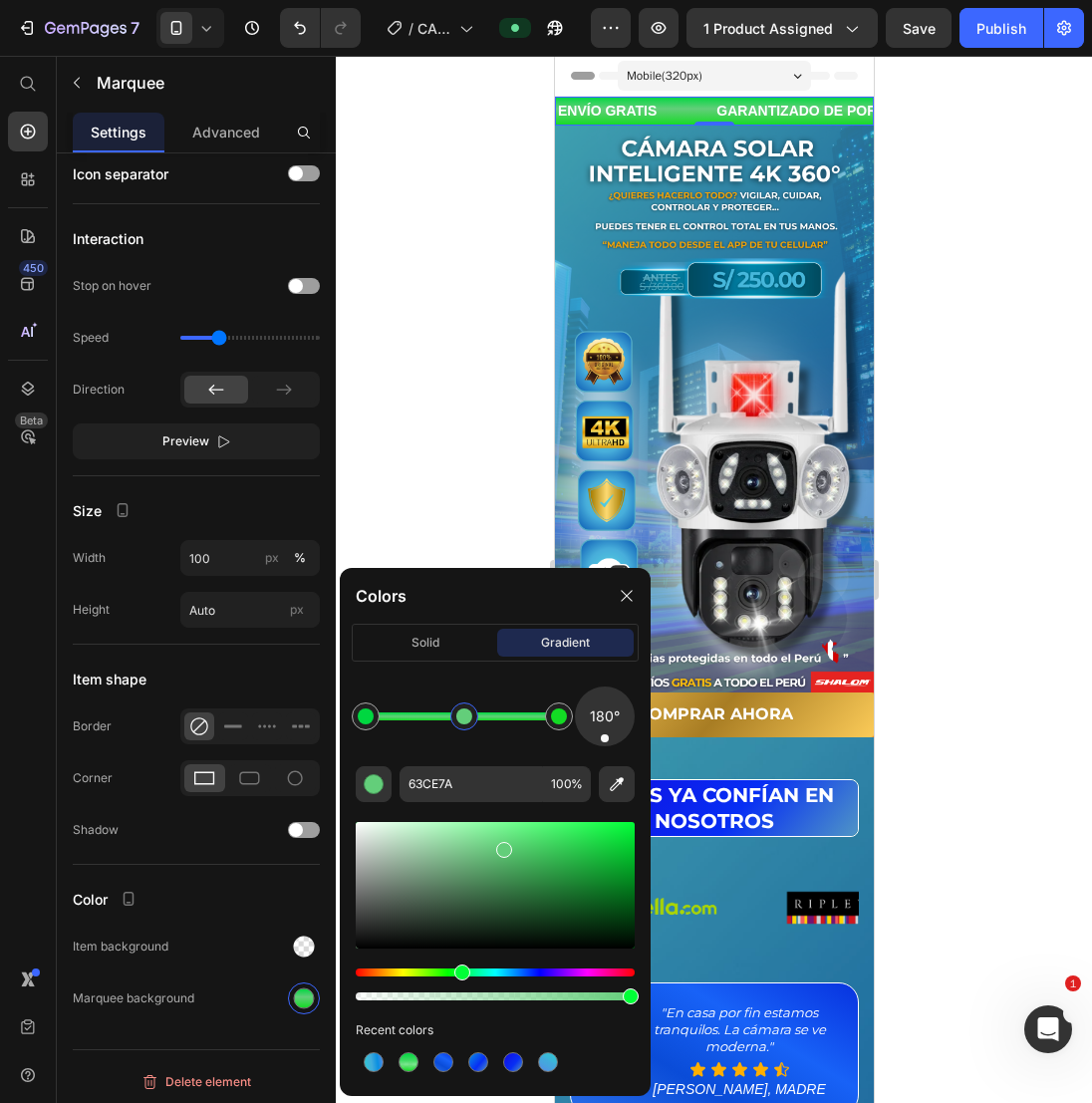 drag, startPoint x: 452, startPoint y: 719, endPoint x: 465, endPoint y: 719, distance: 13 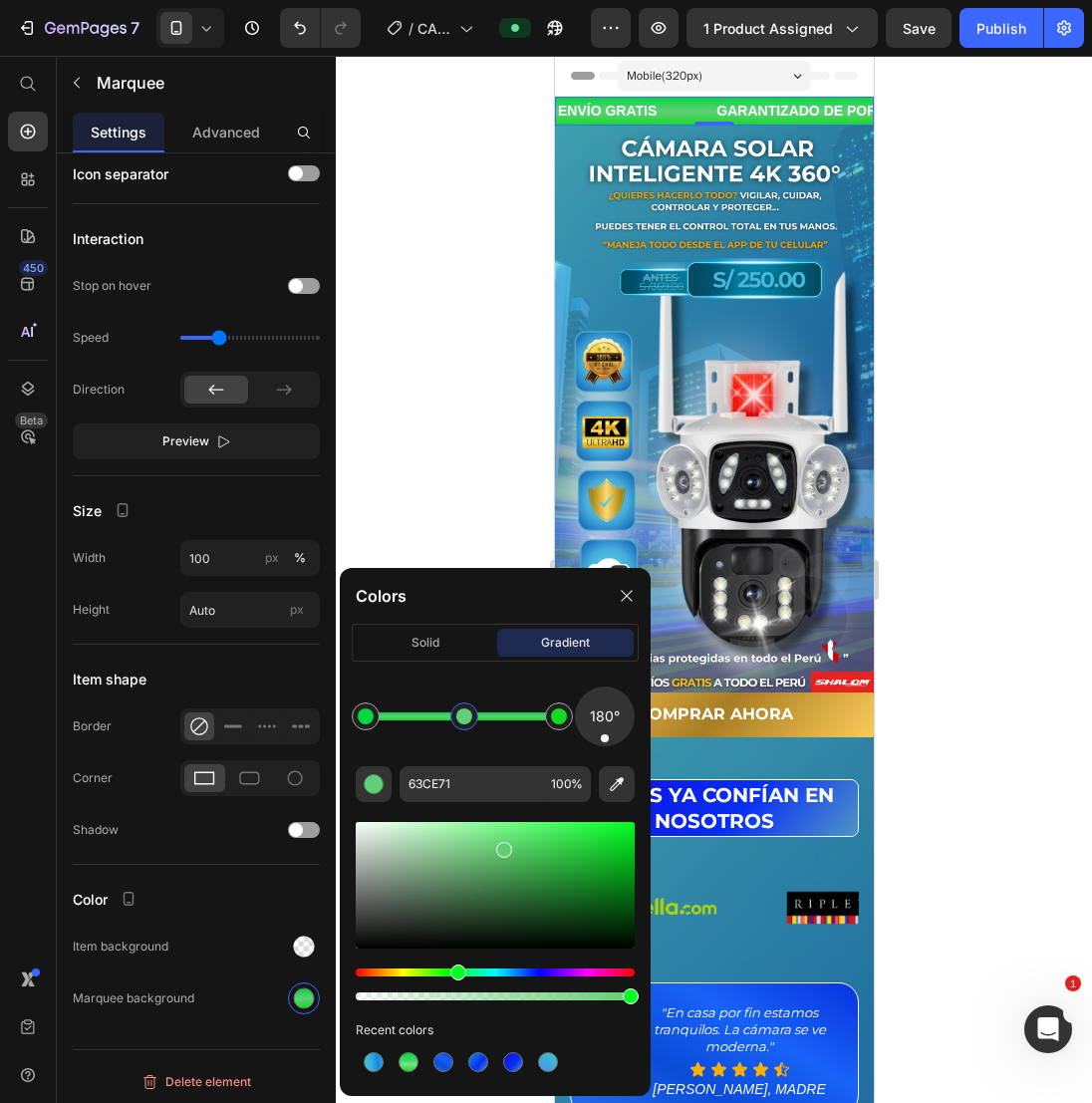click at bounding box center [458, 972] 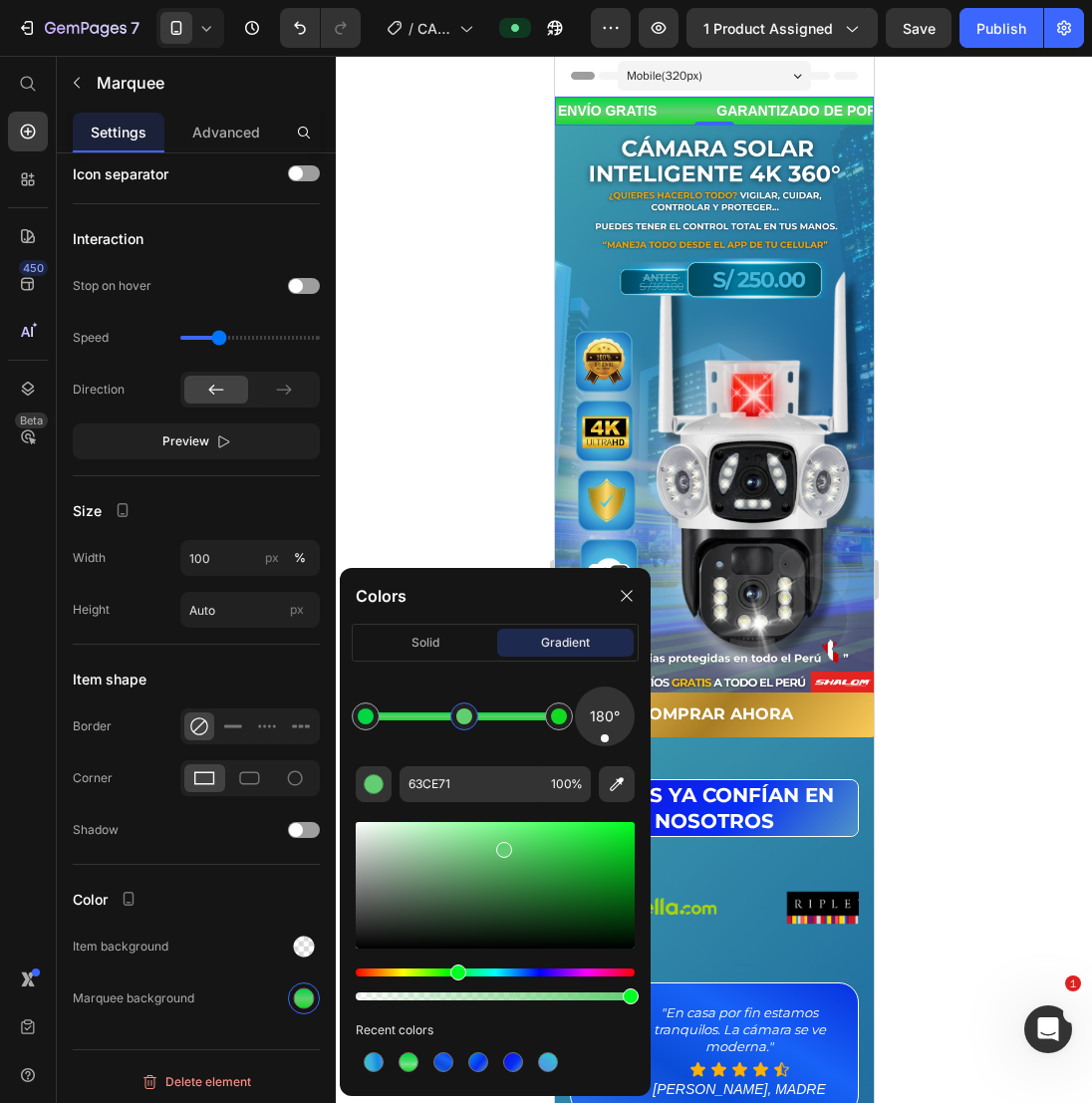 click at bounding box center (495, 885) 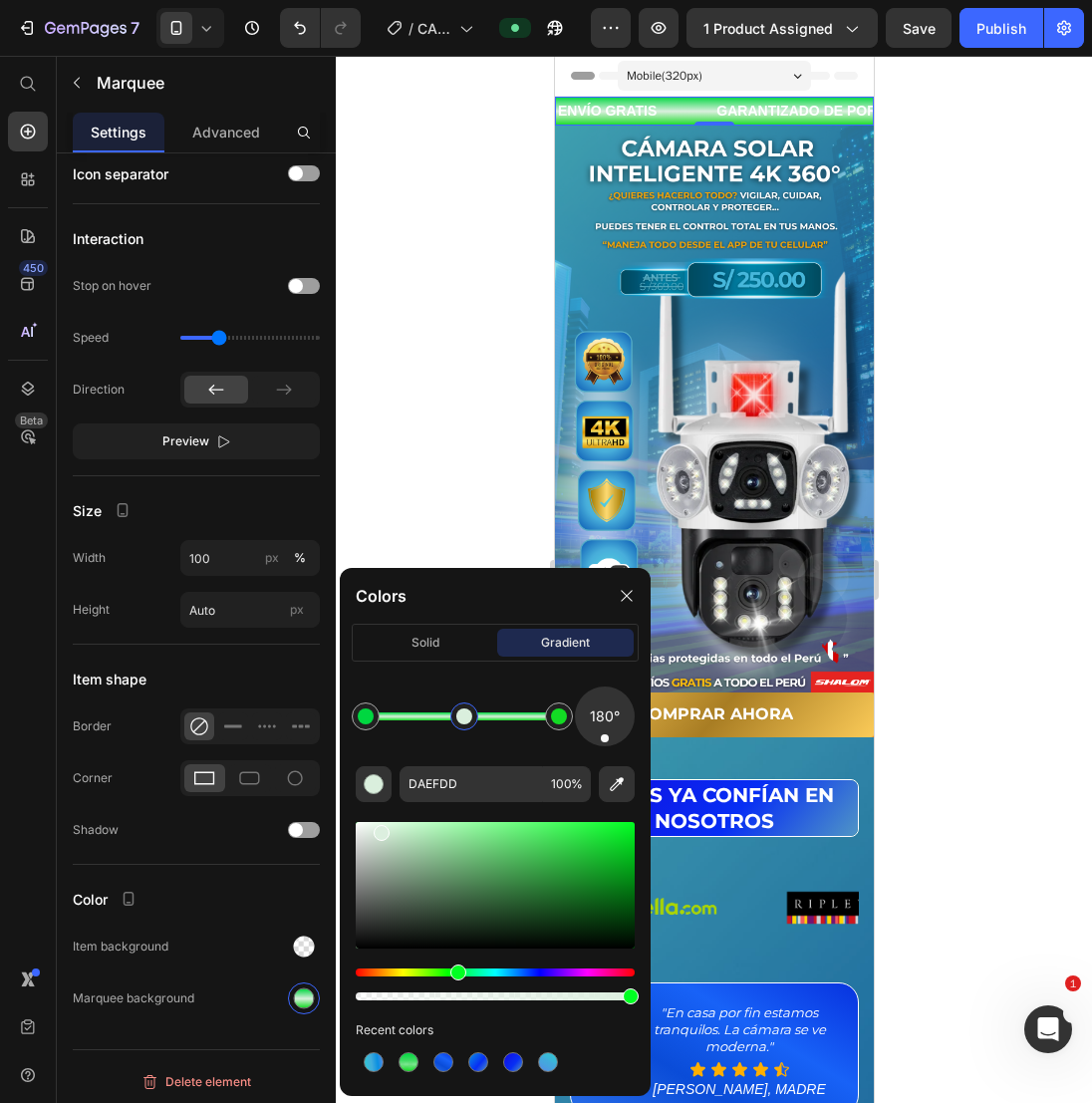 click at bounding box center (382, 833) 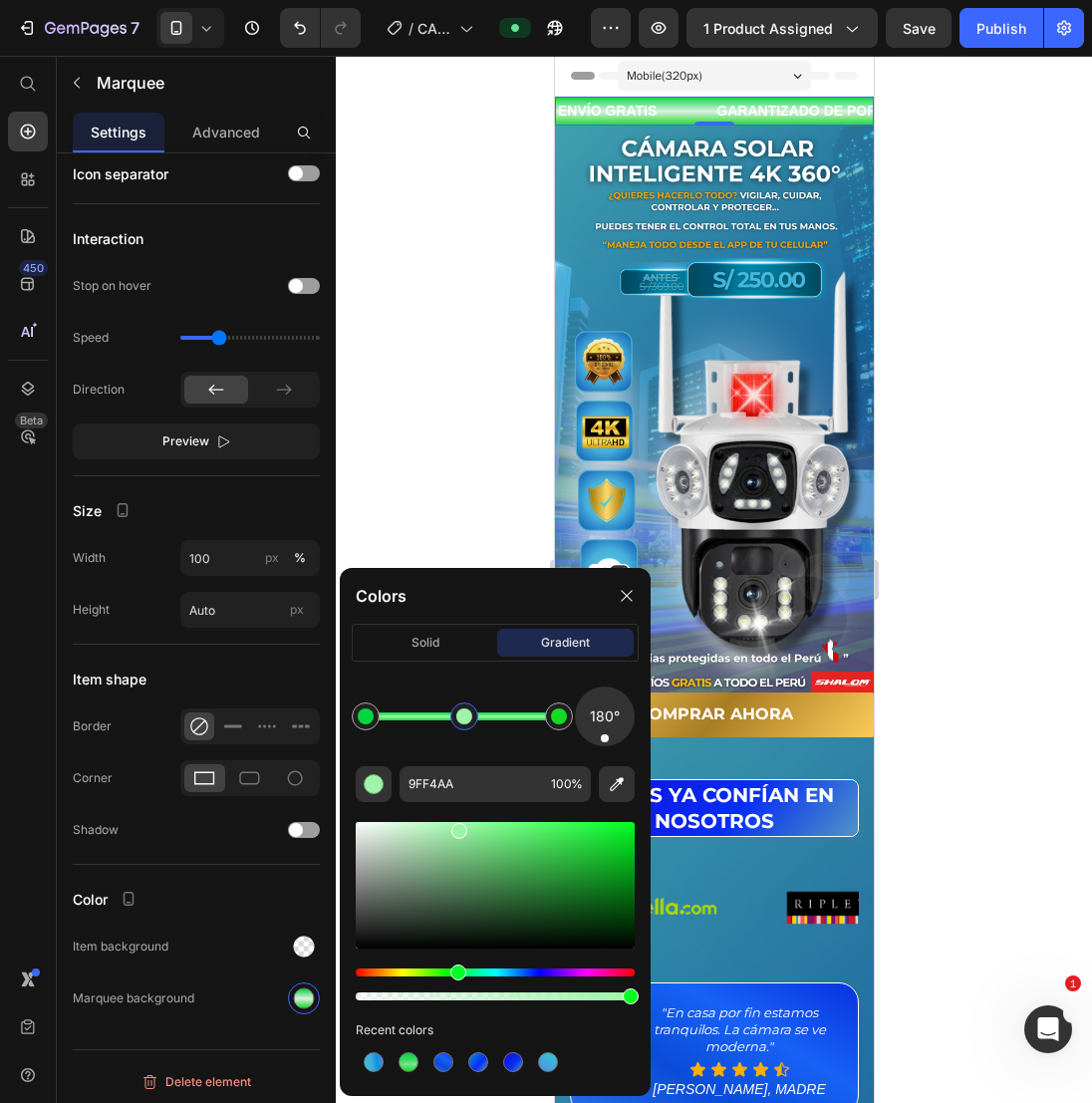 drag, startPoint x: 373, startPoint y: 828, endPoint x: 484, endPoint y: 833, distance: 111.11256 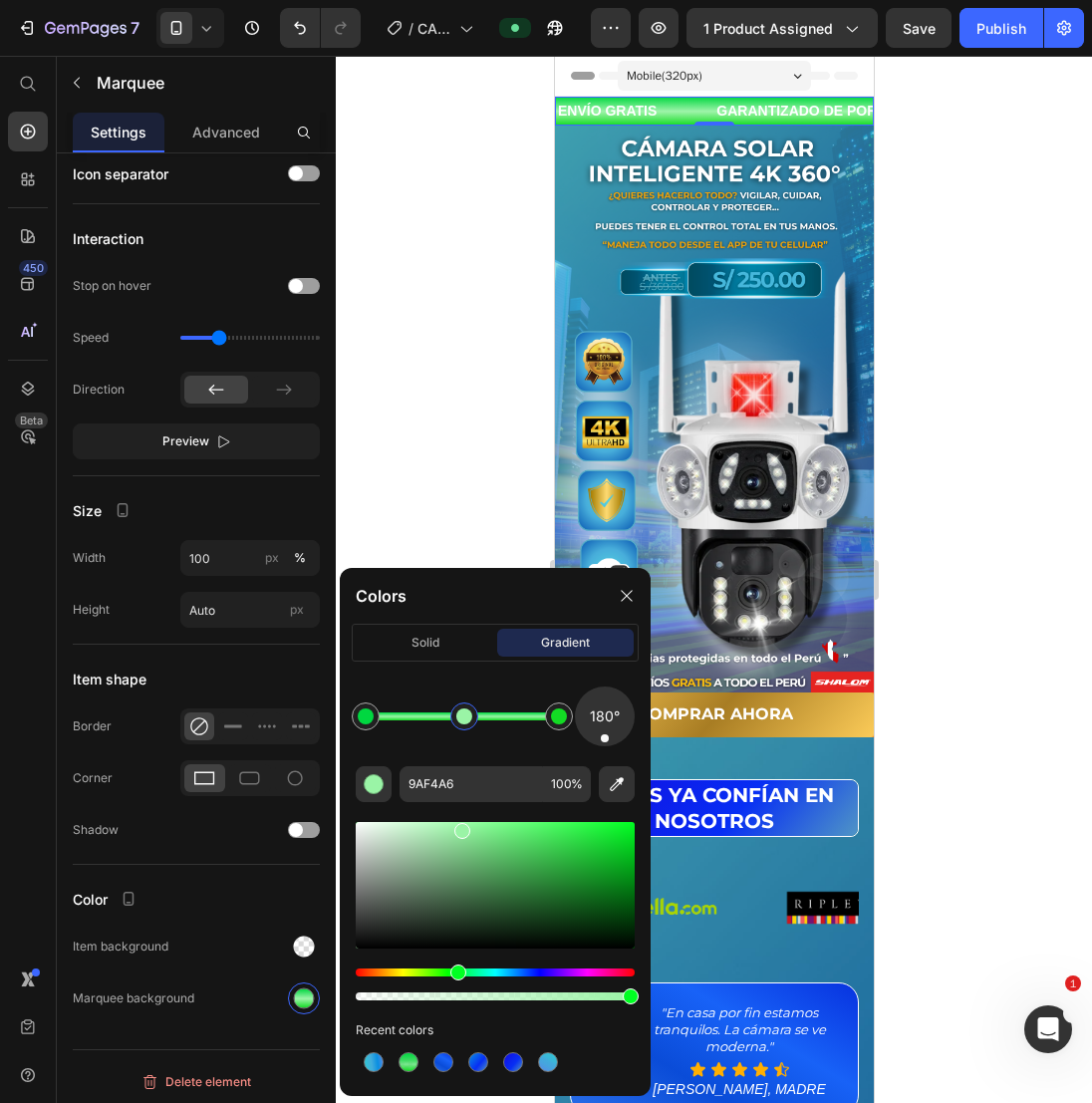 click at bounding box center (495, 885) 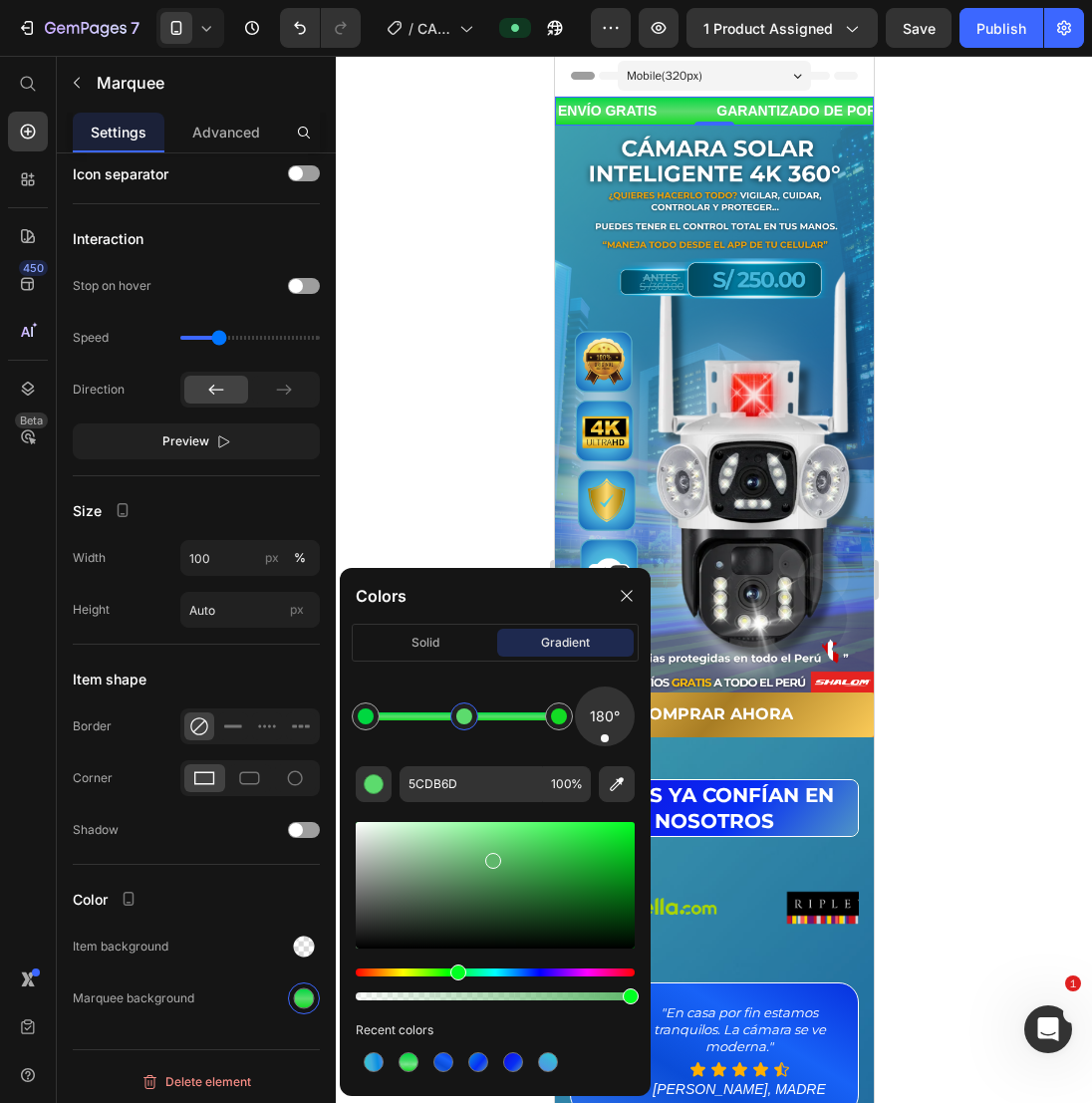 click at bounding box center [495, 885] 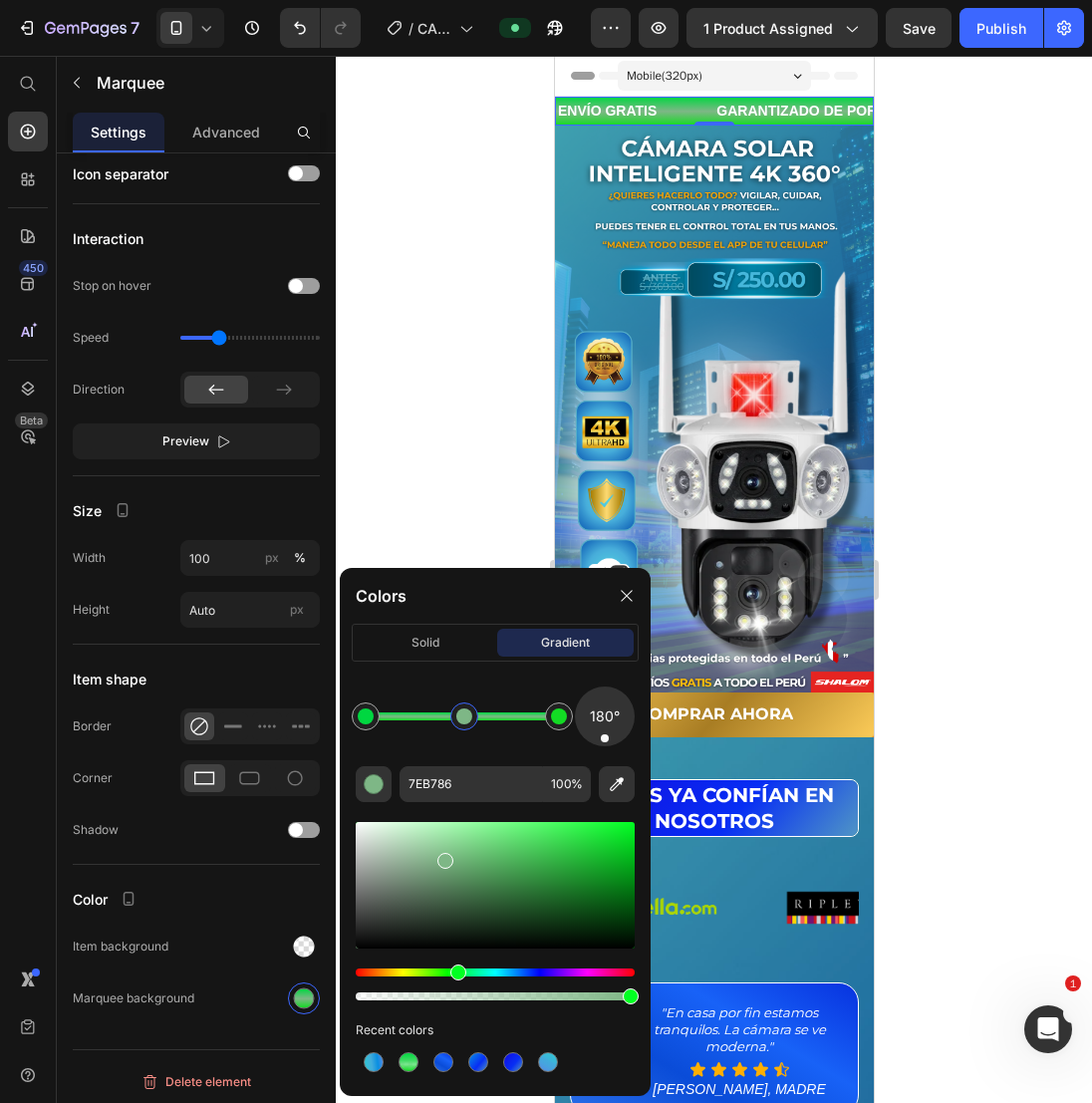 drag, startPoint x: 481, startPoint y: 856, endPoint x: 444, endPoint y: 856, distance: 37 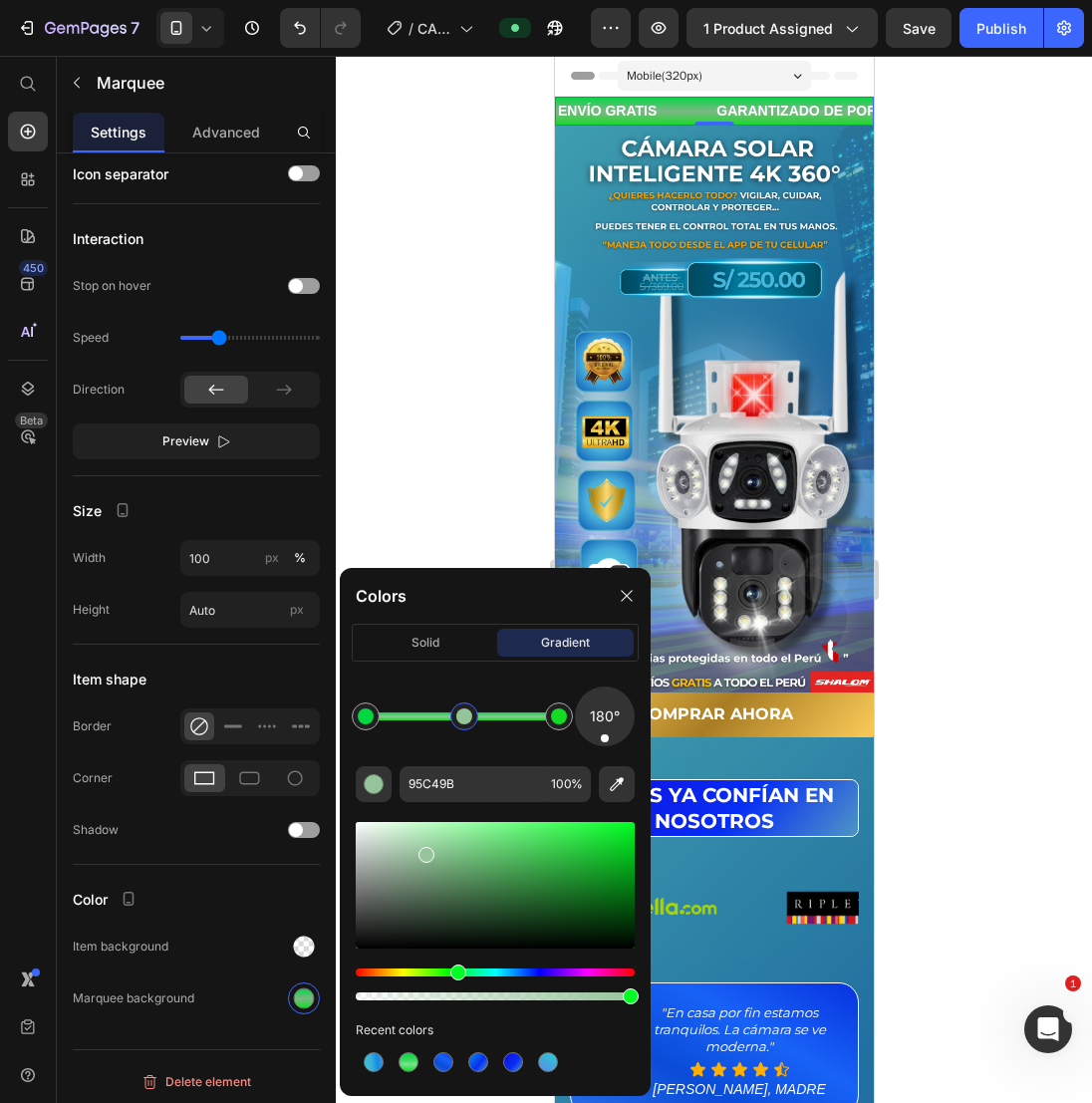 drag, startPoint x: 444, startPoint y: 856, endPoint x: 419, endPoint y: 849, distance: 25.96151 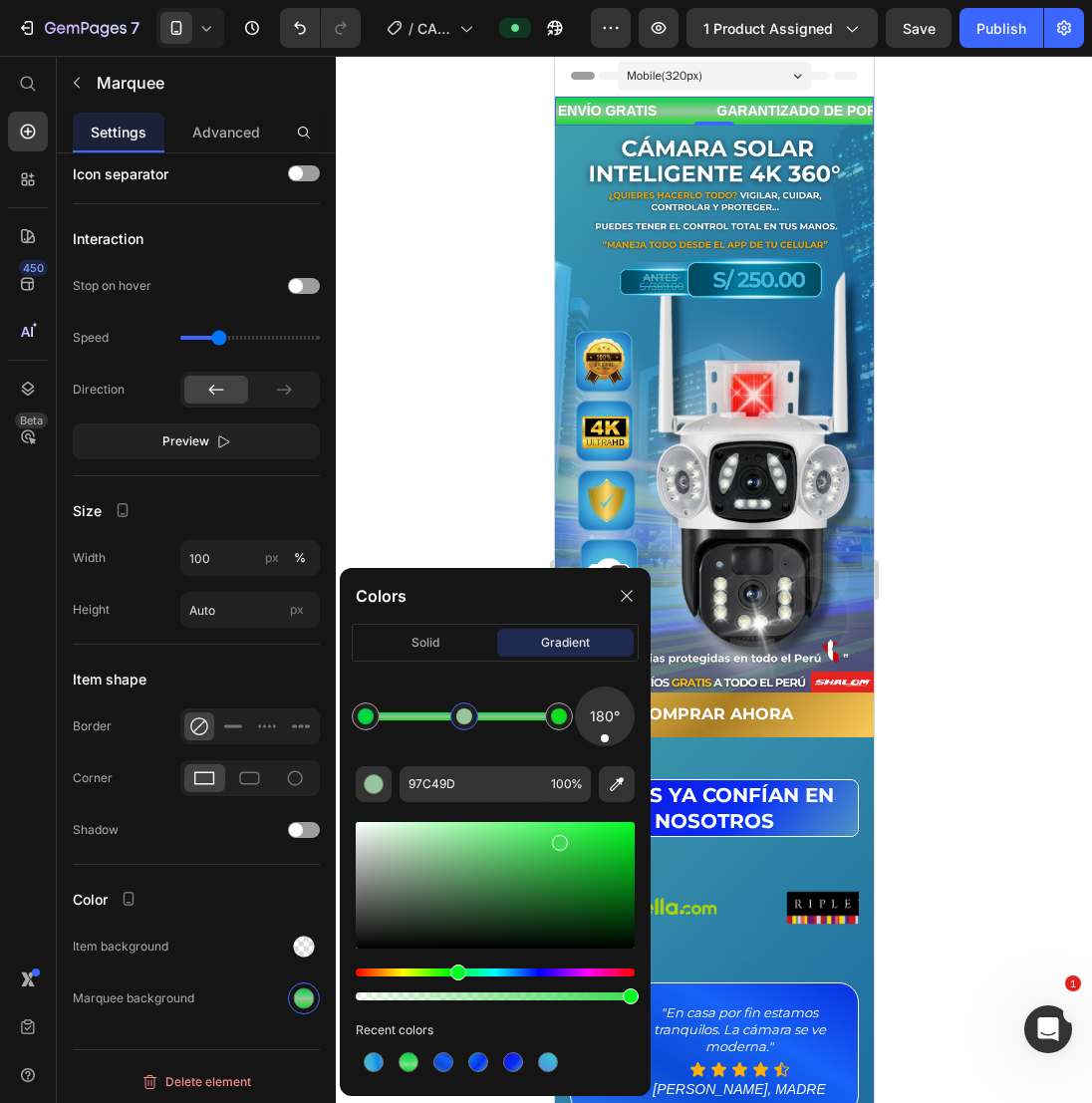 drag, startPoint x: 419, startPoint y: 849, endPoint x: 558, endPoint y: 838, distance: 139.43457 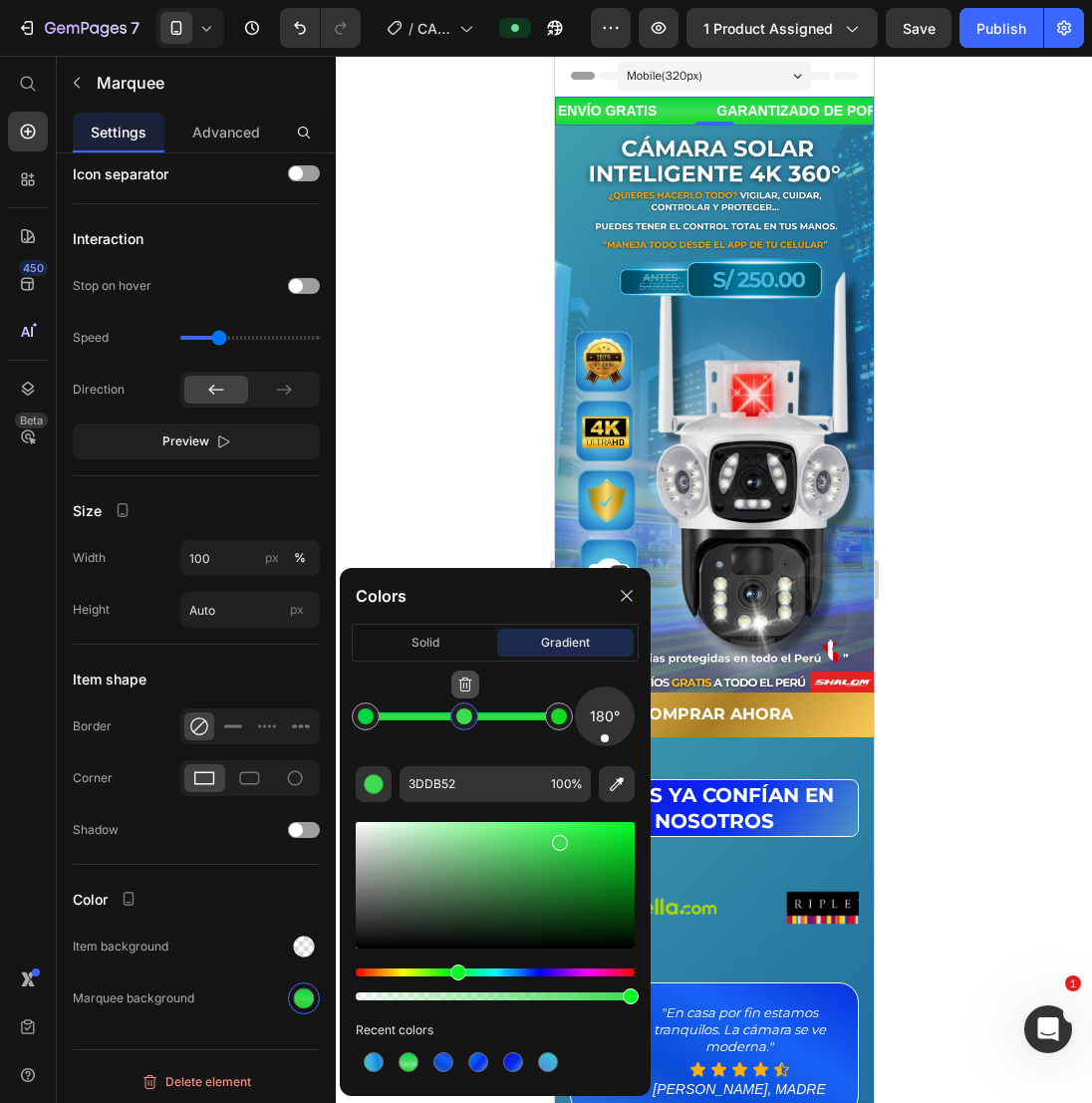 click at bounding box center [465, 685] 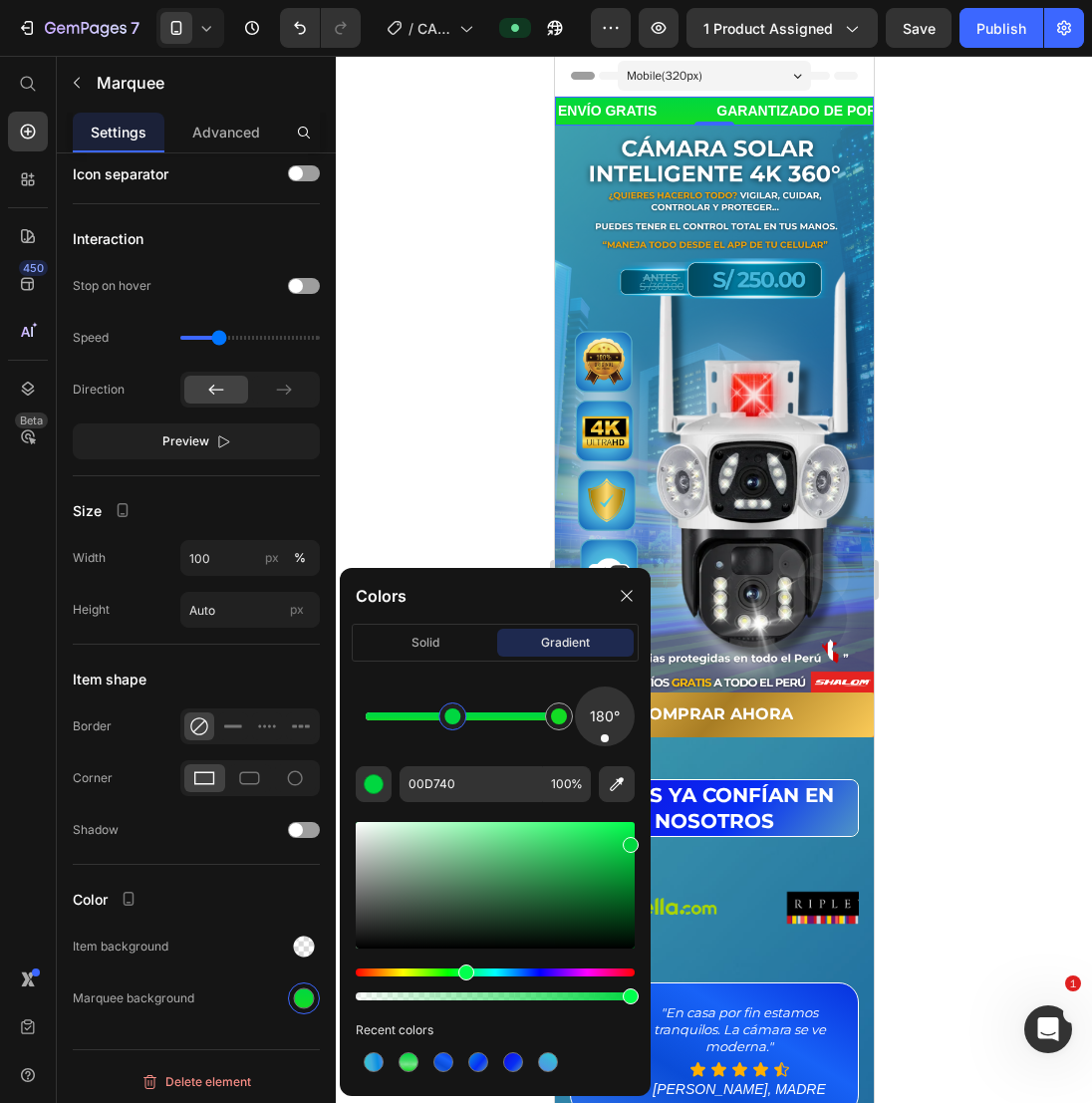 drag, startPoint x: 369, startPoint y: 717, endPoint x: 461, endPoint y: 713, distance: 92.08692 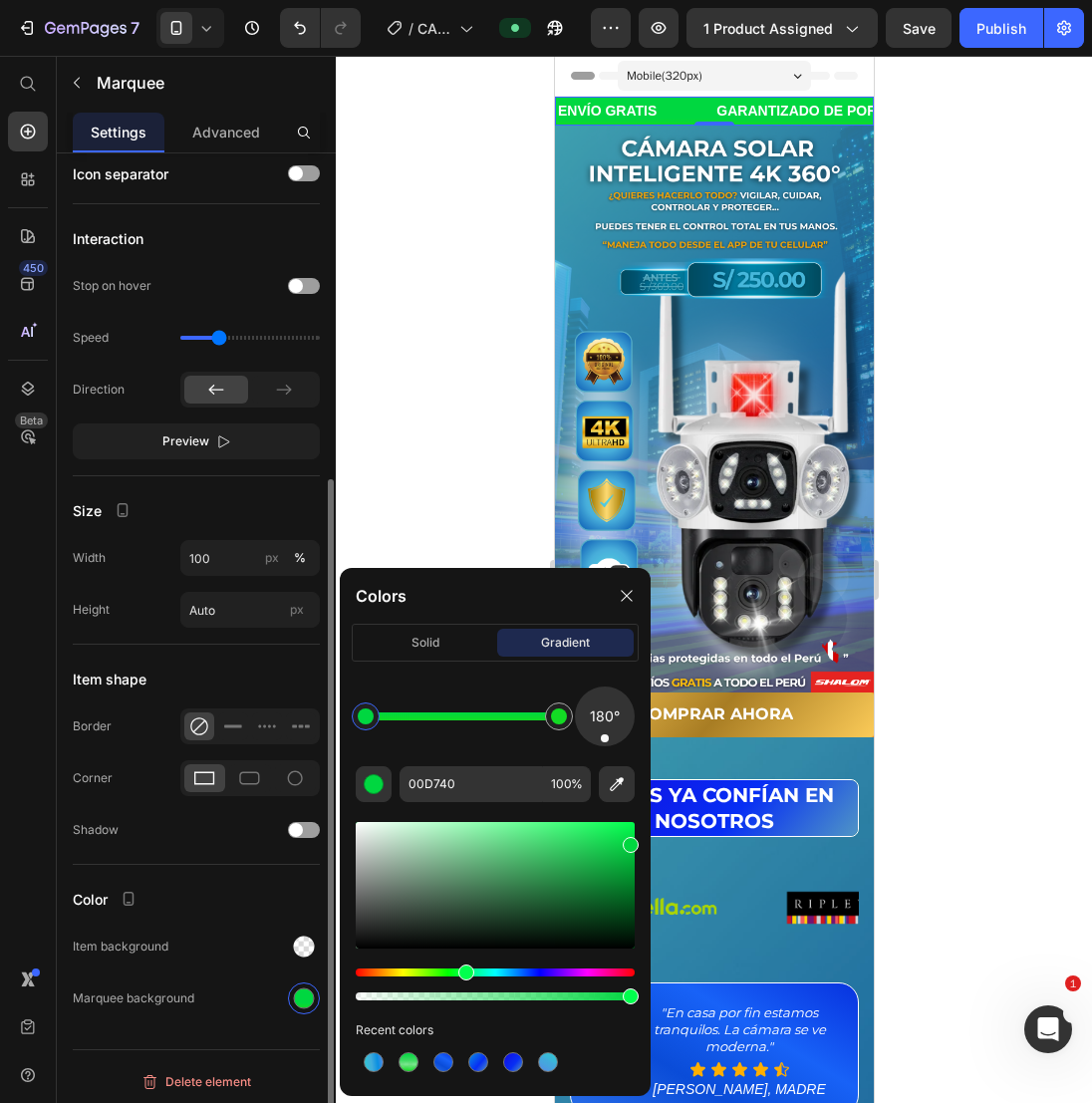 drag, startPoint x: 468, startPoint y: 722, endPoint x: 175, endPoint y: 725, distance: 293.01536 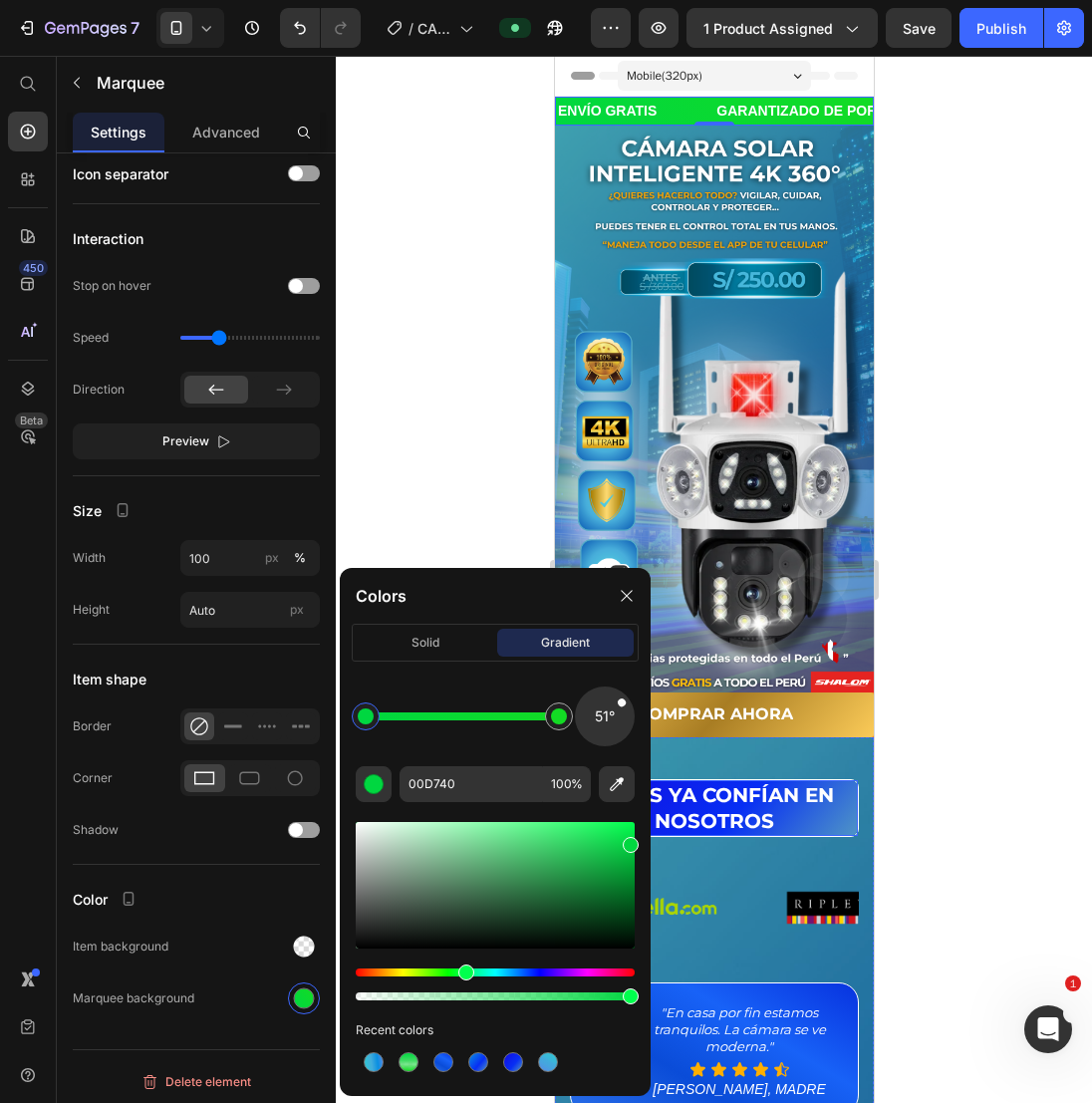 drag, startPoint x: 1154, startPoint y: 797, endPoint x: 710, endPoint y: 782, distance: 444.25331 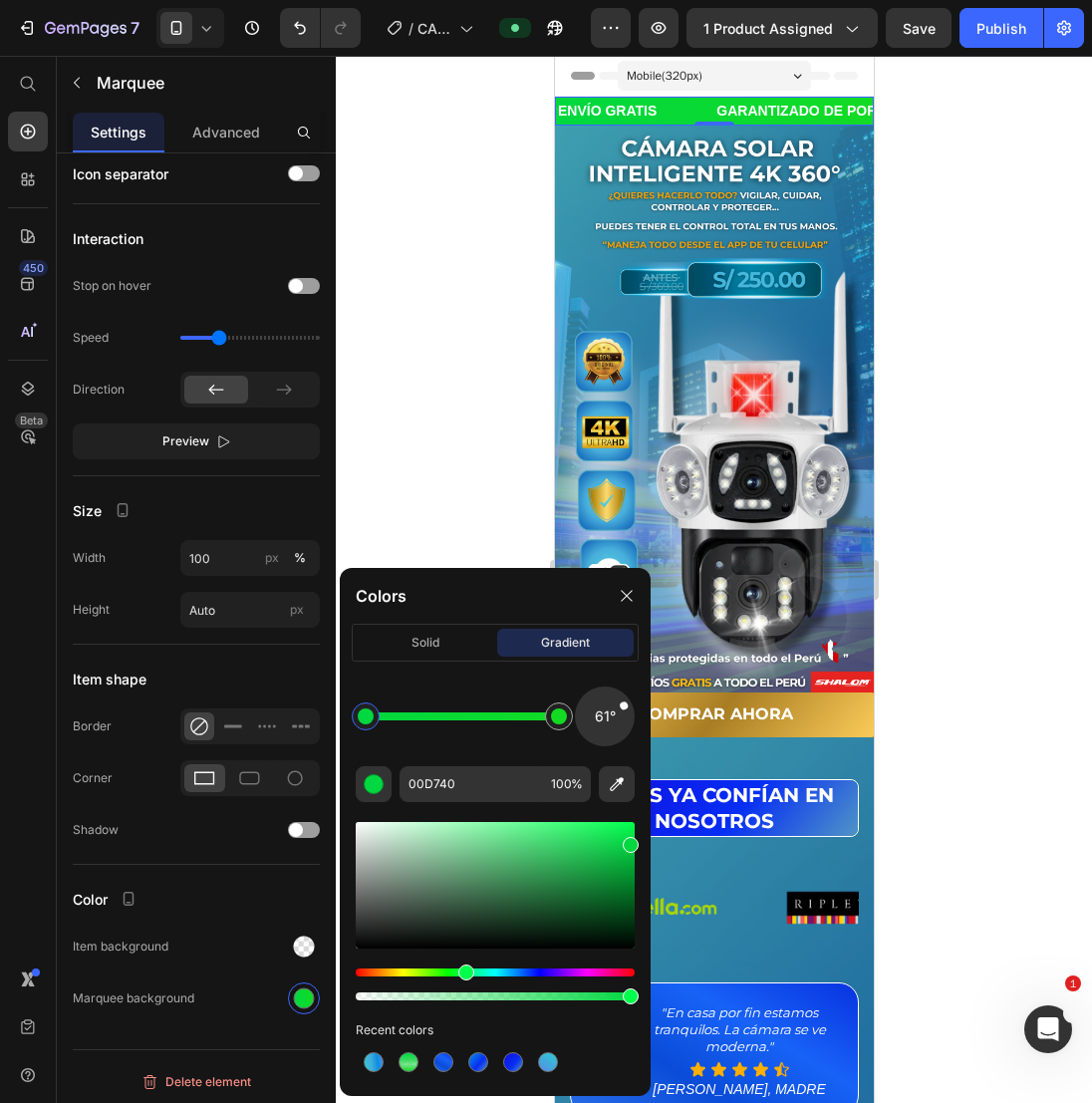 click 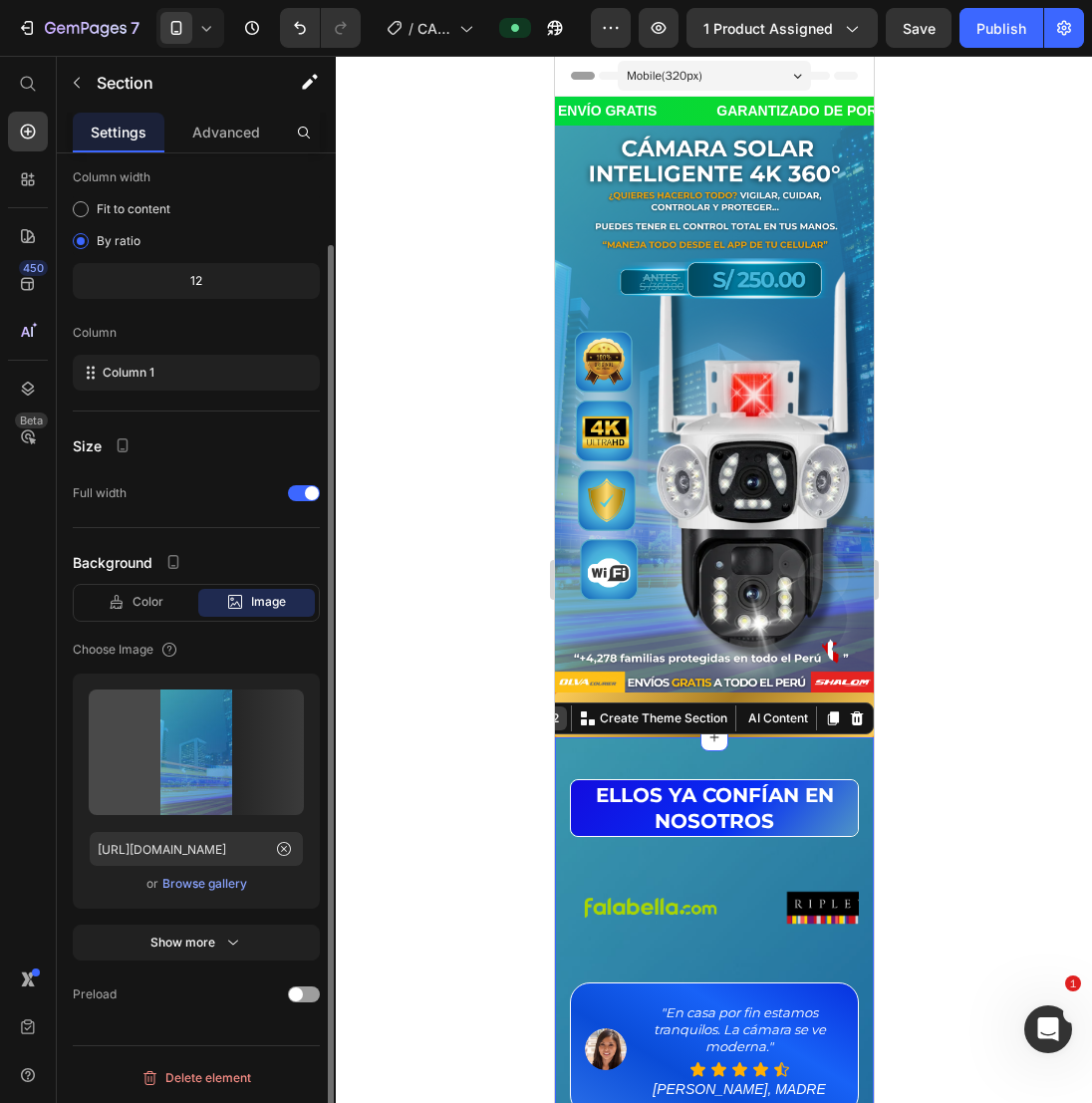 scroll, scrollTop: 0, scrollLeft: 0, axis: both 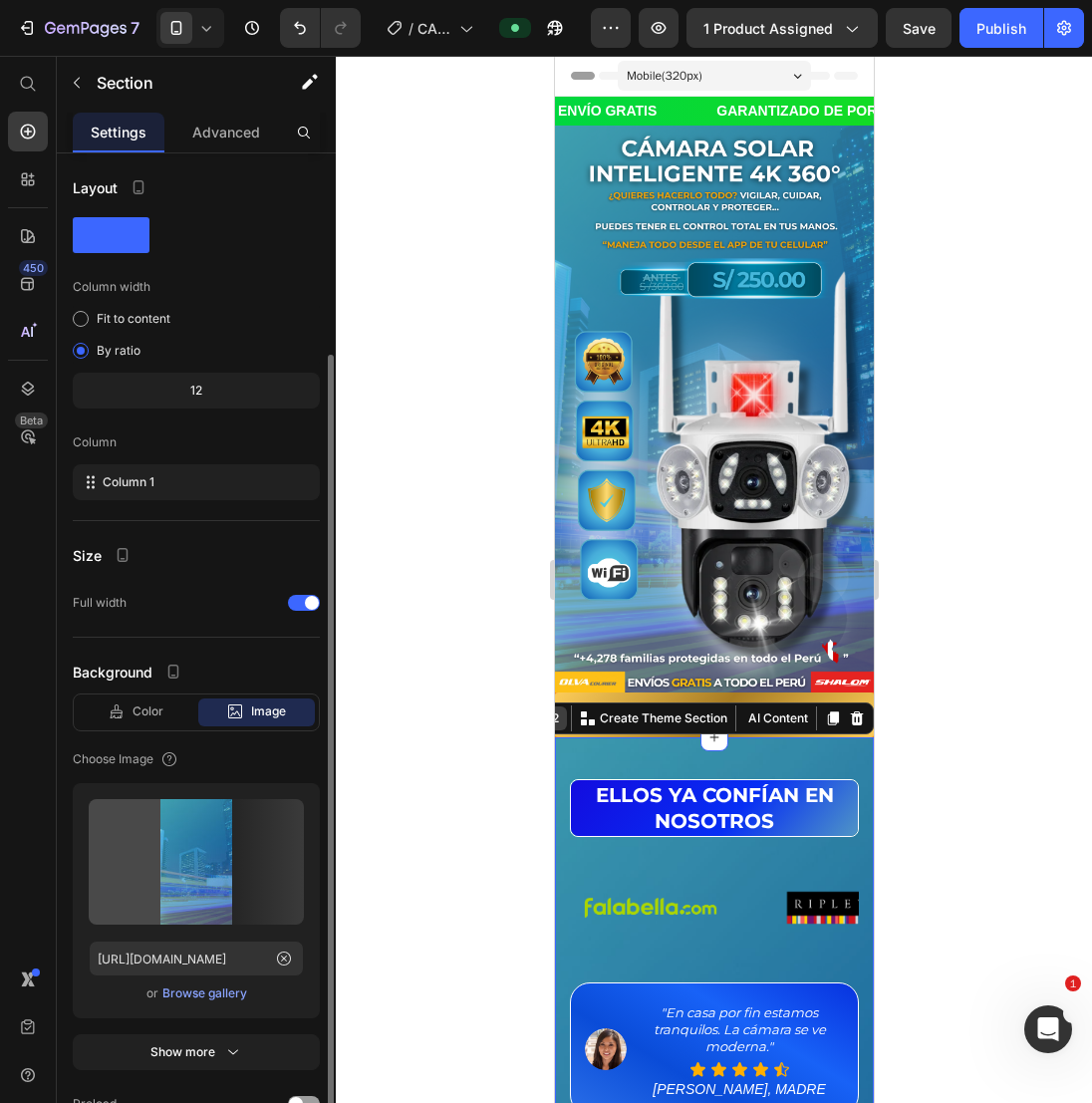 click on "Section 2   You can create reusable sections Create Theme Section AI Content Write with [PERSON_NAME] What would you like to describe here? Tone and Voice Persuasive Product Getting products... Show more Generate" at bounding box center [675, 718] 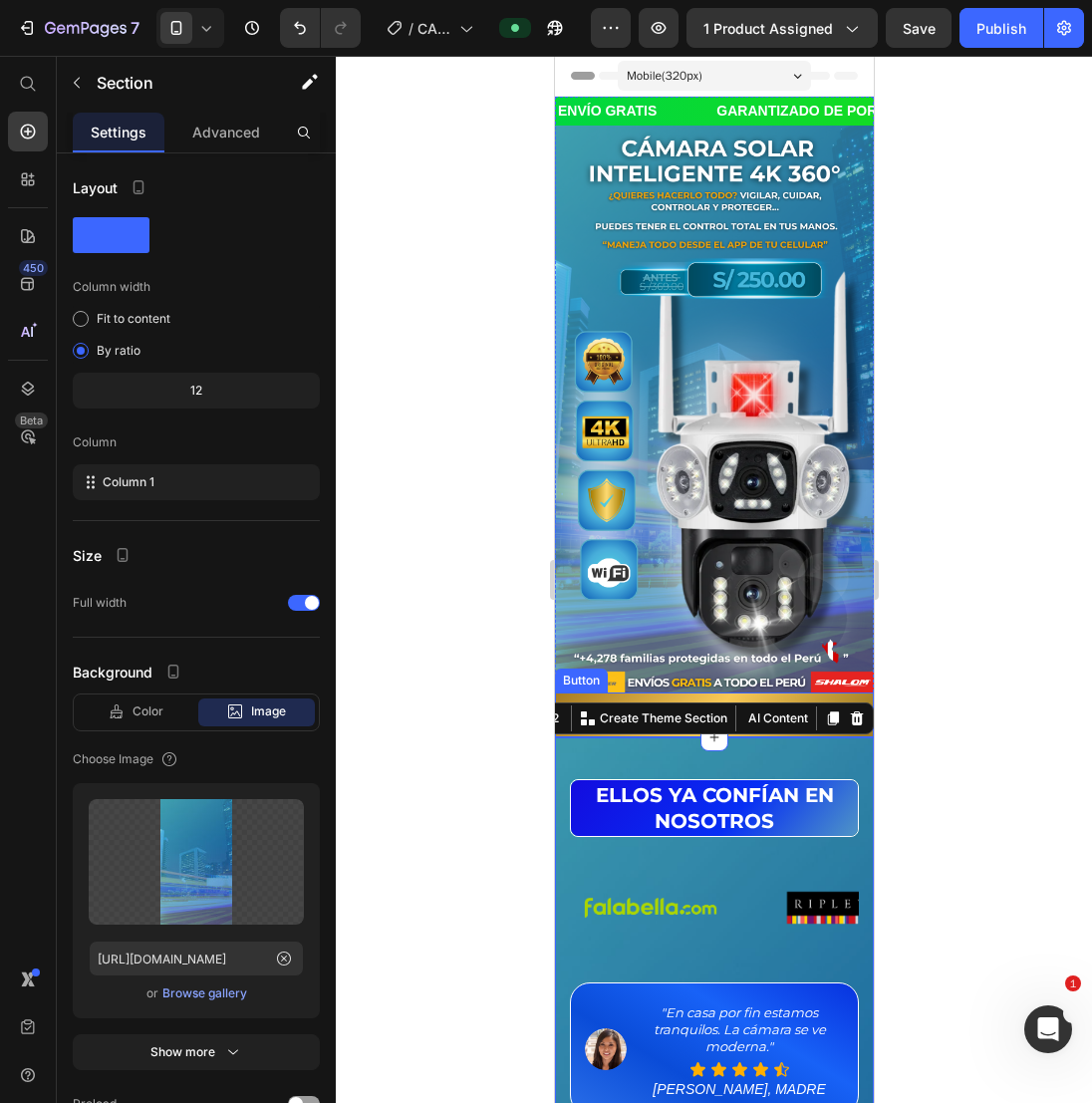 click on "COMPRAR AHORA" at bounding box center [713, 714] 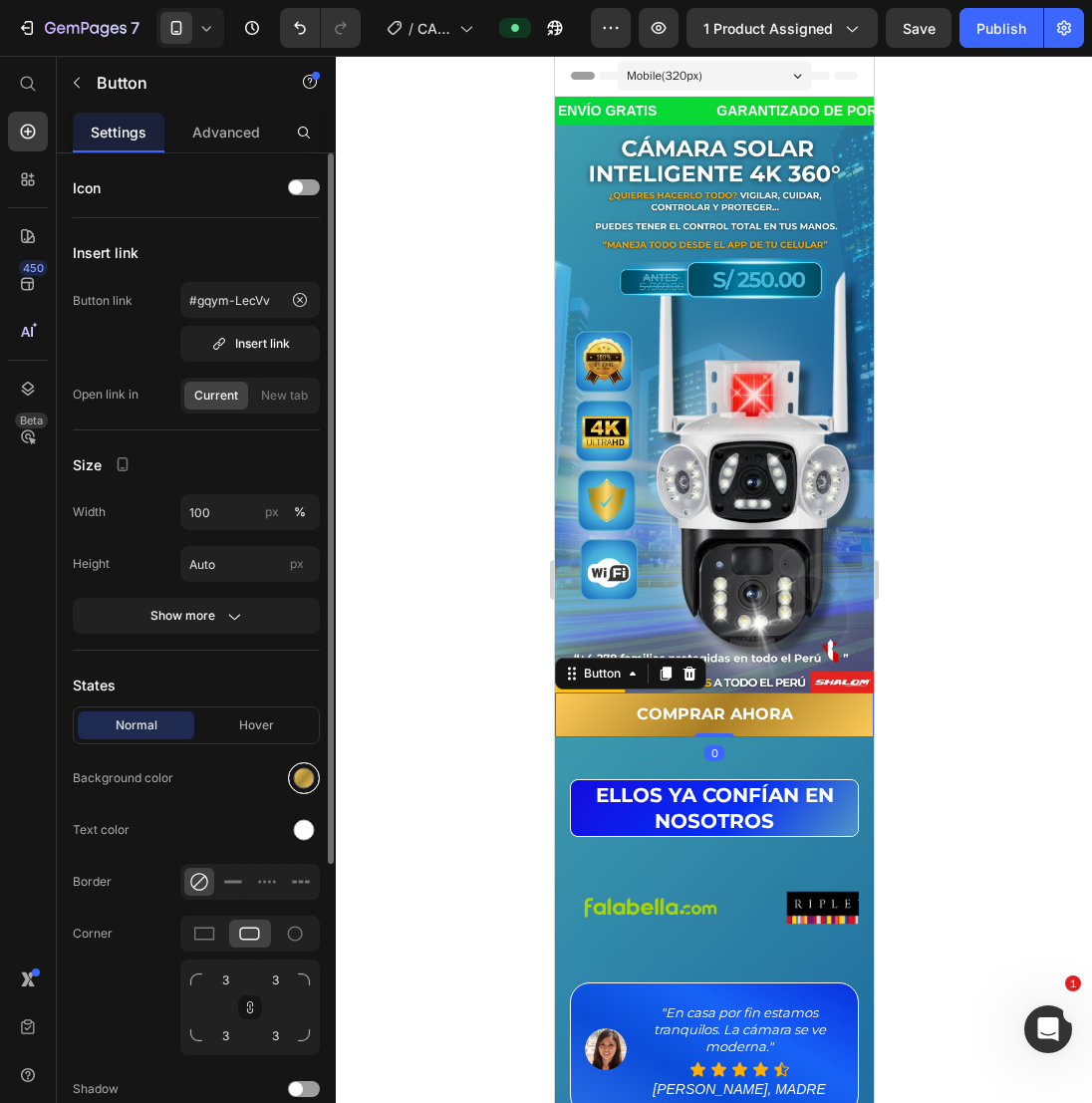 click at bounding box center (304, 778) 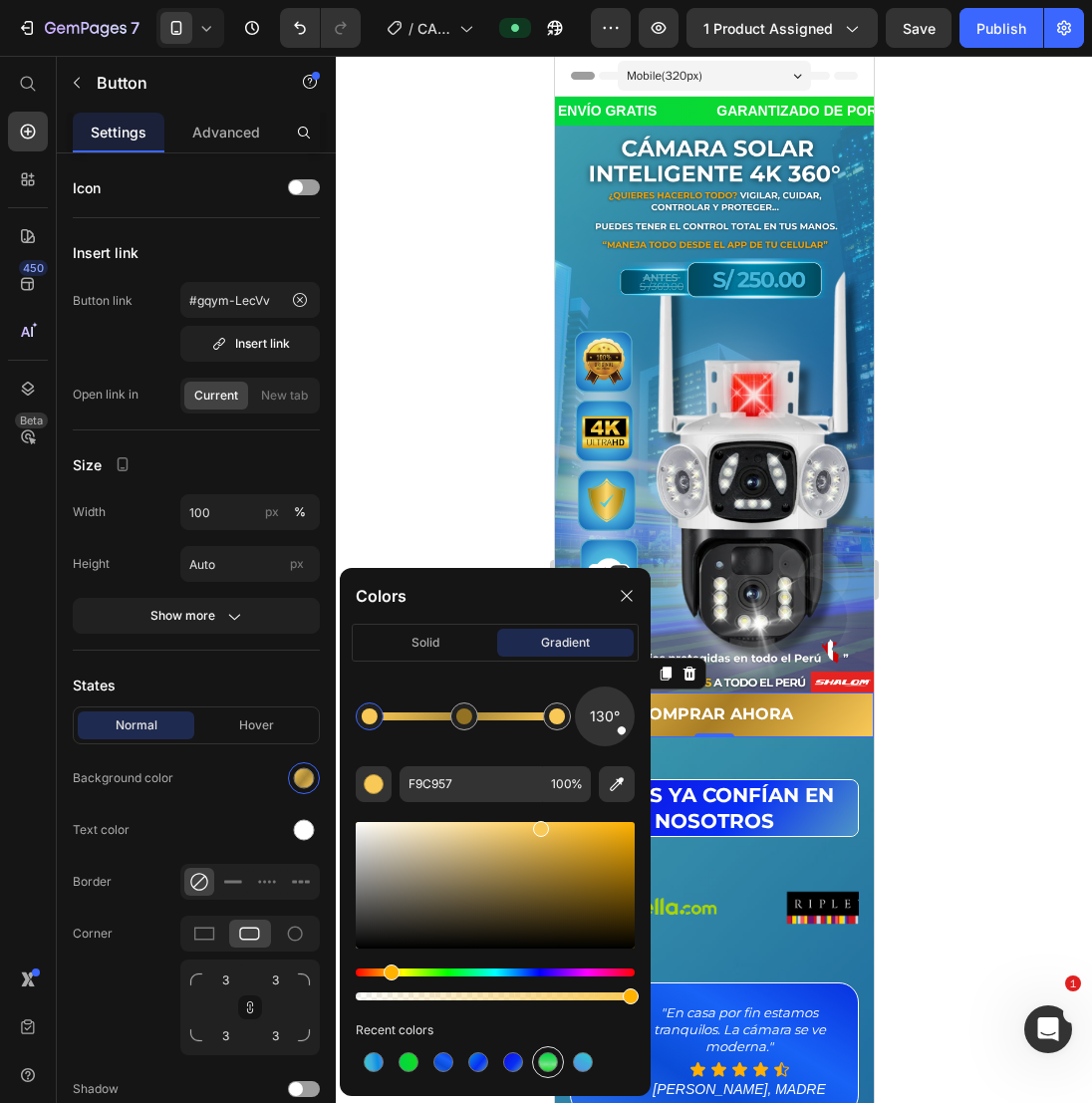click at bounding box center (548, 1062) 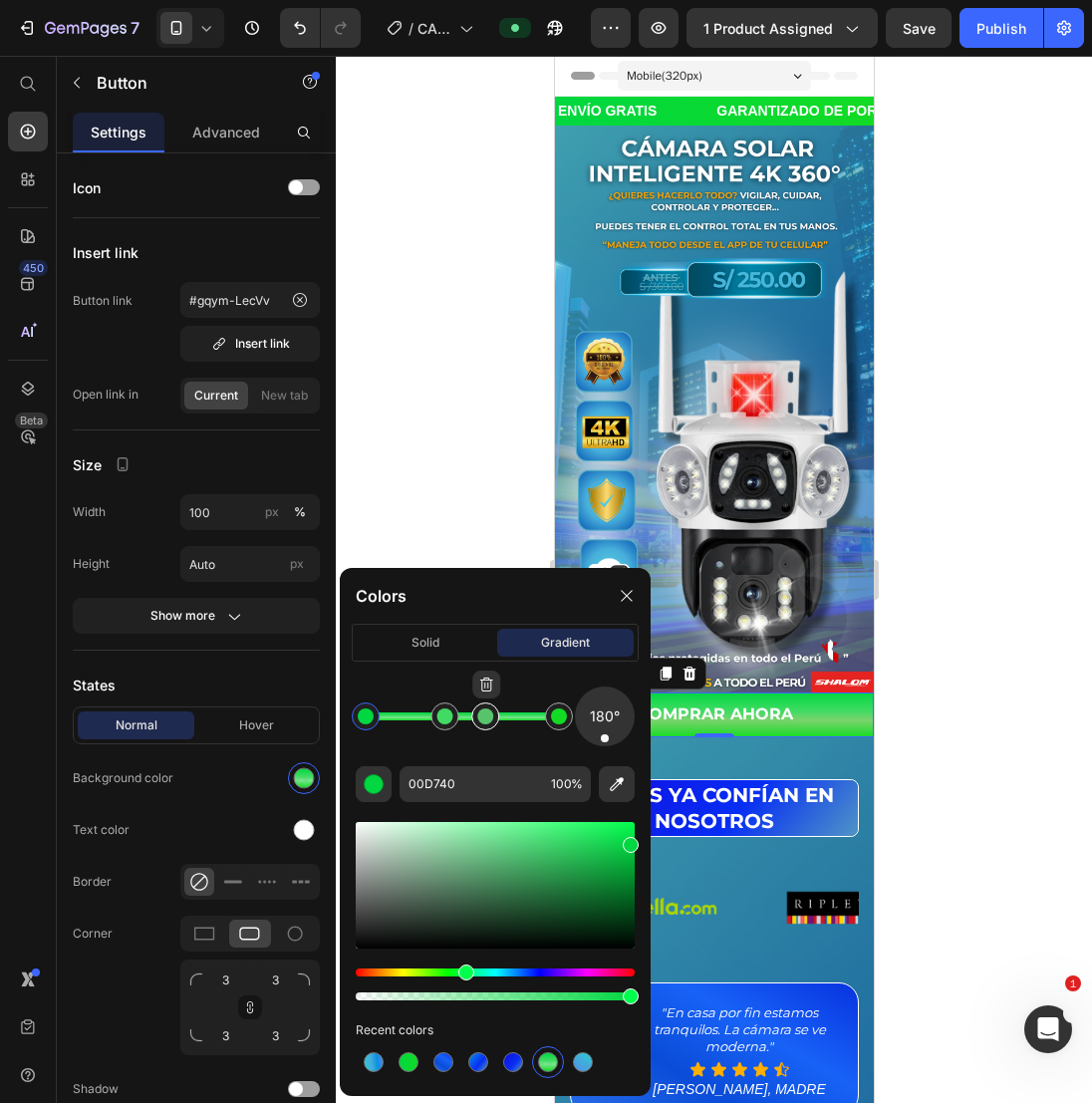 type on "63E27B" 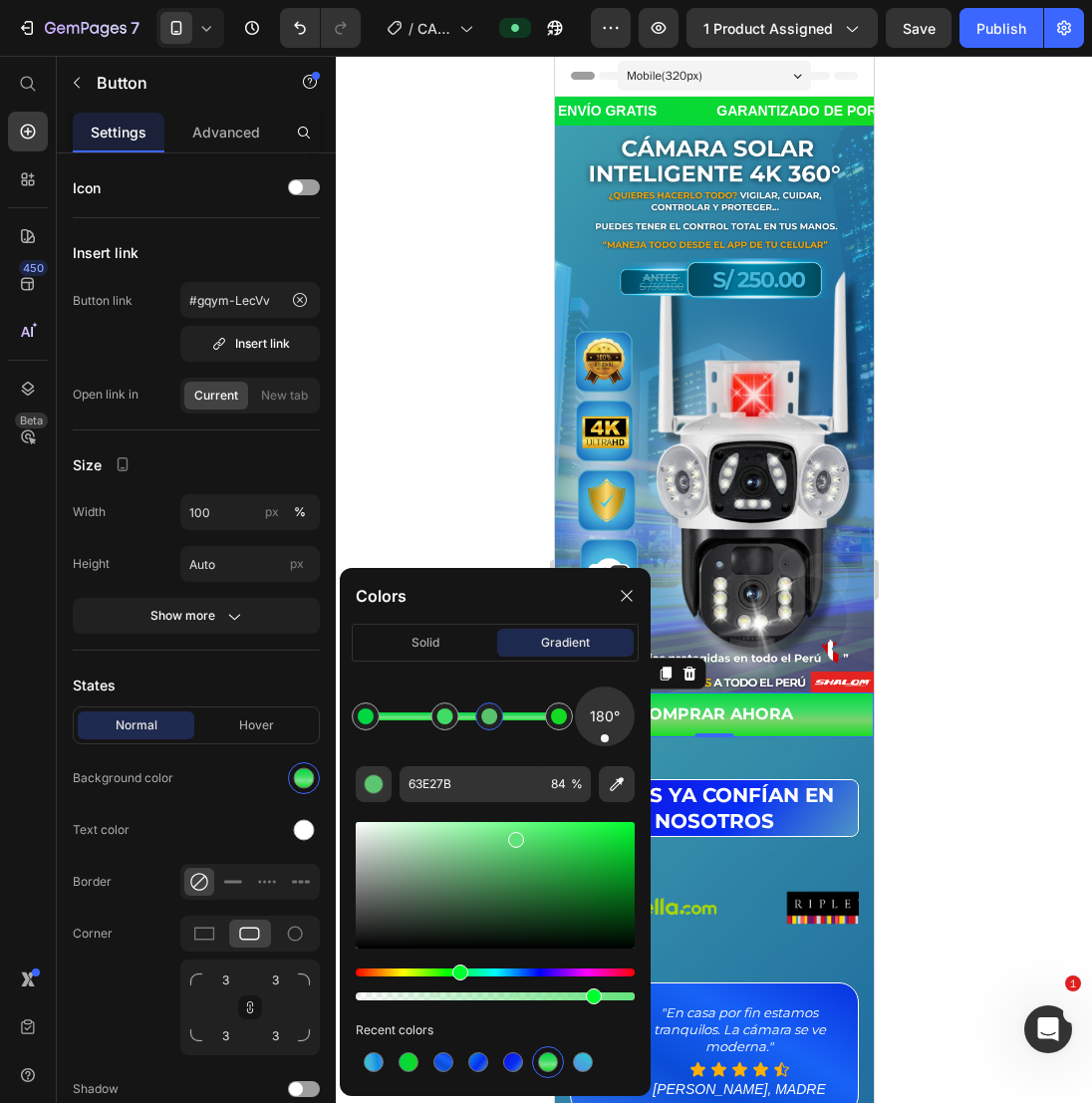 click at bounding box center (489, 716) 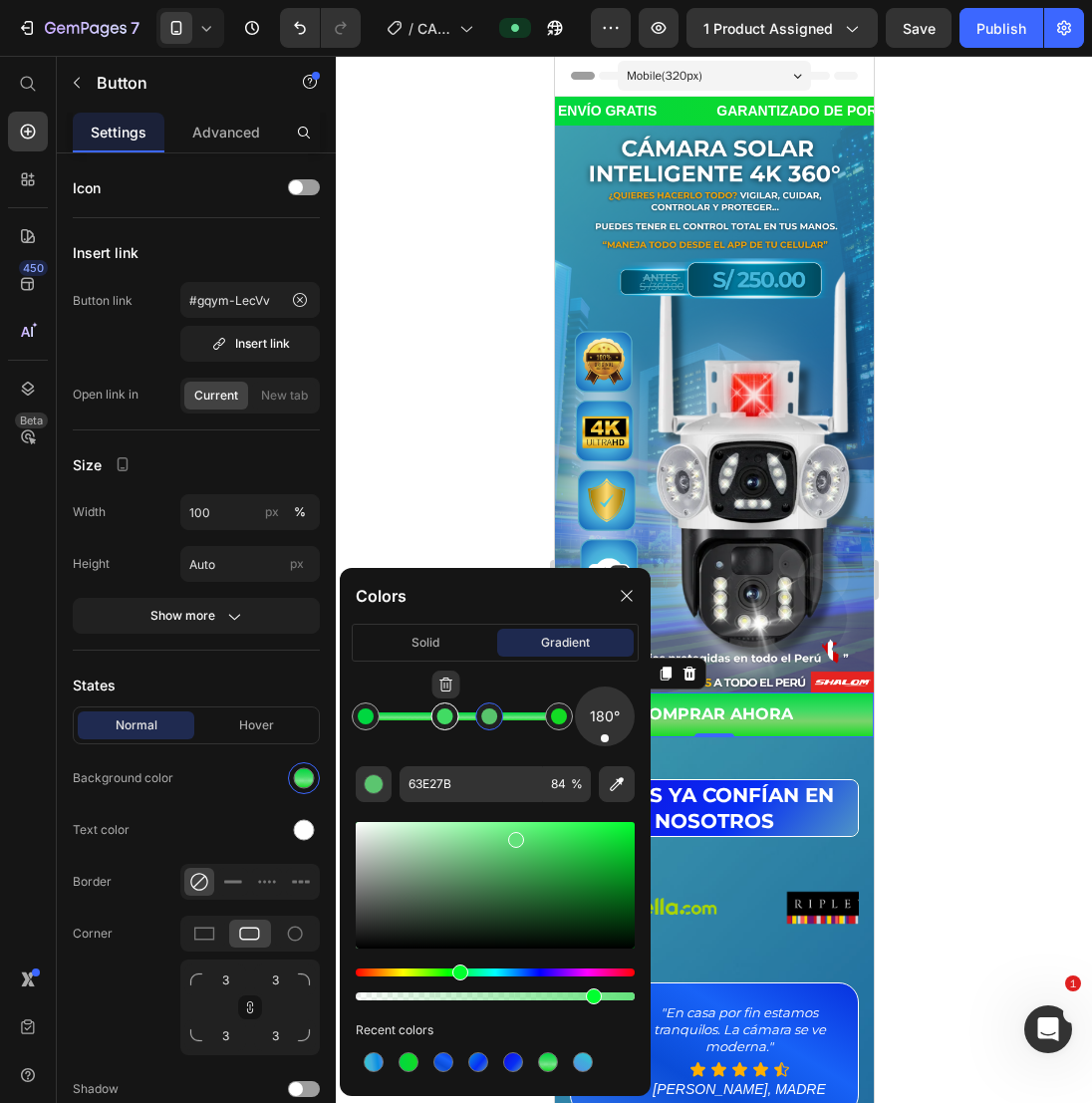 type on "41DB63" 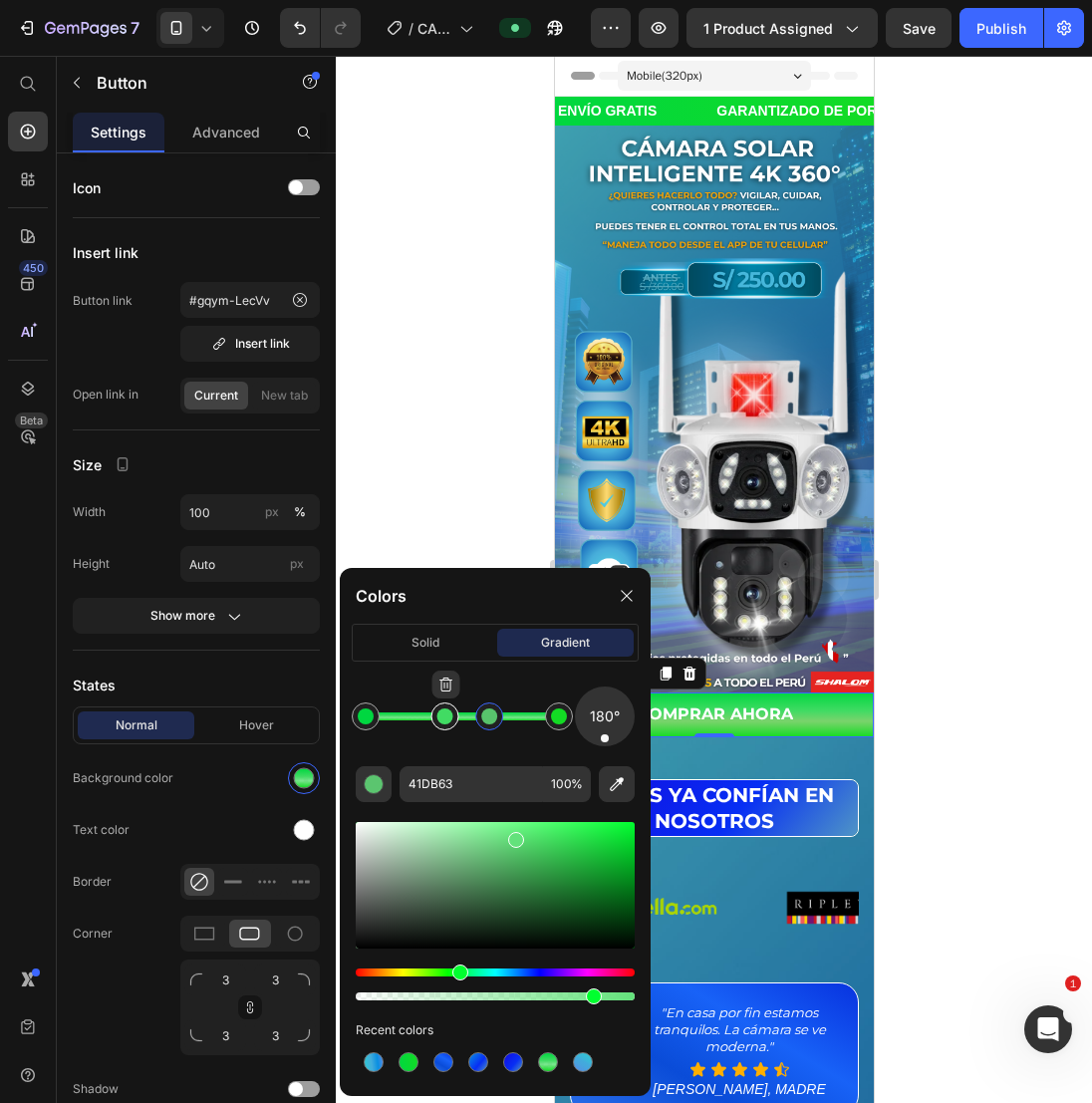 click at bounding box center (445, 716) 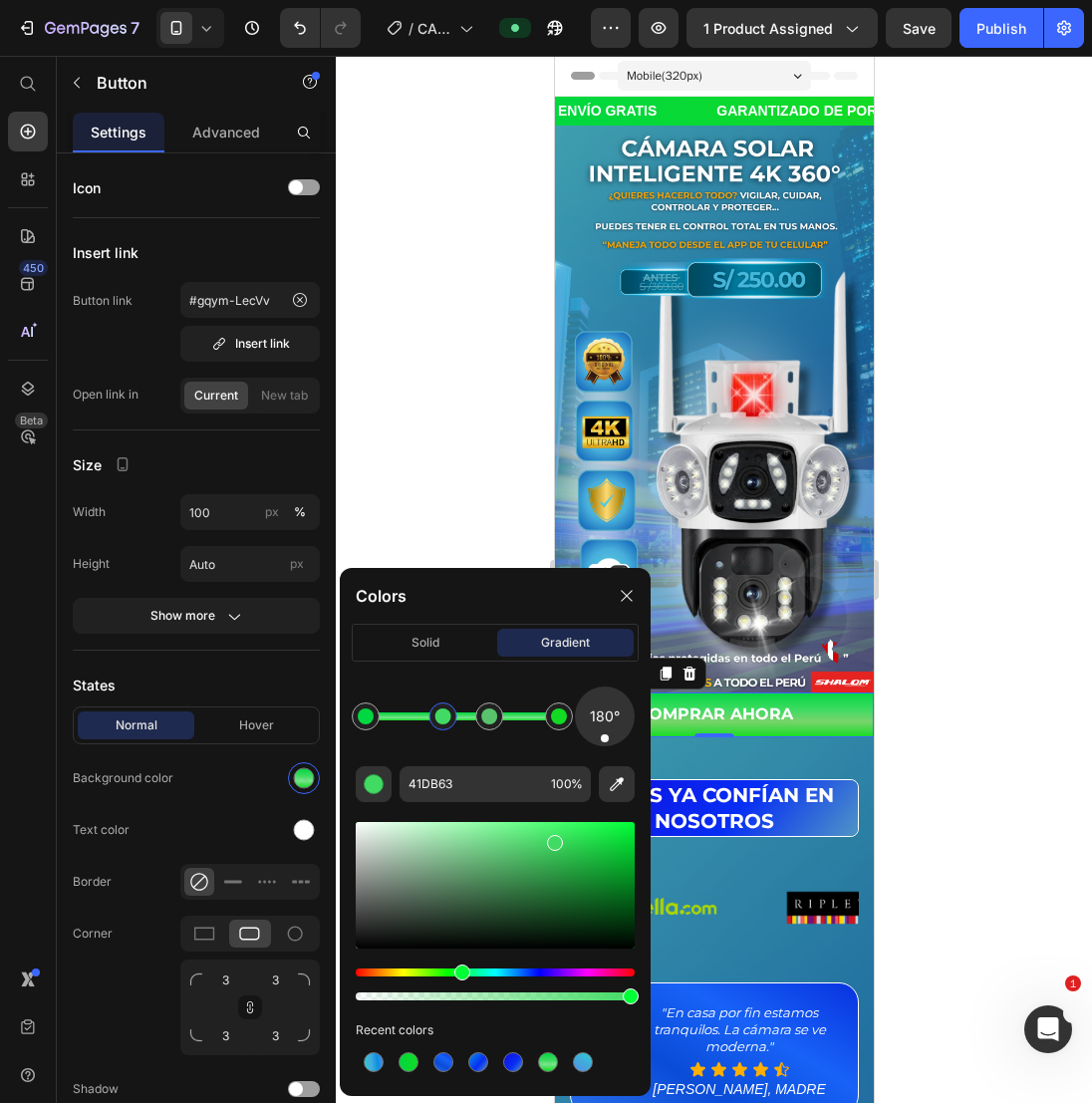 click at bounding box center [495, 885] 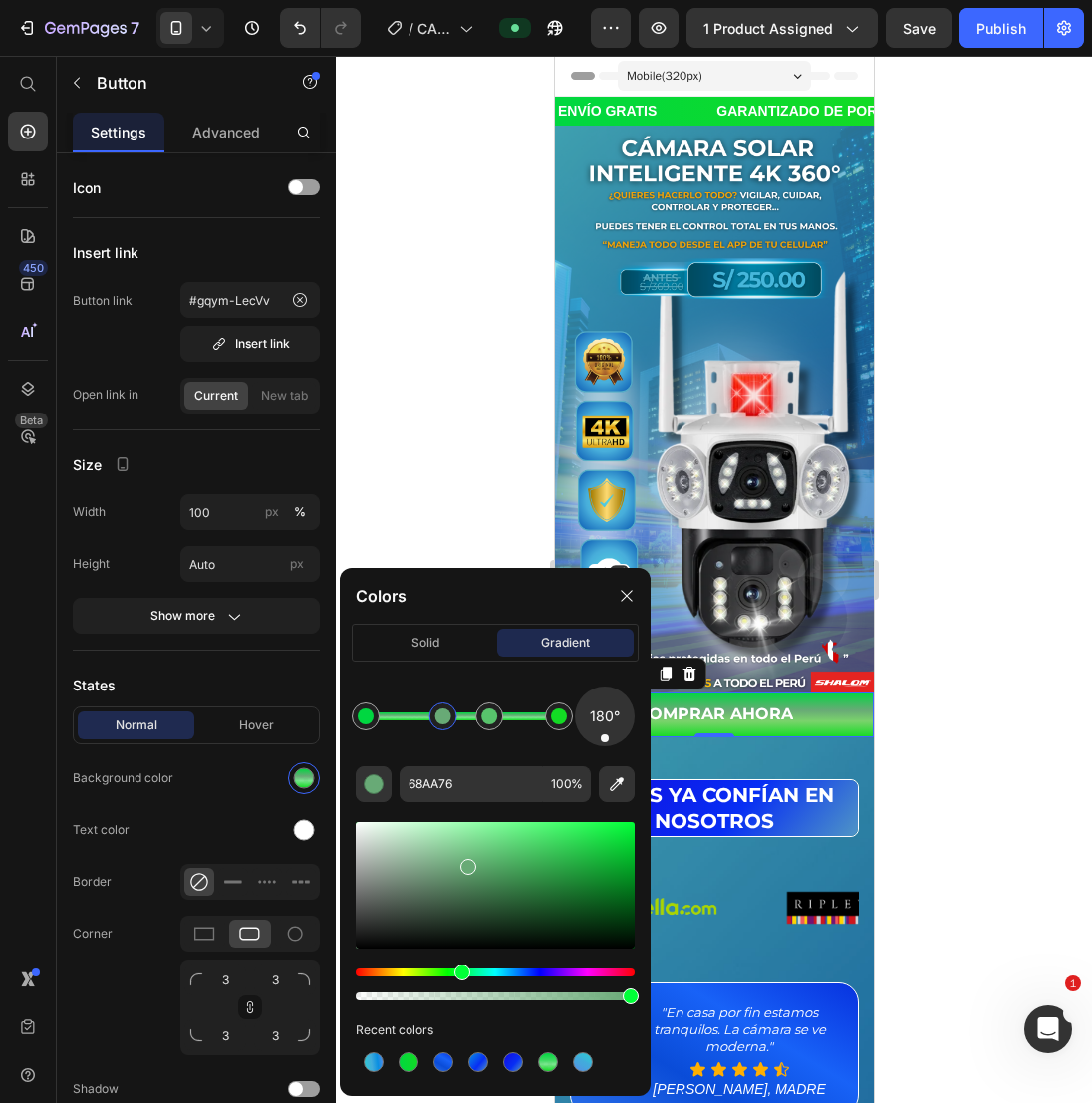 click at bounding box center (495, 885) 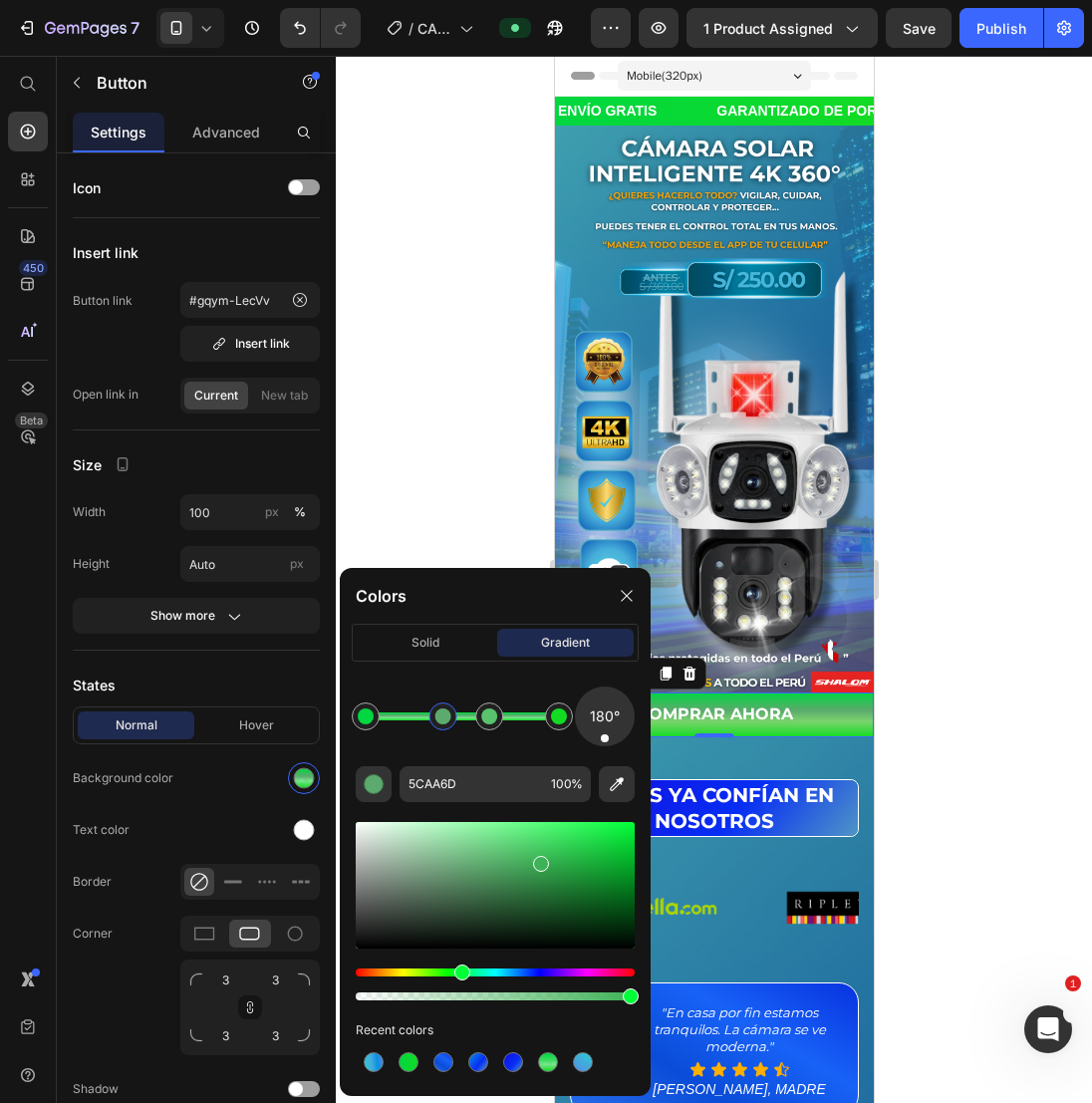 click at bounding box center (495, 885) 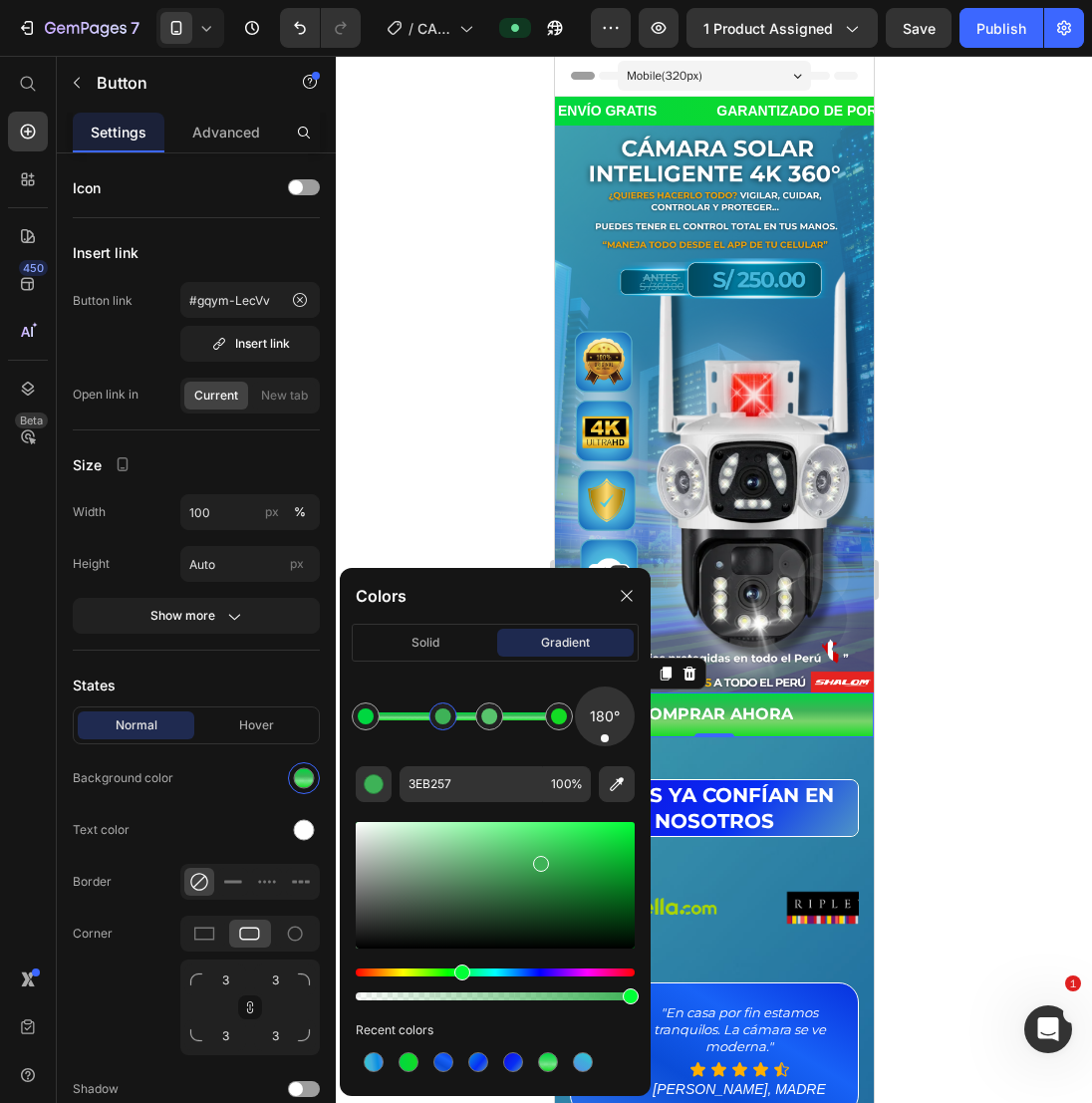 click at bounding box center [495, 885] 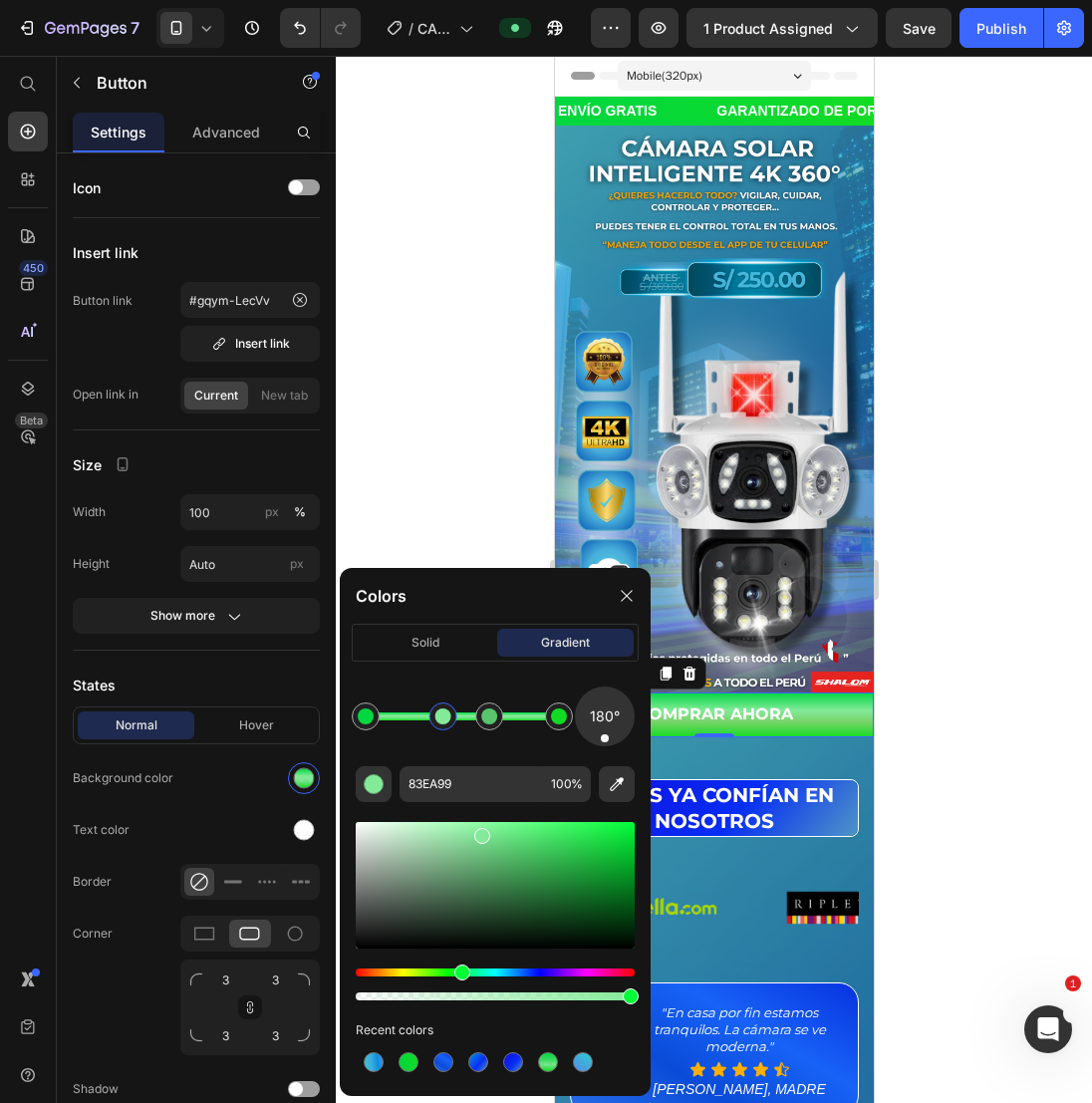 drag, startPoint x: 562, startPoint y: 855, endPoint x: 481, endPoint y: 830, distance: 84.77028 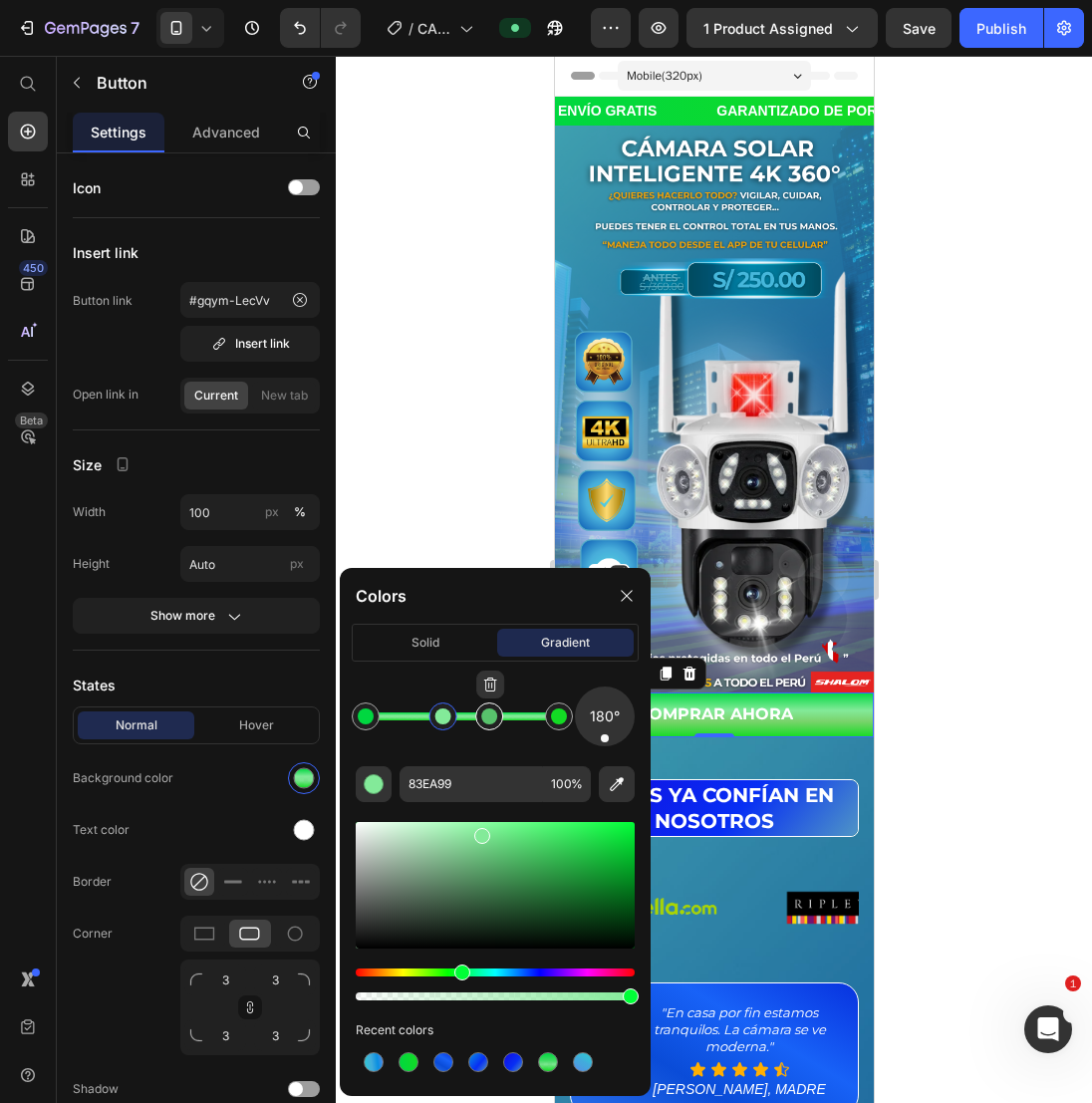 type on "63E27B" 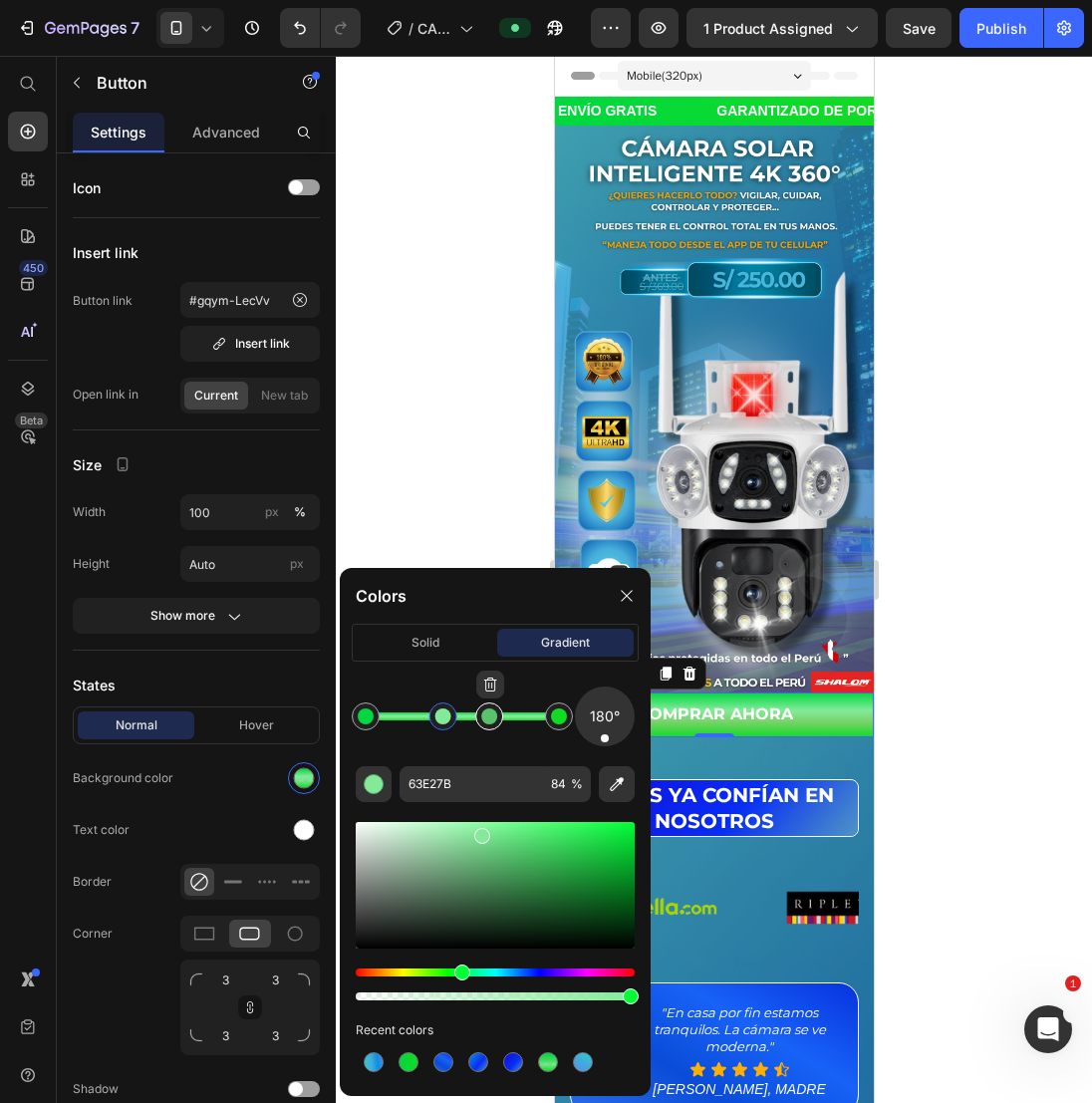 click at bounding box center [489, 716] 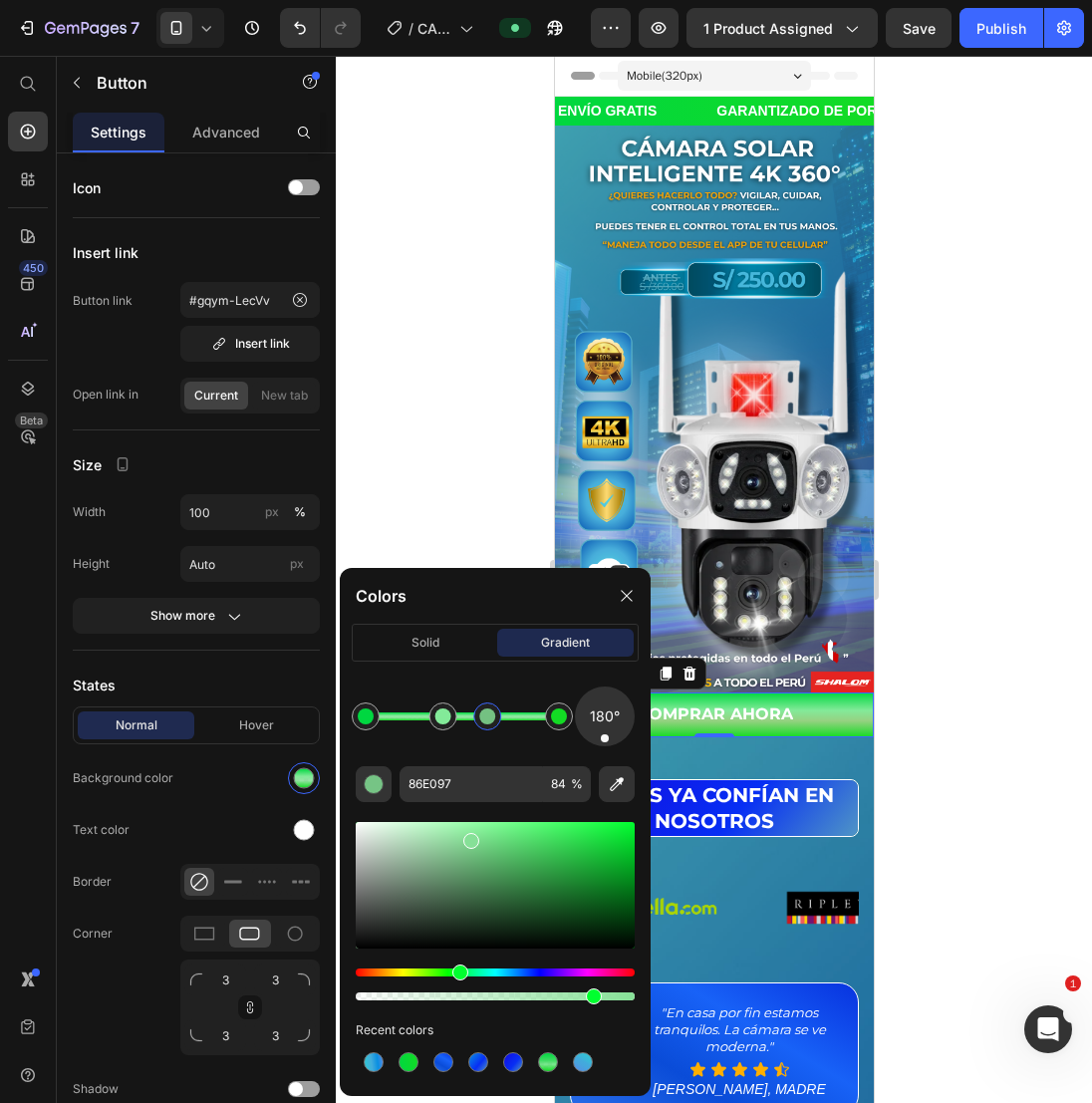 drag, startPoint x: 519, startPoint y: 843, endPoint x: 468, endPoint y: 836, distance: 51.47815 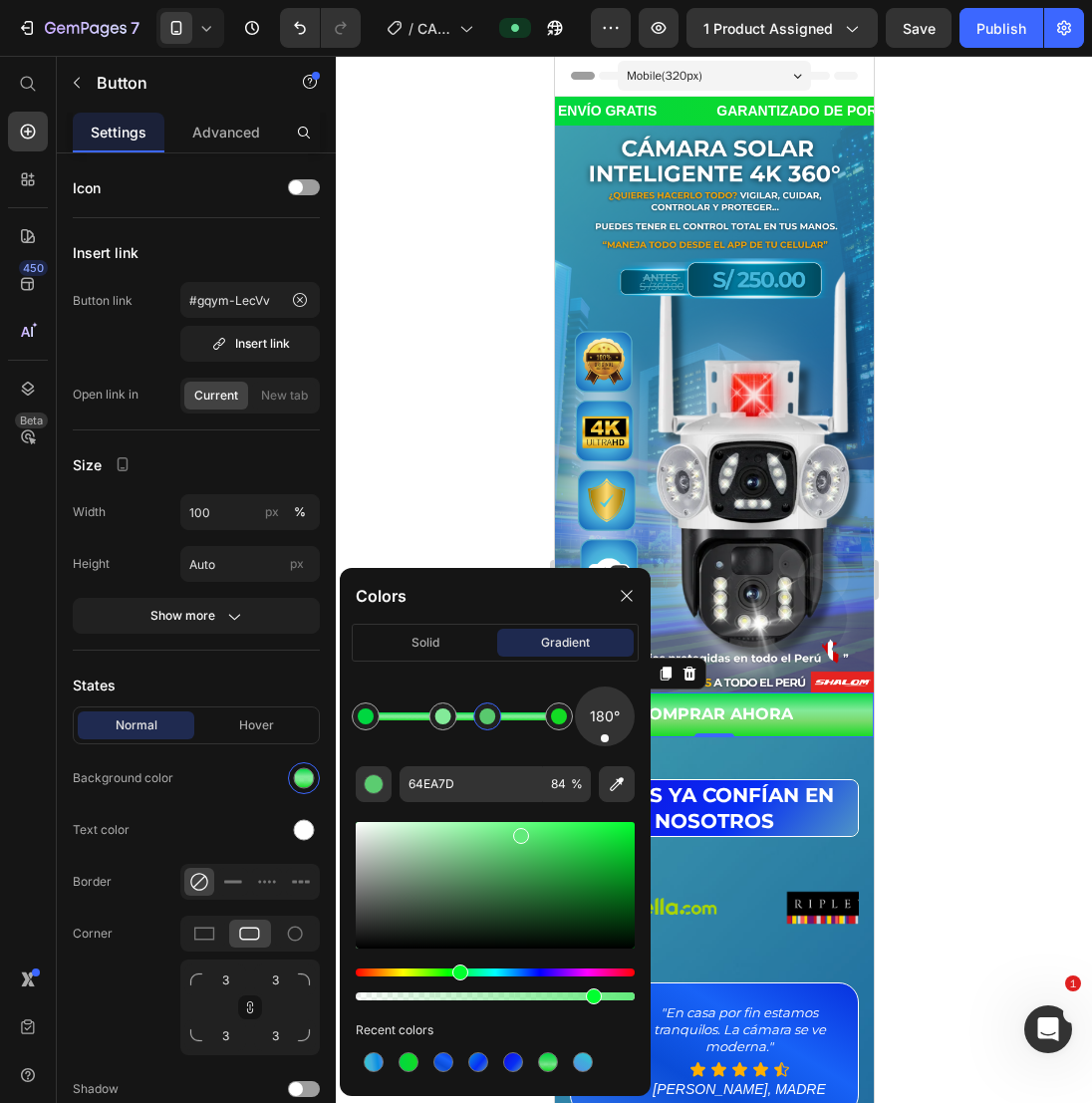type on "62EA7B" 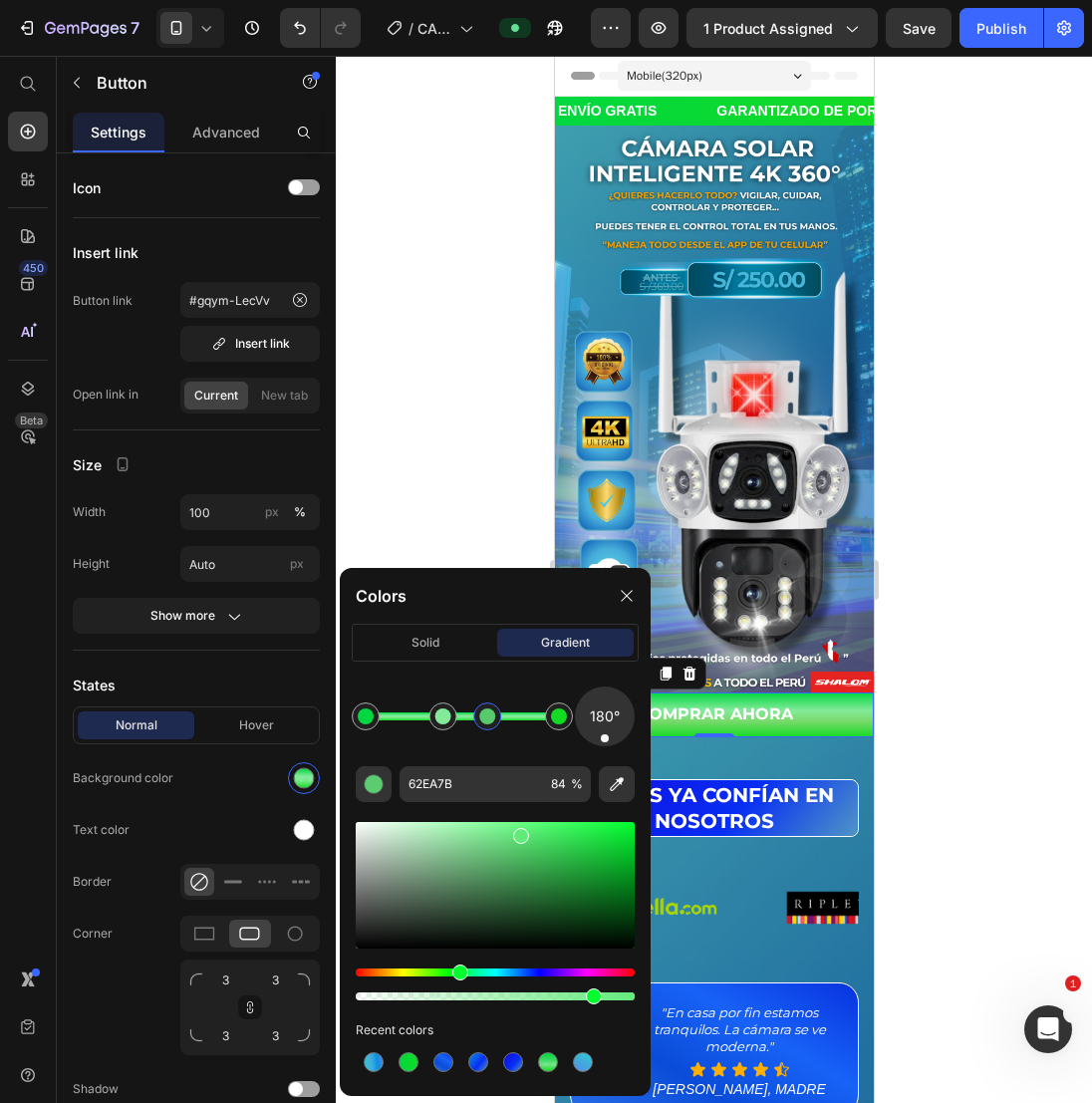 drag, startPoint x: 465, startPoint y: 838, endPoint x: 520, endPoint y: 830, distance: 55.578773 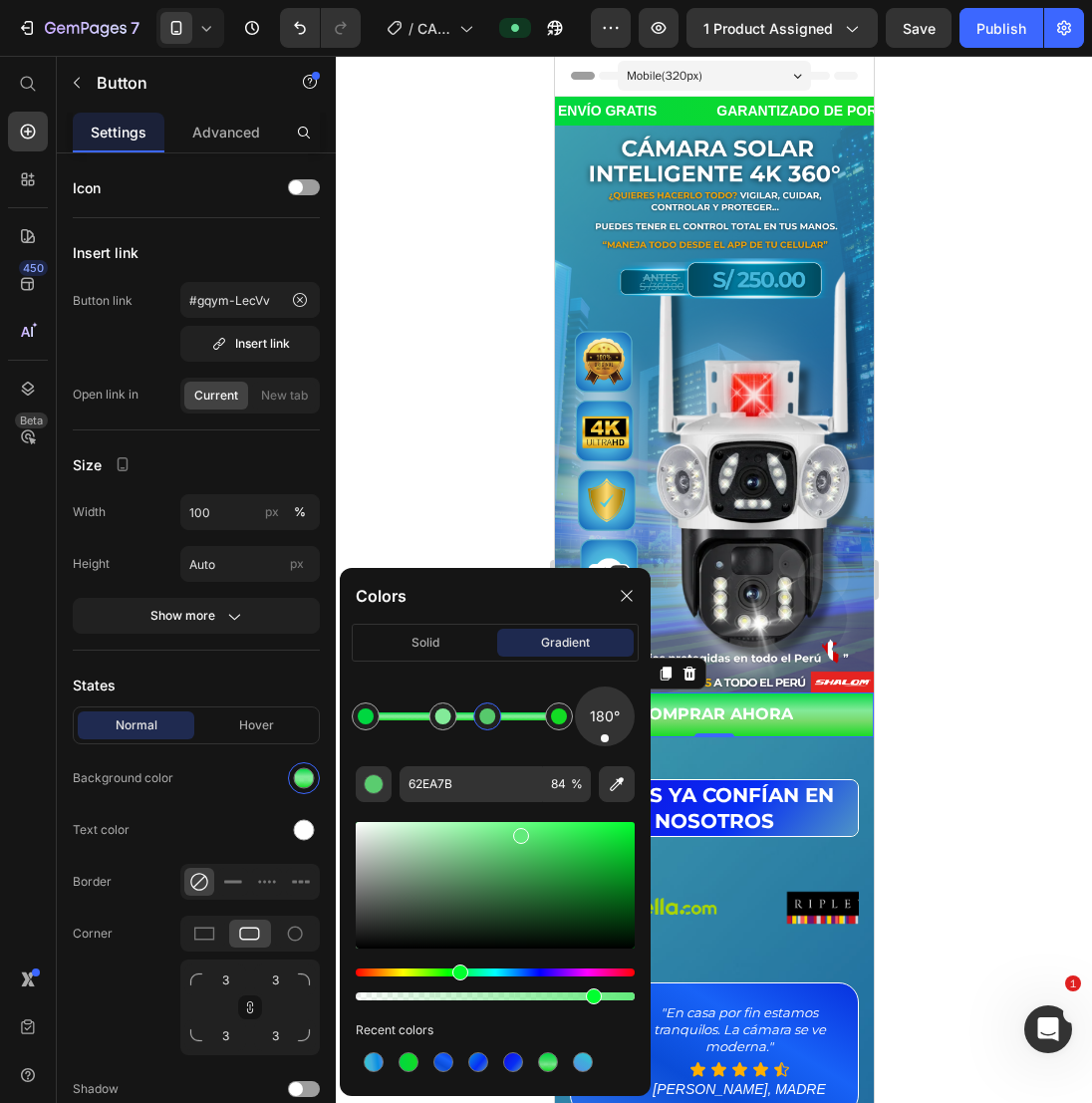 click 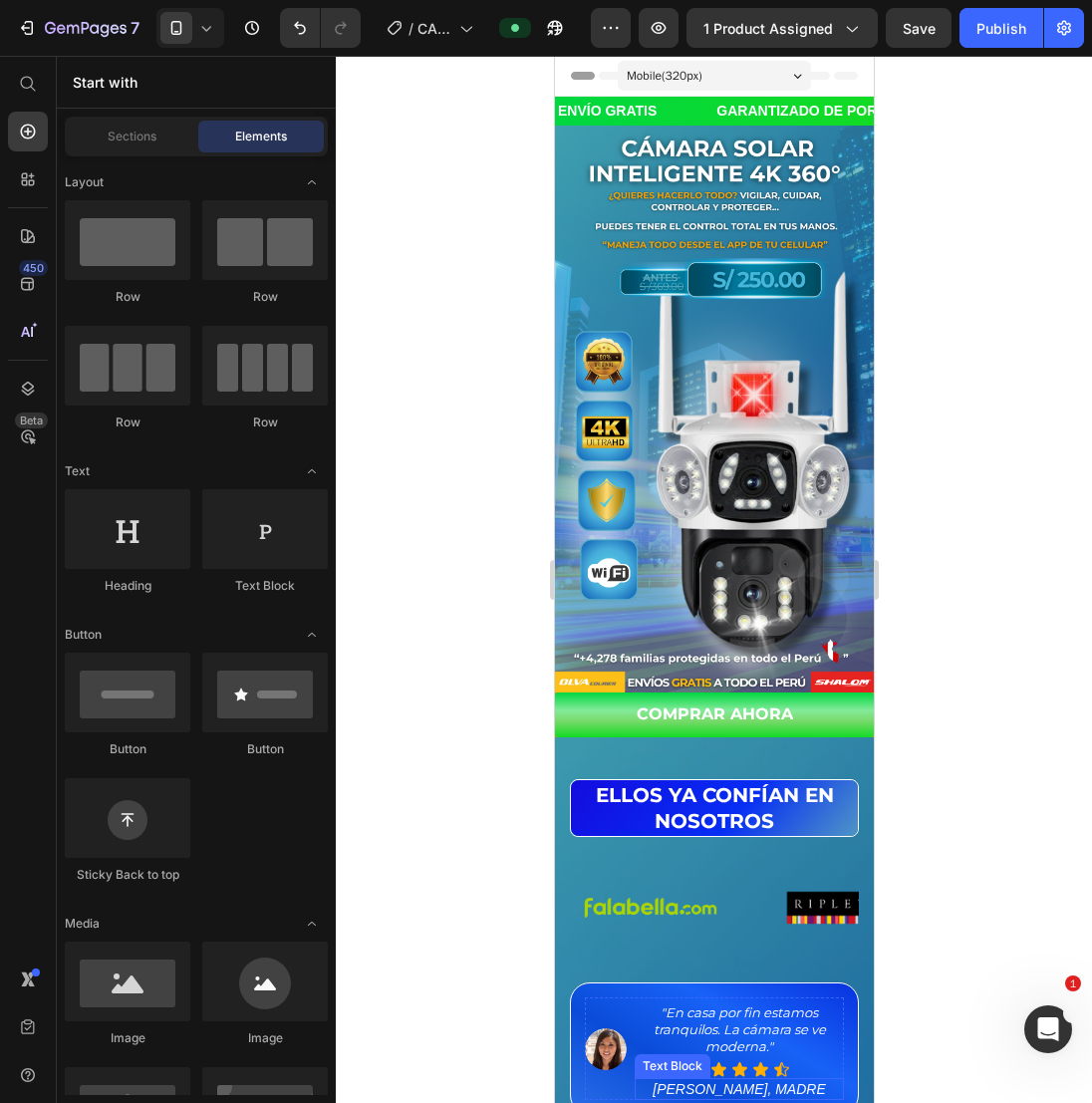 scroll, scrollTop: 1295, scrollLeft: 0, axis: vertical 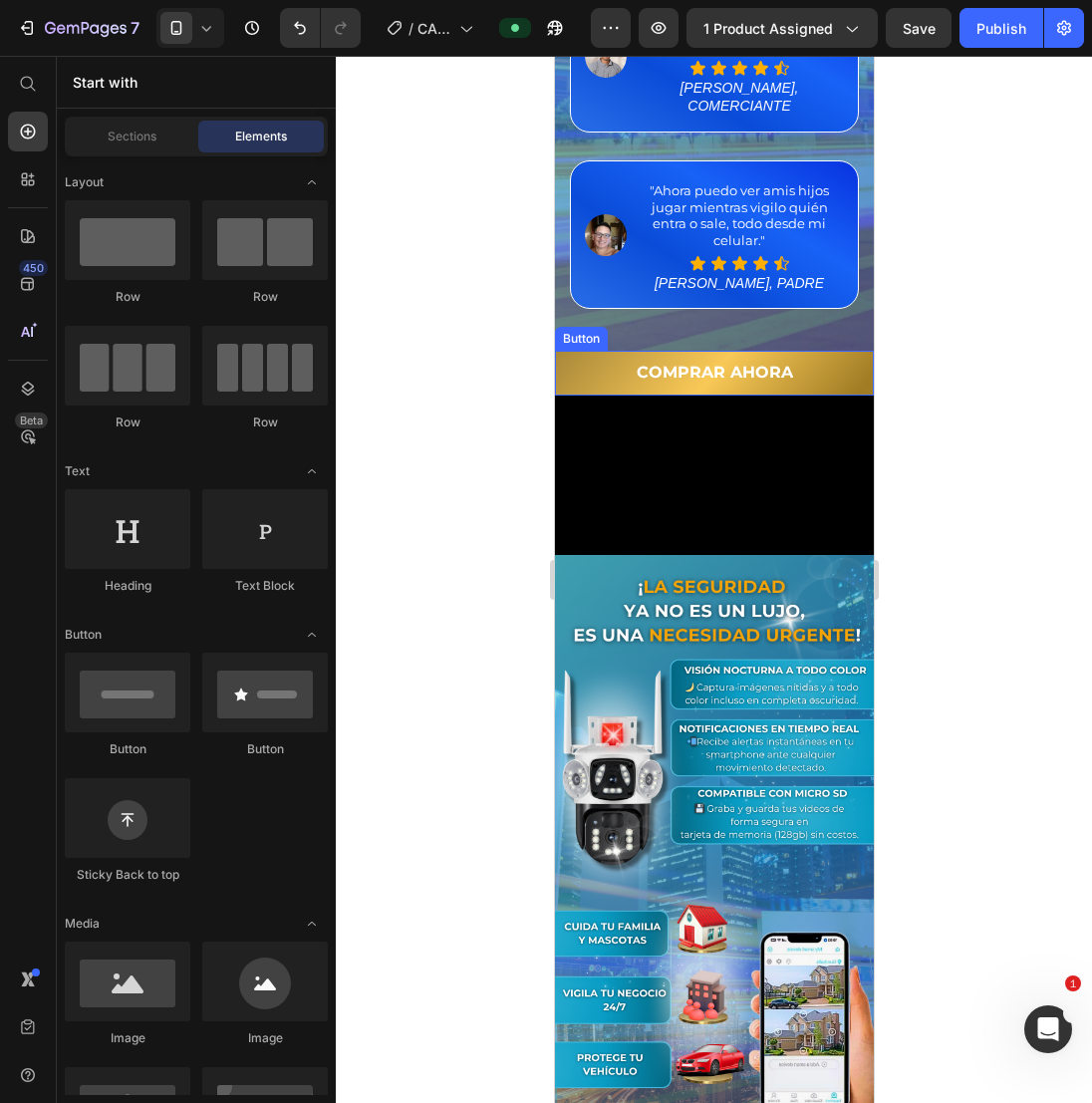 click on "COMPRAR AHORA" at bounding box center (713, 373) 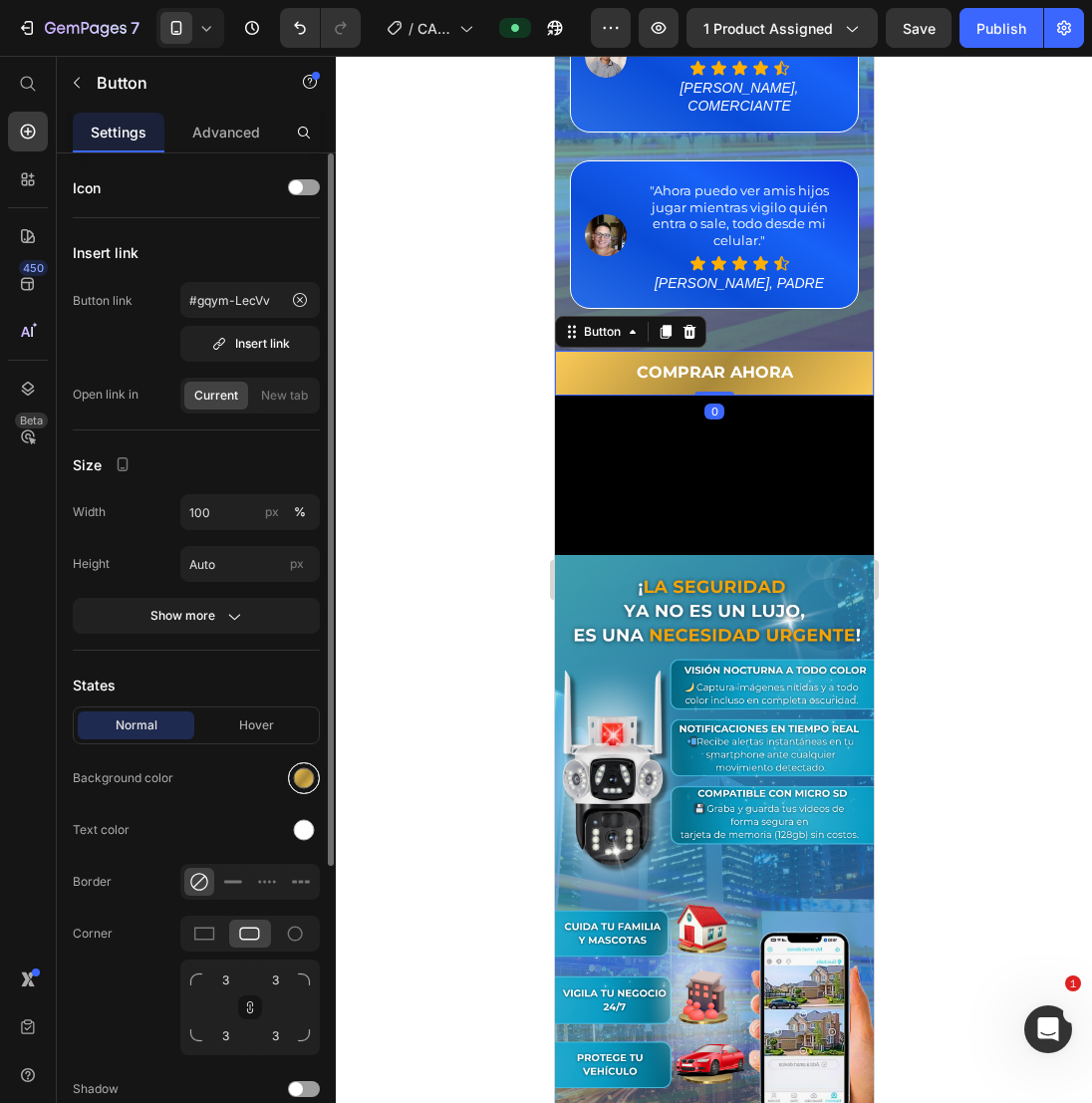 click at bounding box center (304, 778) 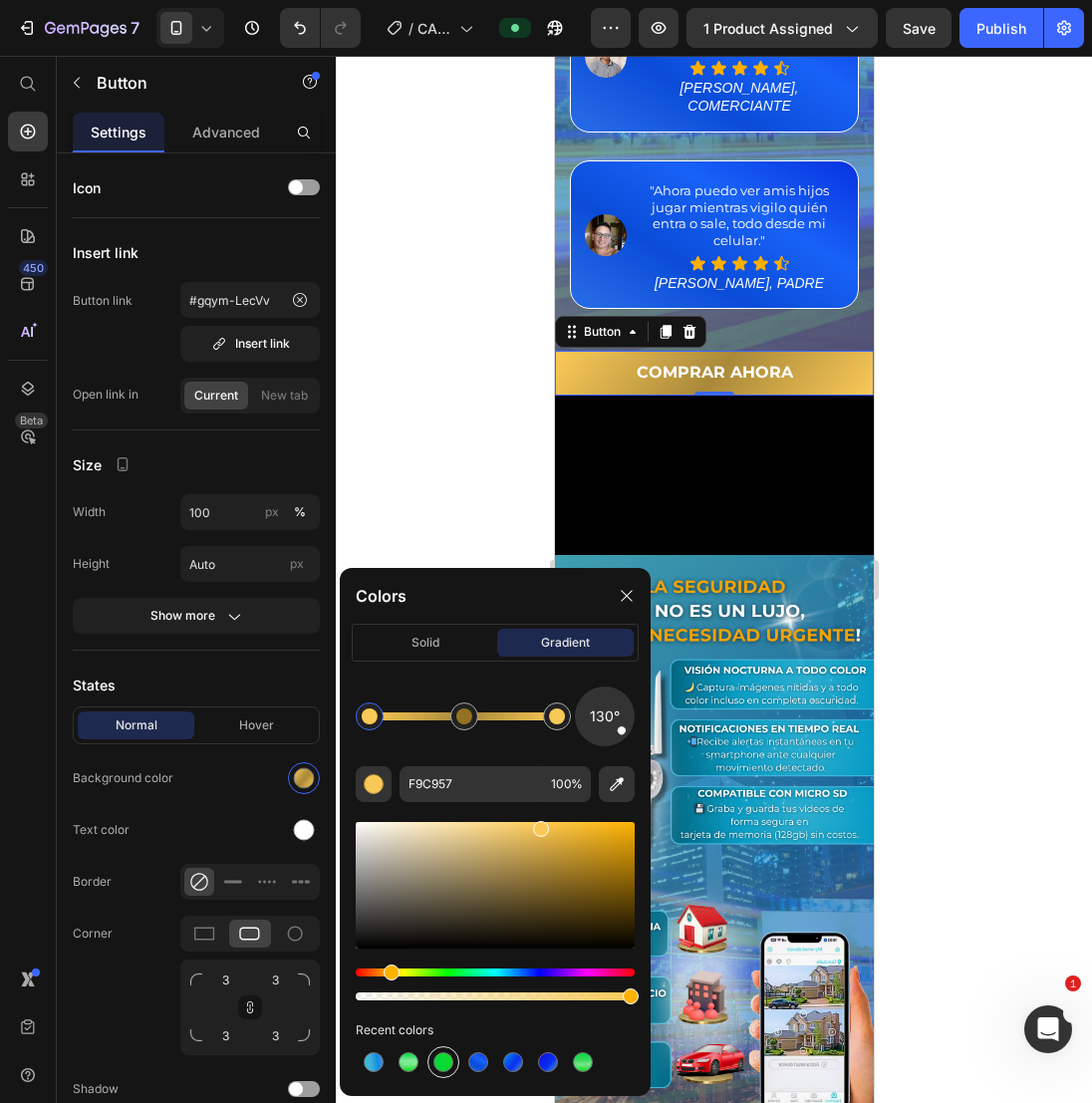 click at bounding box center (443, 1062) 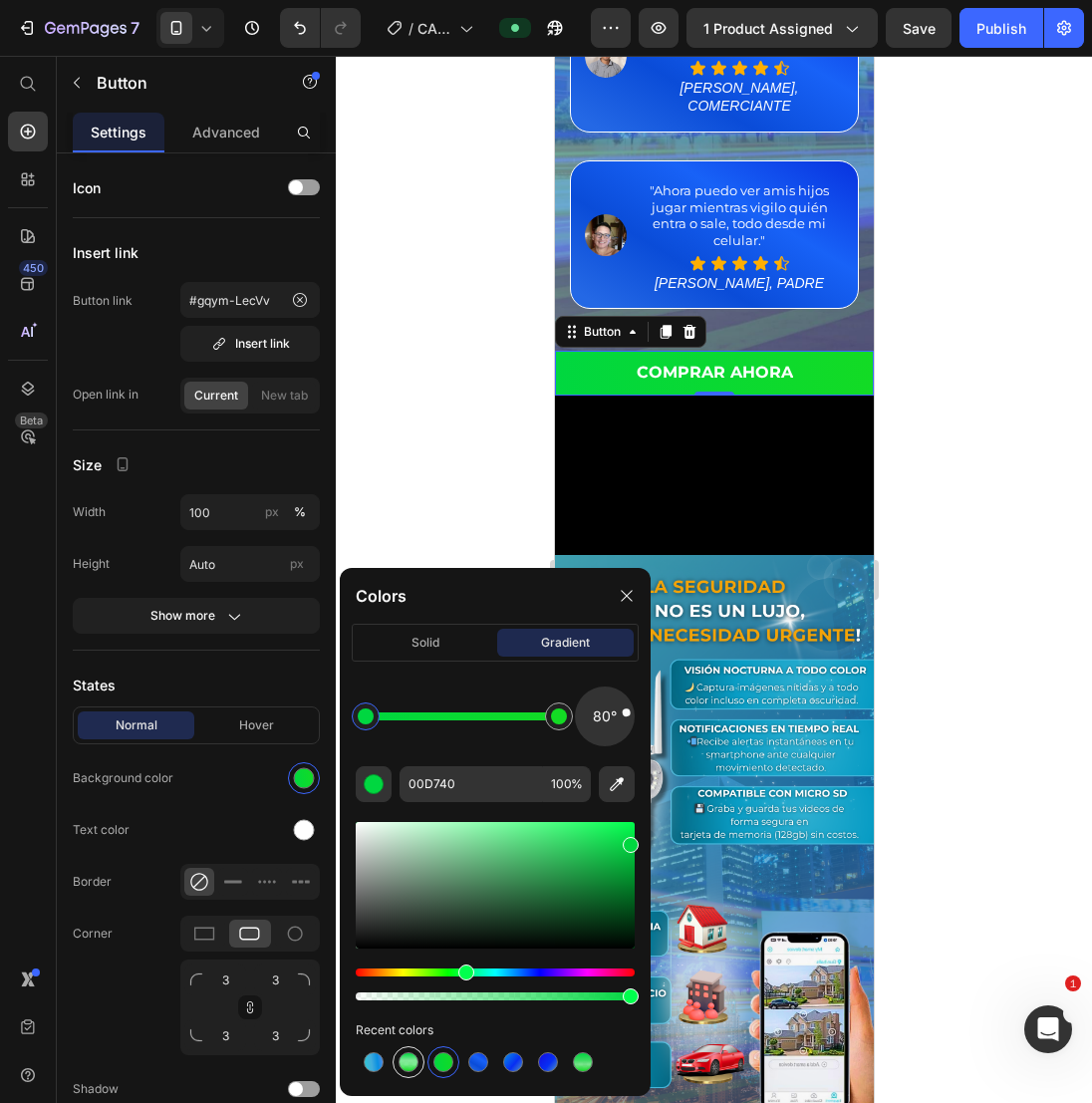 click at bounding box center (409, 1062) 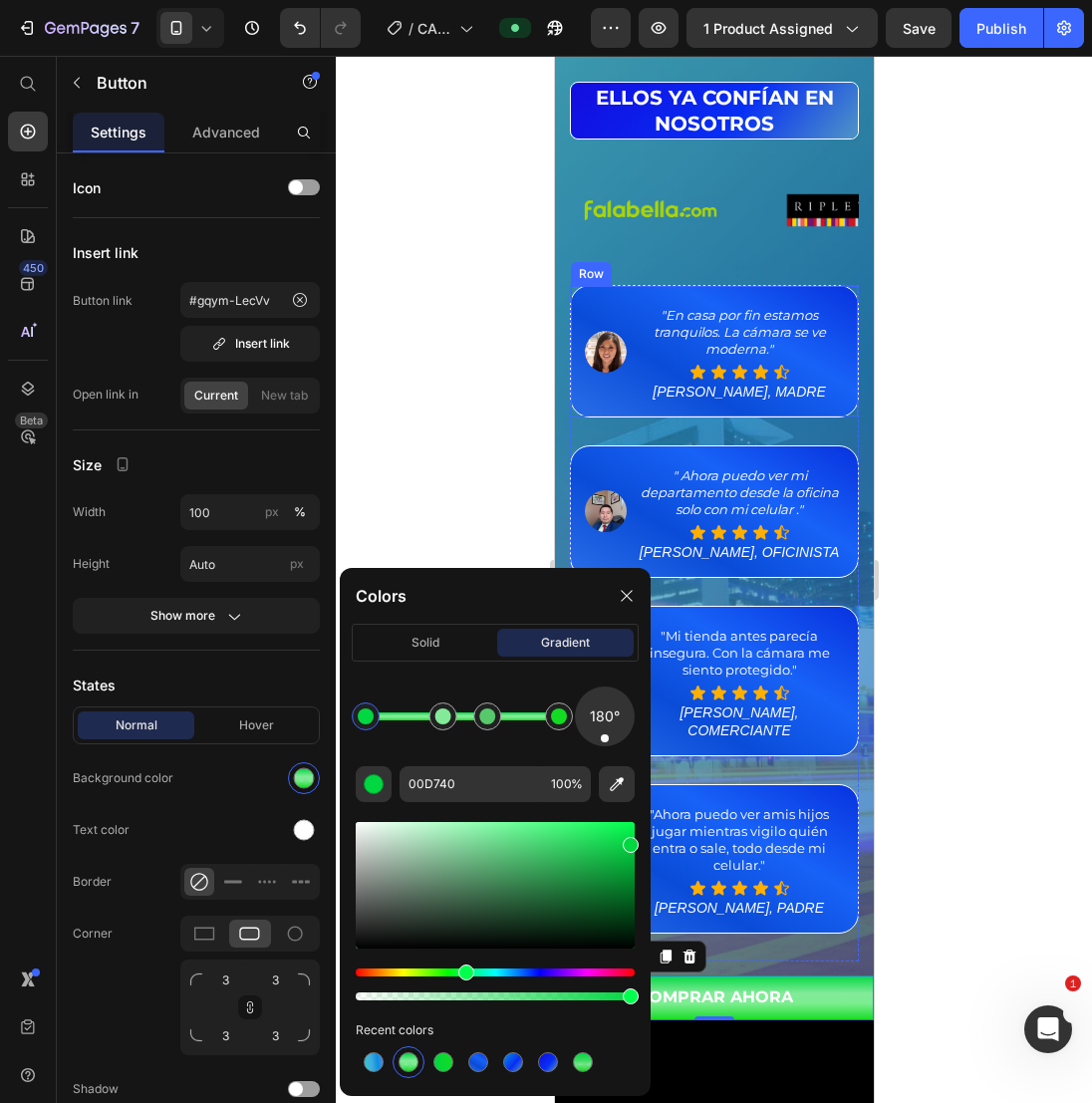 scroll, scrollTop: 299, scrollLeft: 0, axis: vertical 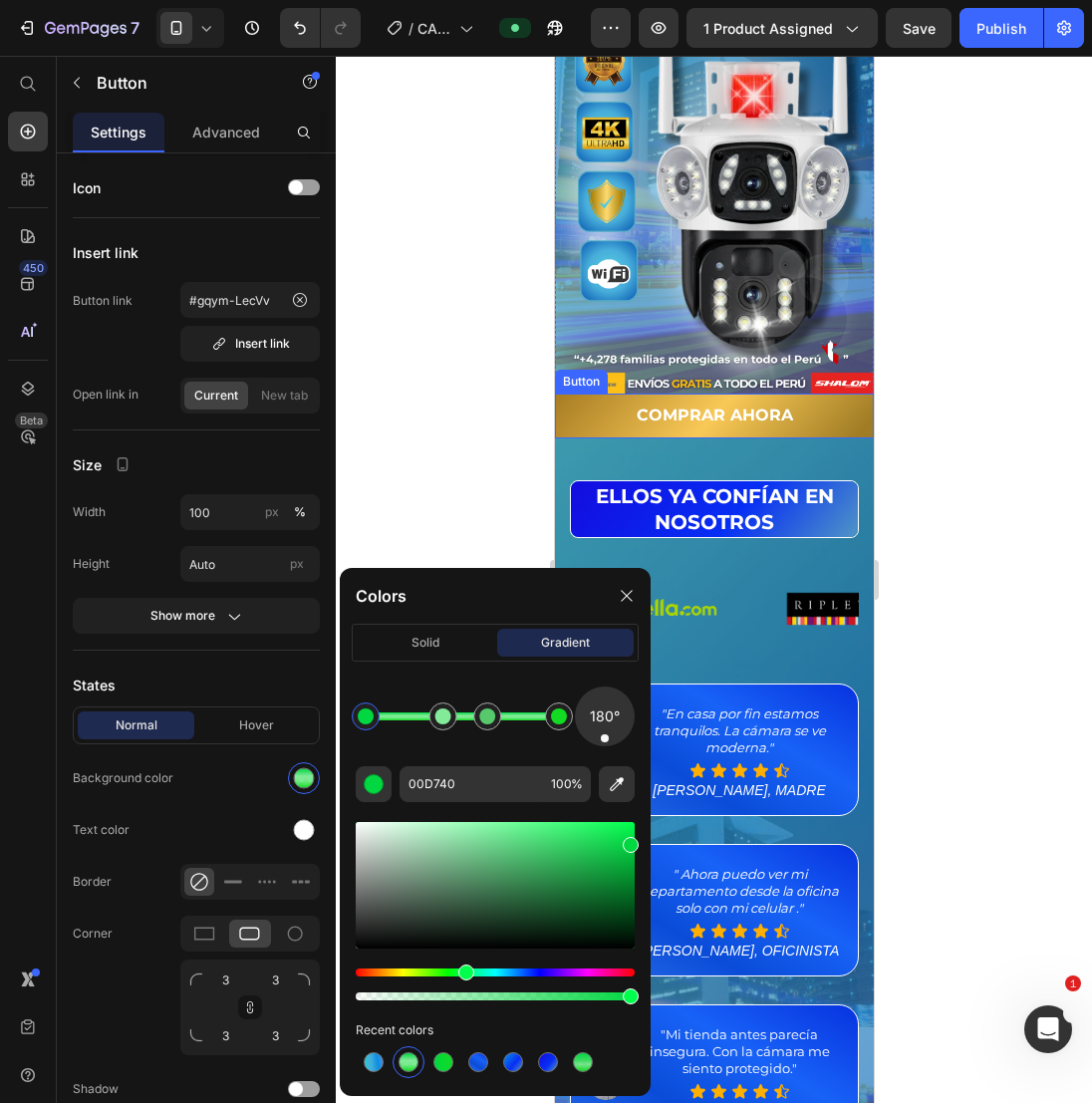 click on "COMPRAR AHORA" at bounding box center [713, 415] 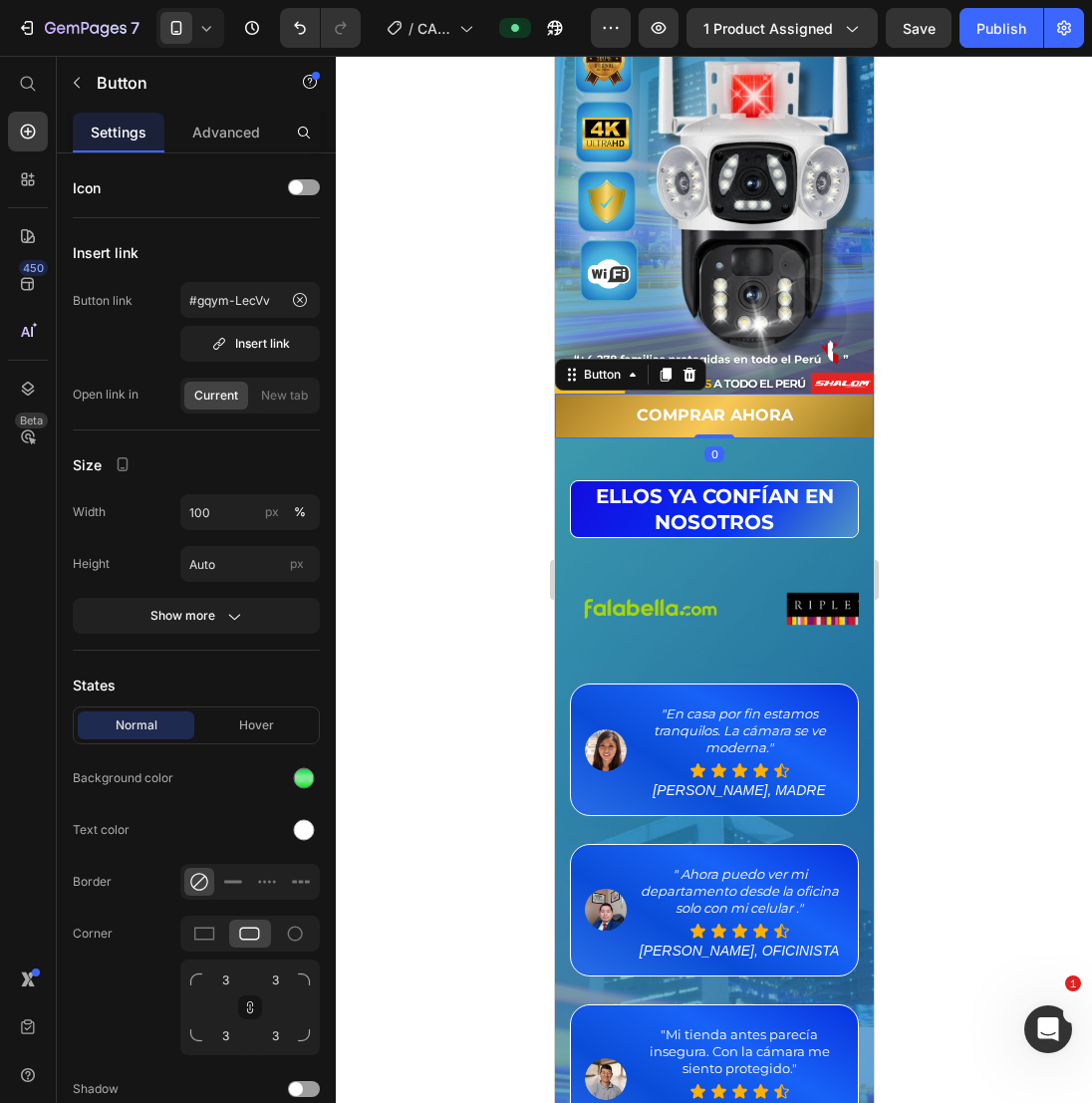 click on "COMPRAR AHORA" at bounding box center (713, 415) 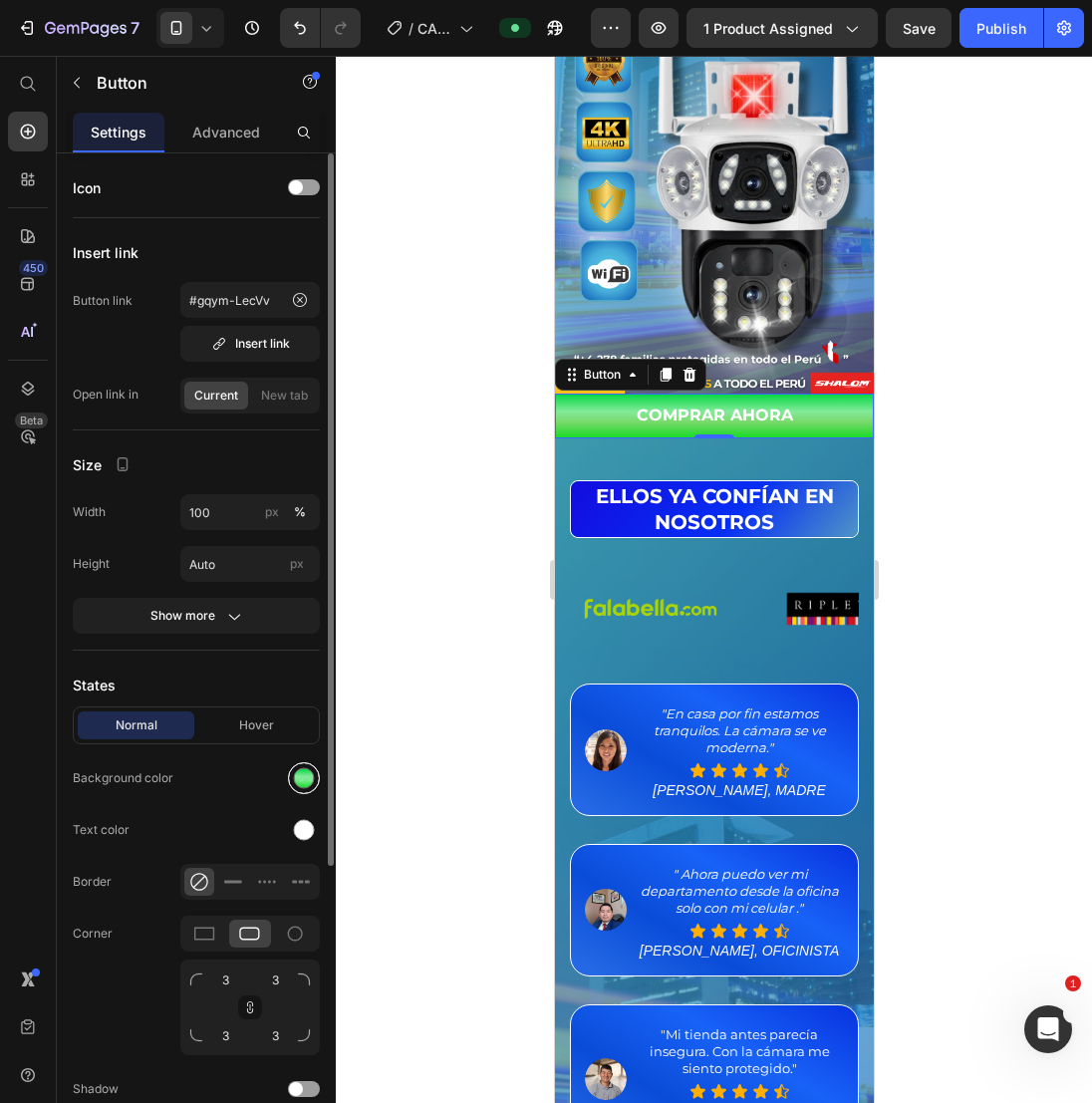 click at bounding box center (304, 778) 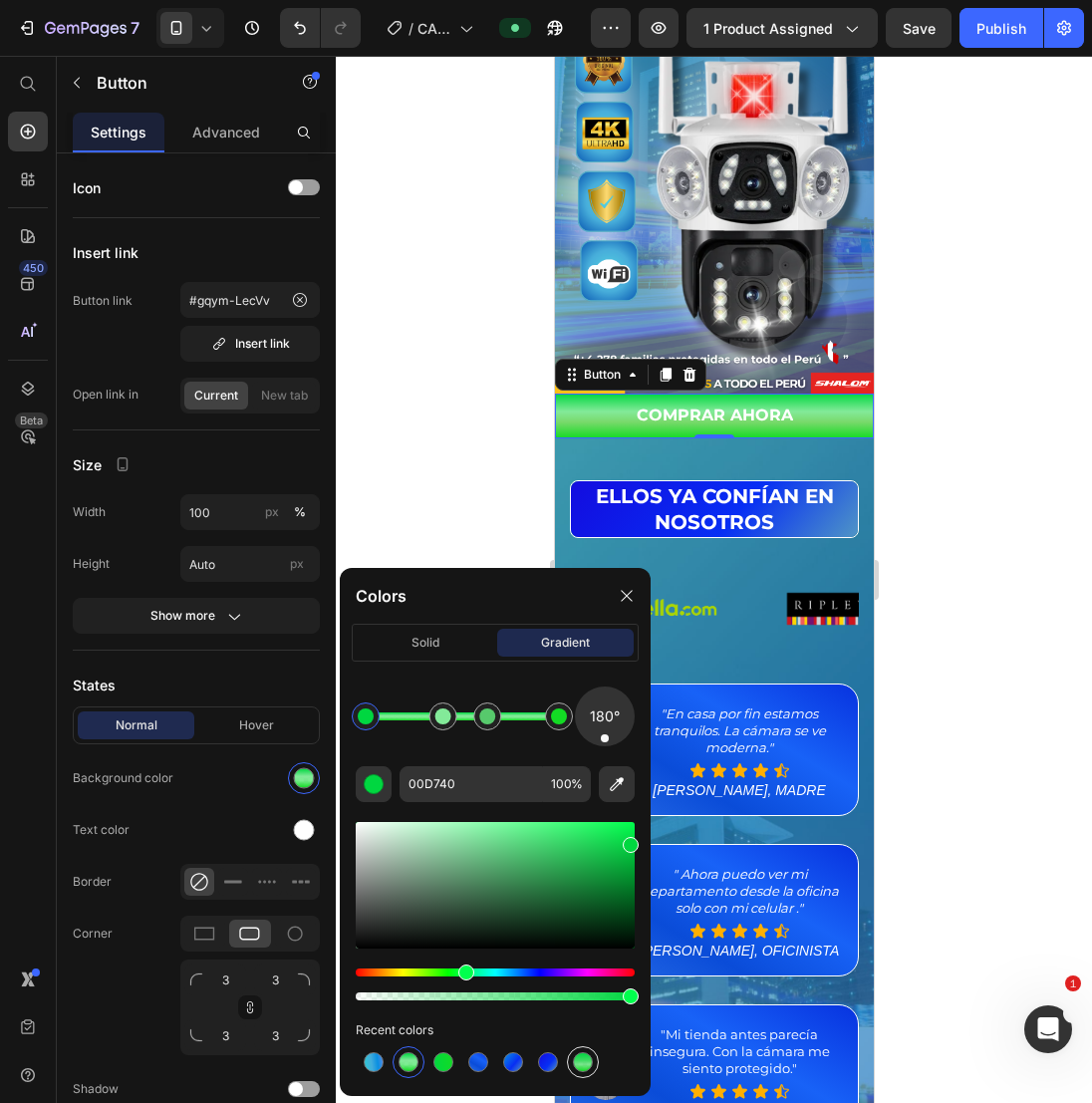 click at bounding box center [583, 1062] 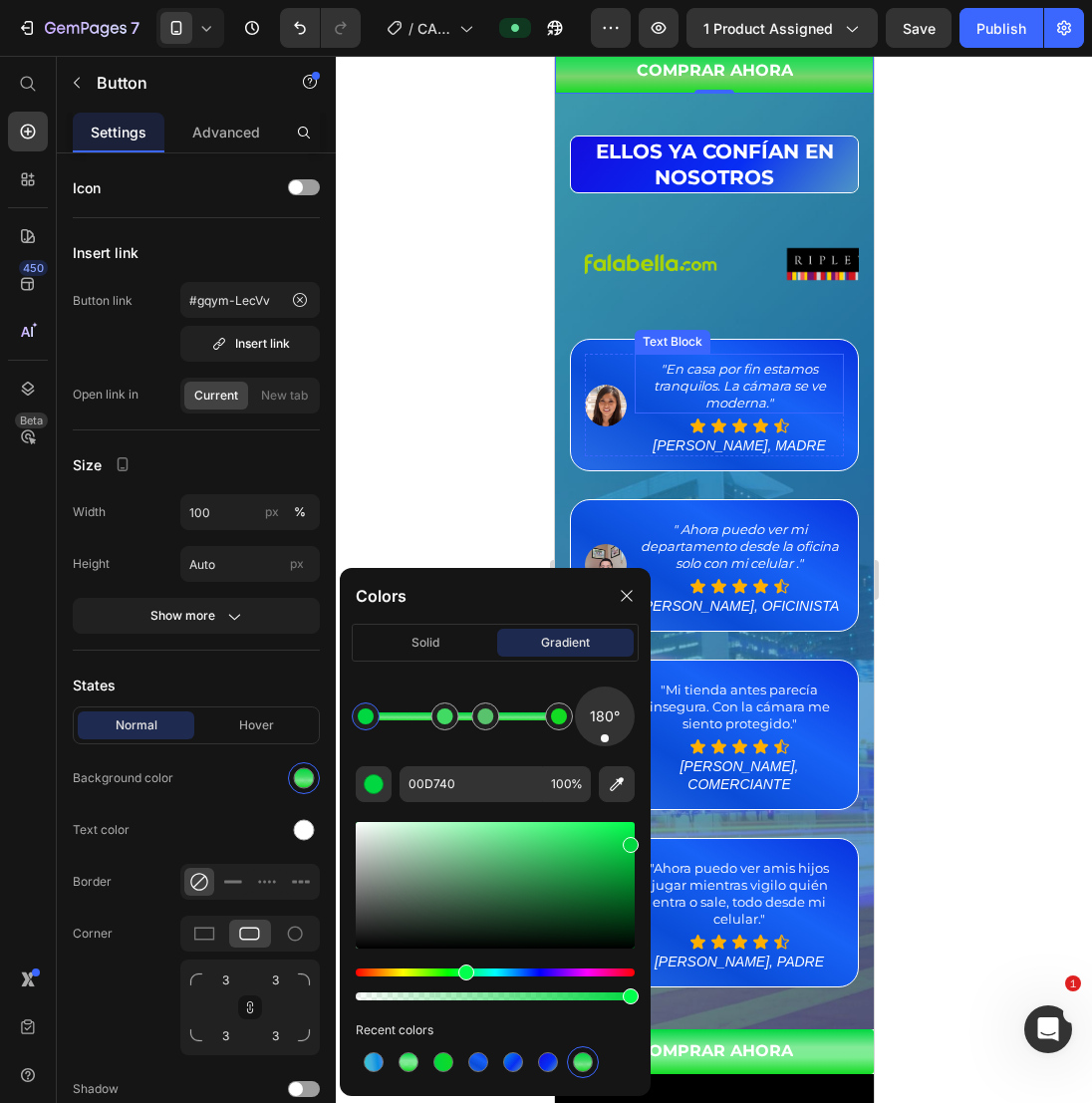 scroll, scrollTop: 897, scrollLeft: 0, axis: vertical 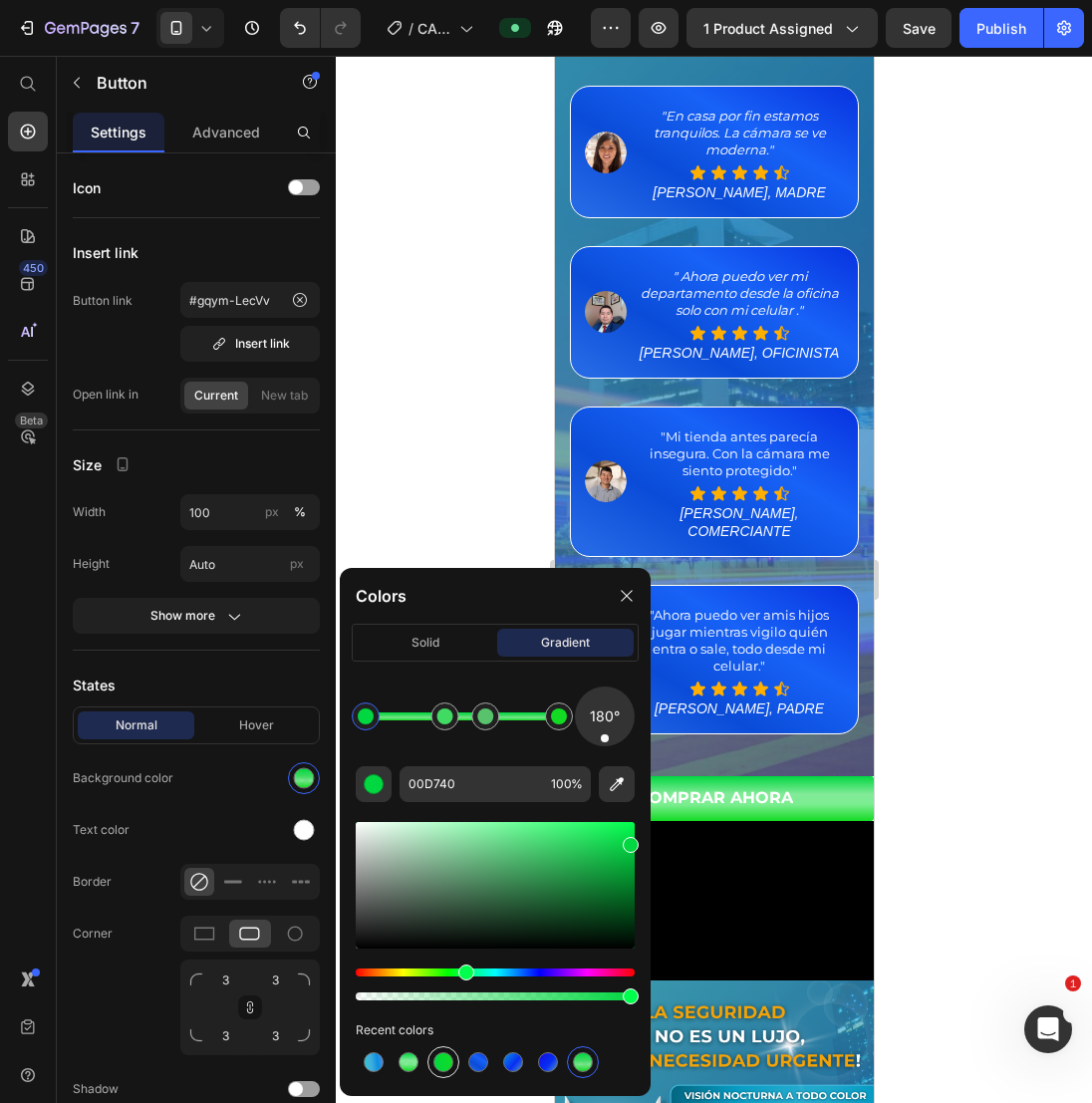 click at bounding box center [443, 1062] 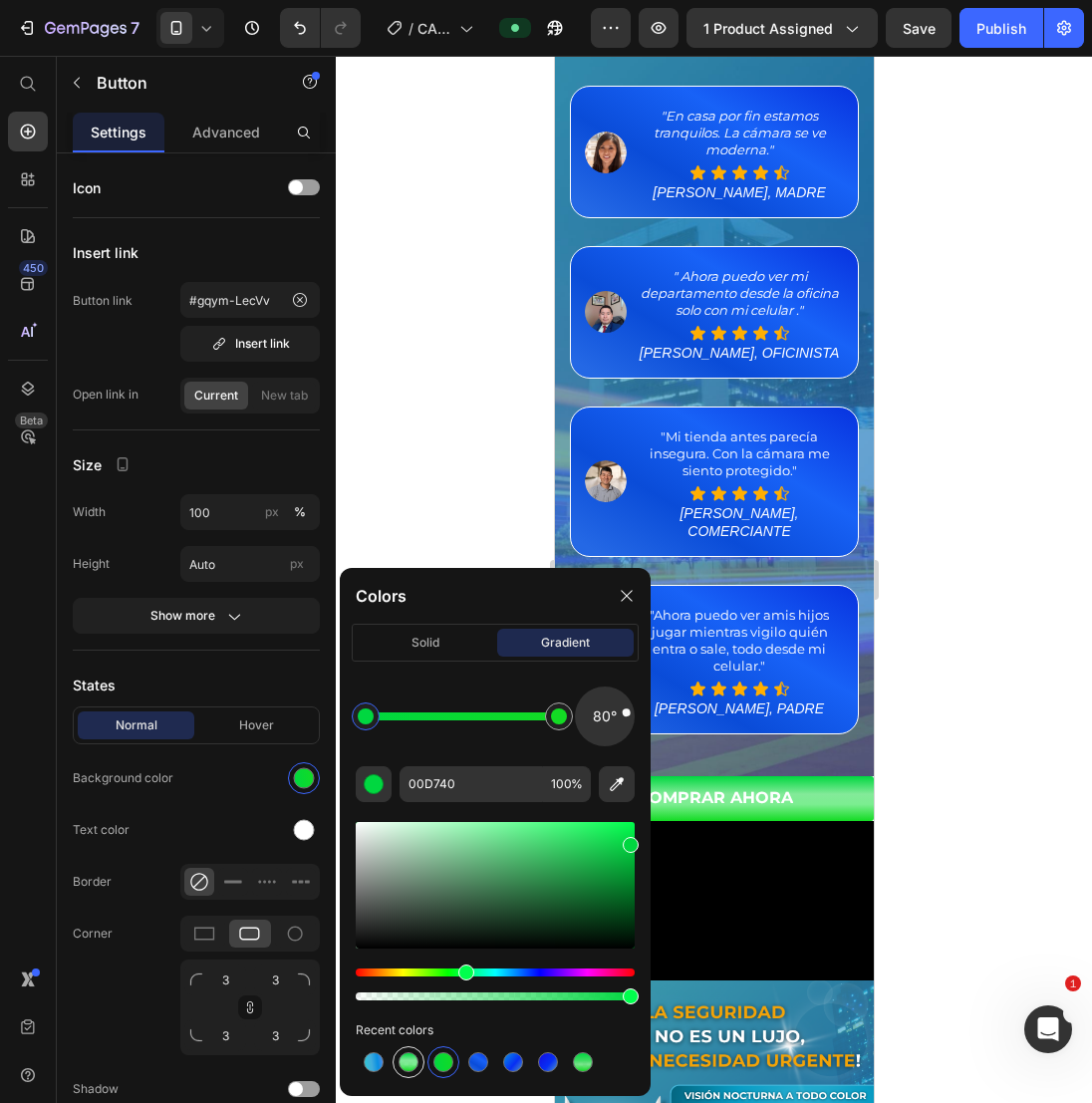 click at bounding box center [409, 1062] 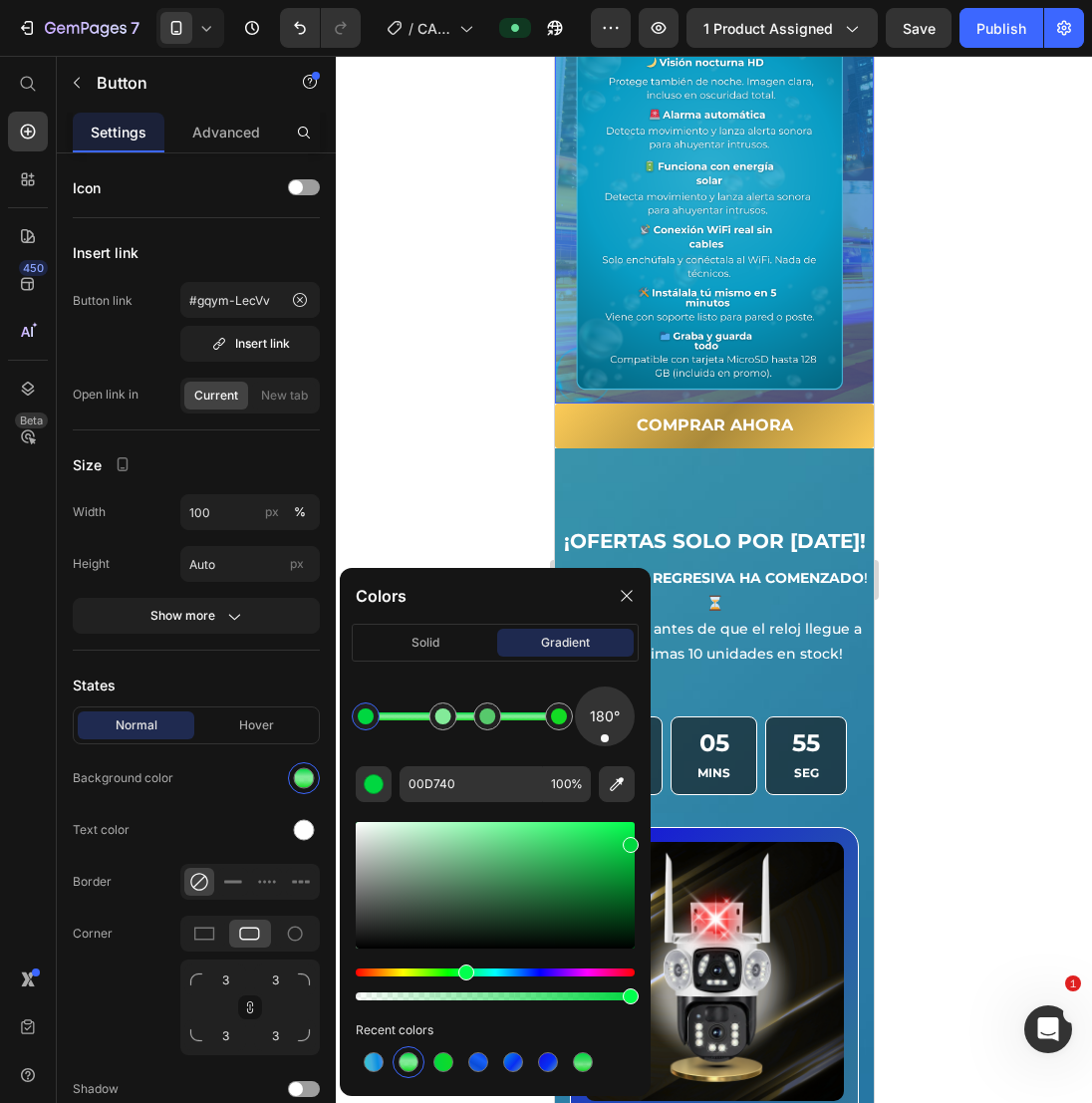 scroll, scrollTop: 3188, scrollLeft: 0, axis: vertical 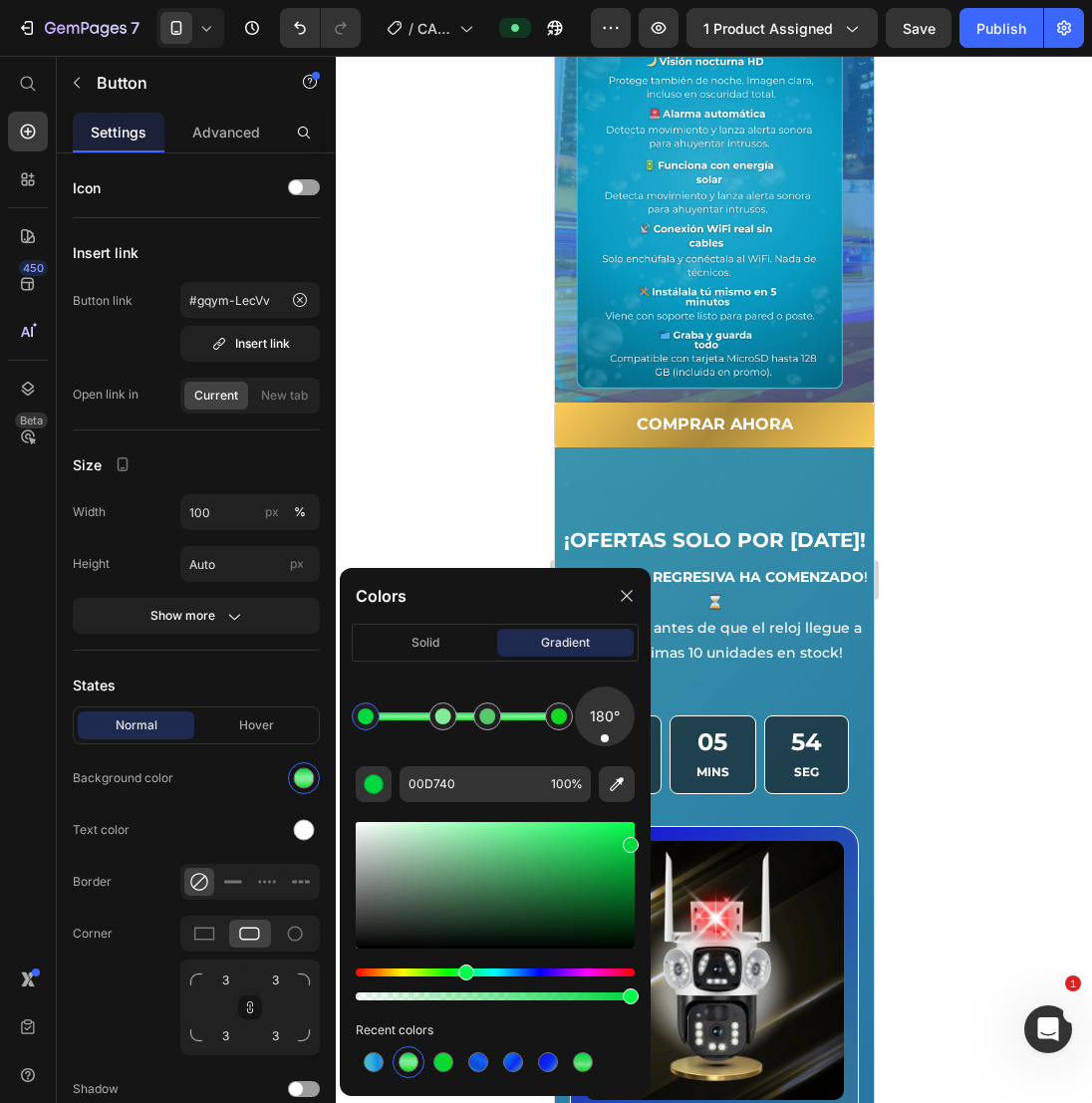 click on "COMPRAR AHORA" at bounding box center (713, -186) 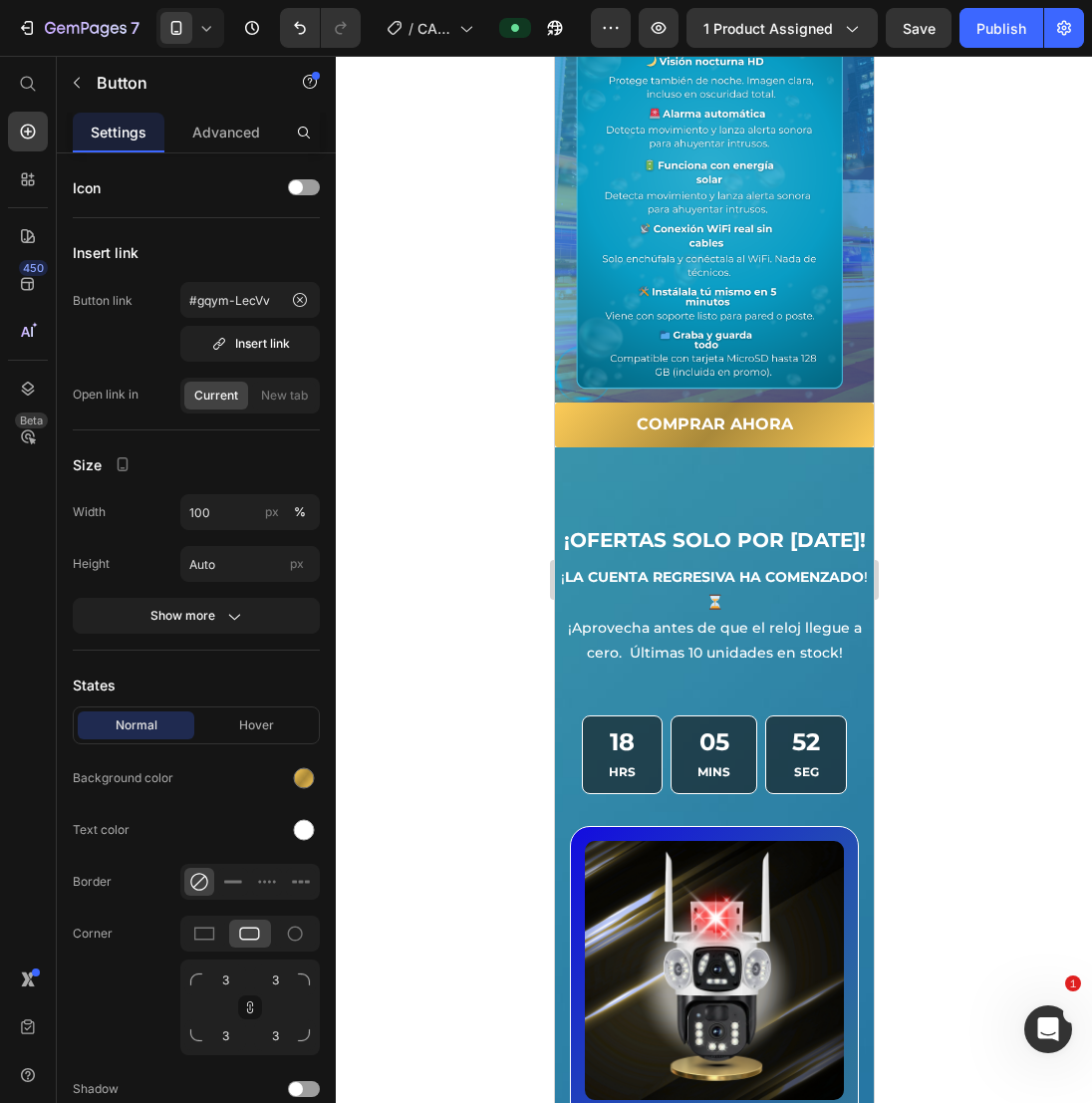 click on "COMPRAR AHORA" at bounding box center (713, -186) 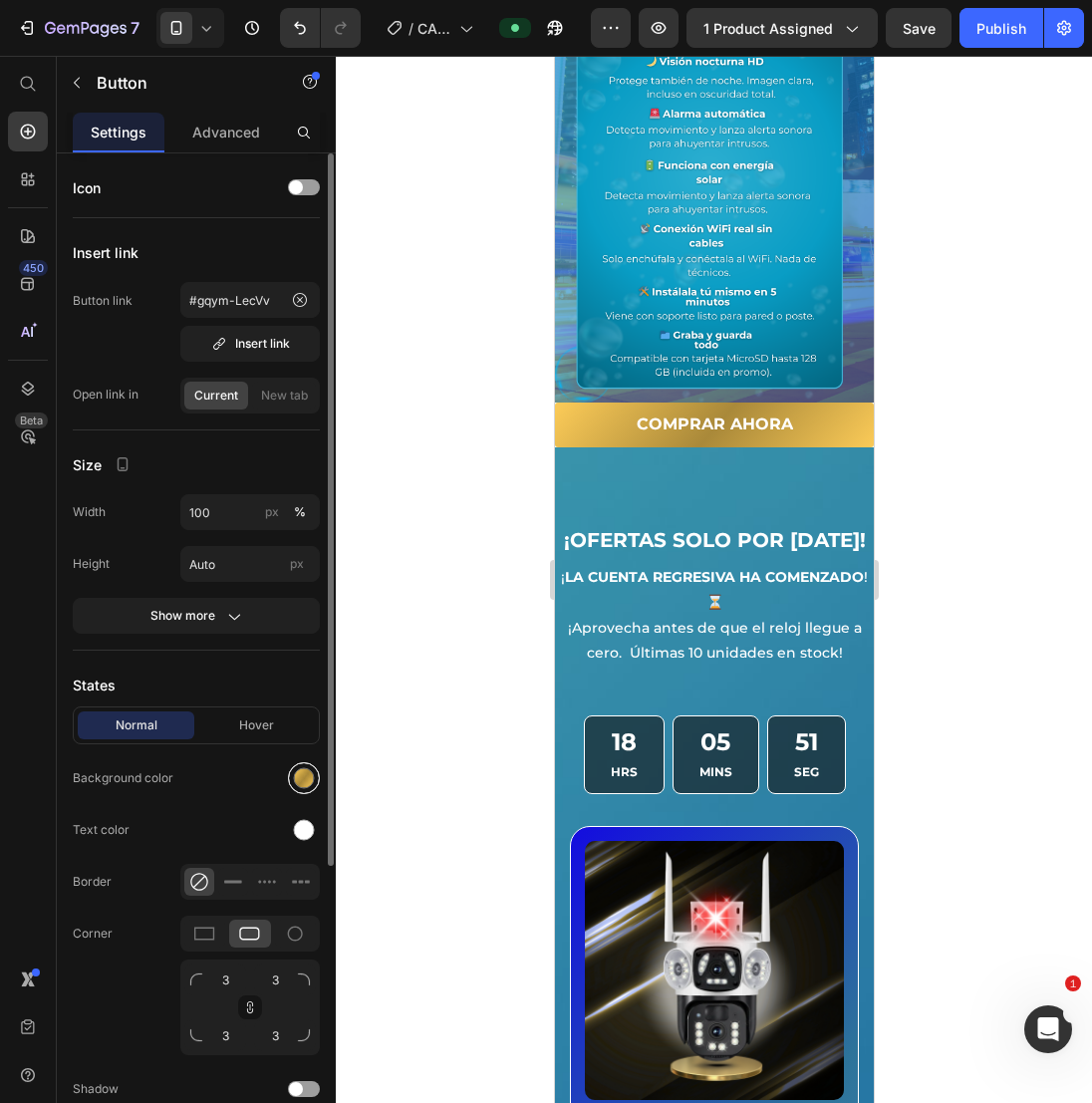 click at bounding box center (304, 778) 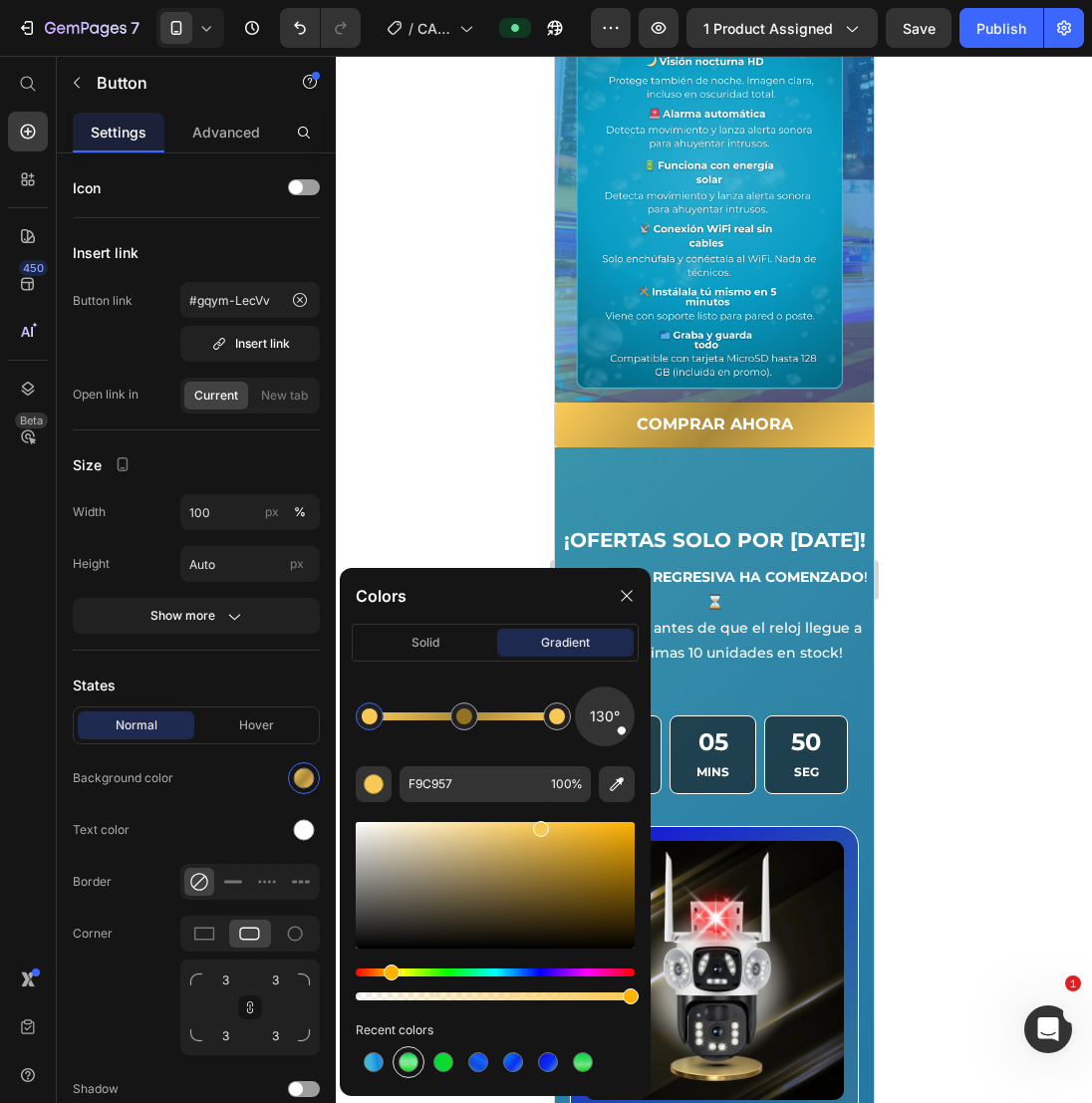 click at bounding box center (409, 1062) 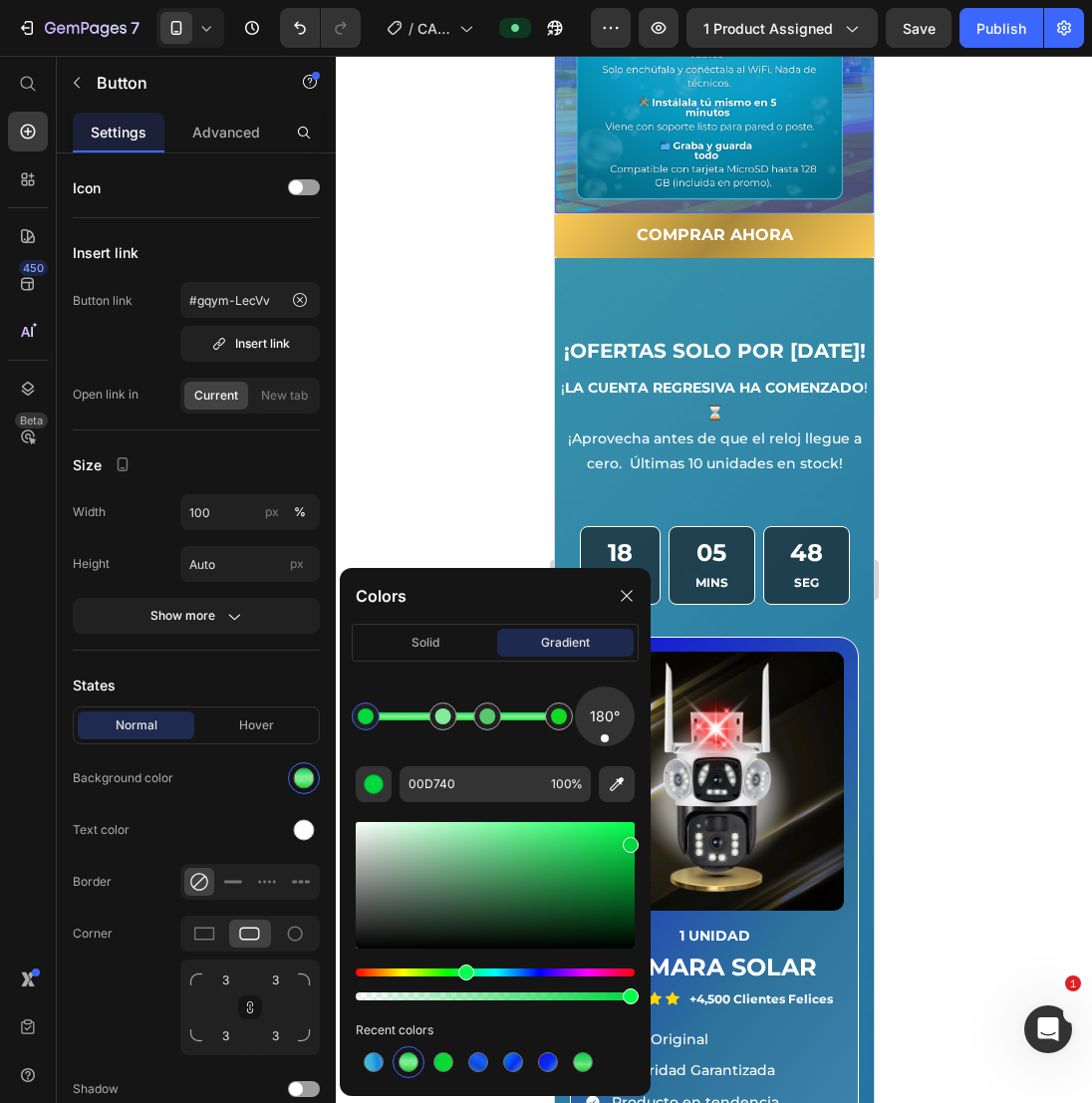 scroll, scrollTop: 3487, scrollLeft: 0, axis: vertical 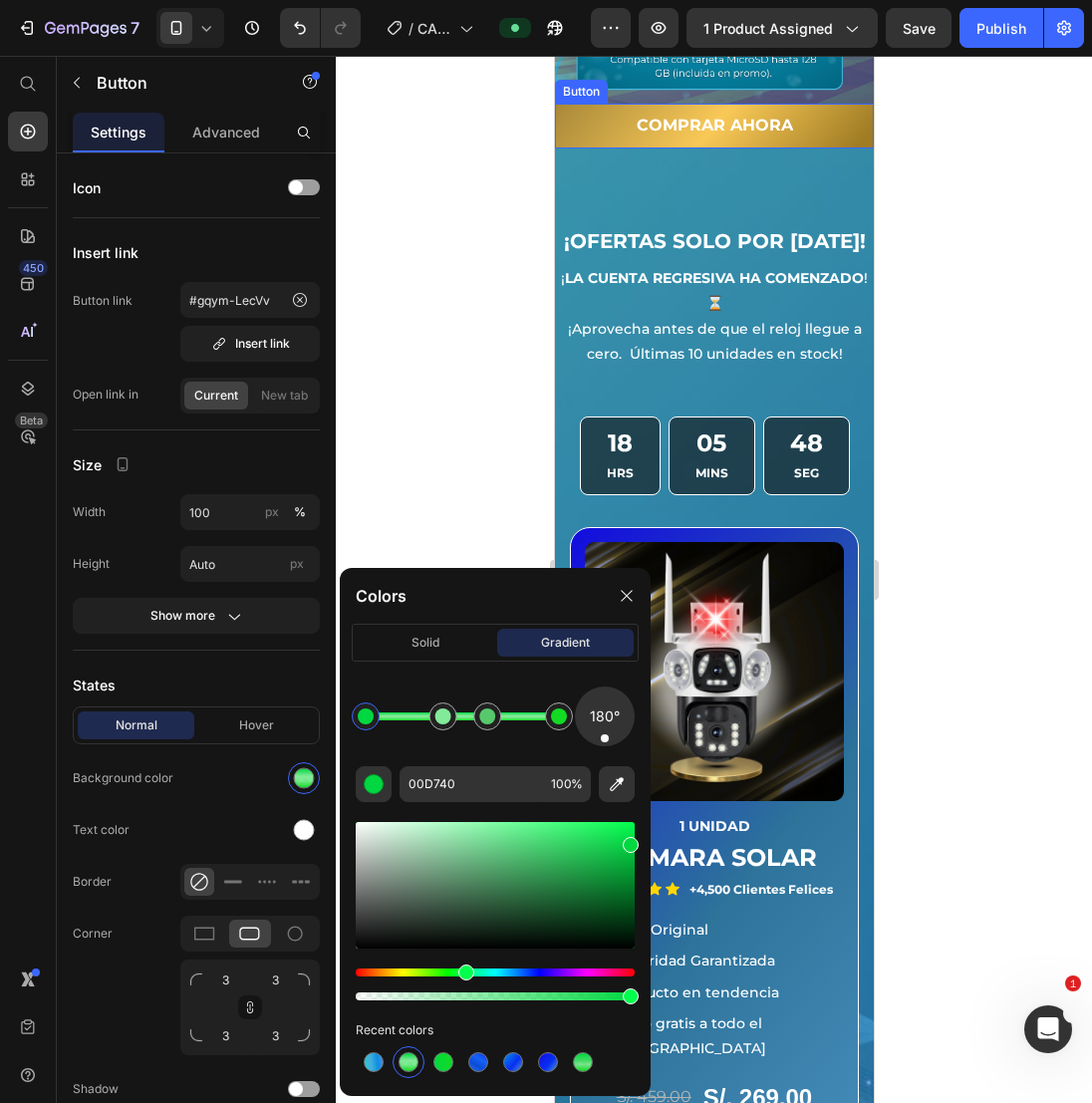 click on "COMPRAR AHORA" at bounding box center (713, 126) 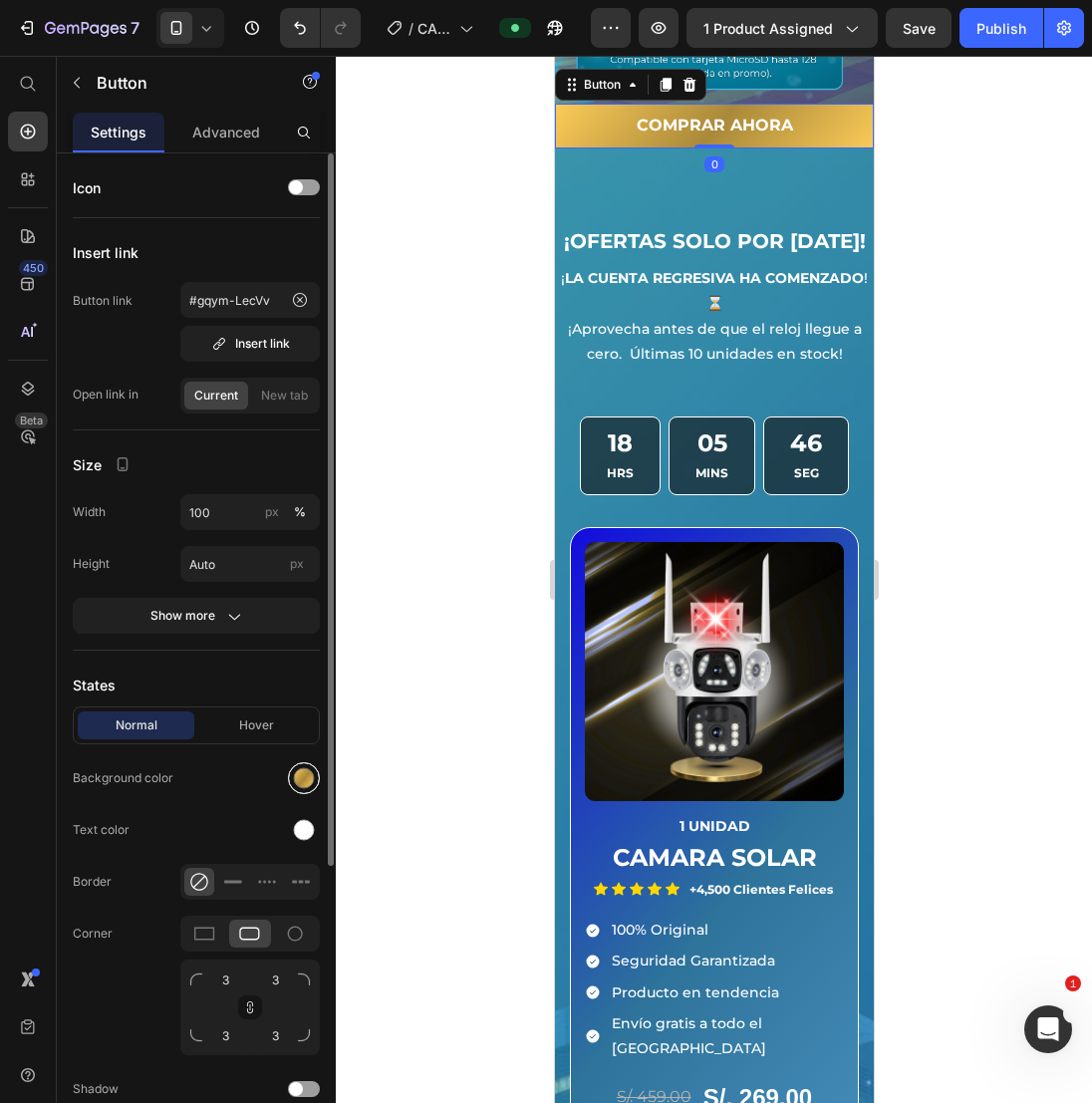 click at bounding box center (304, 778) 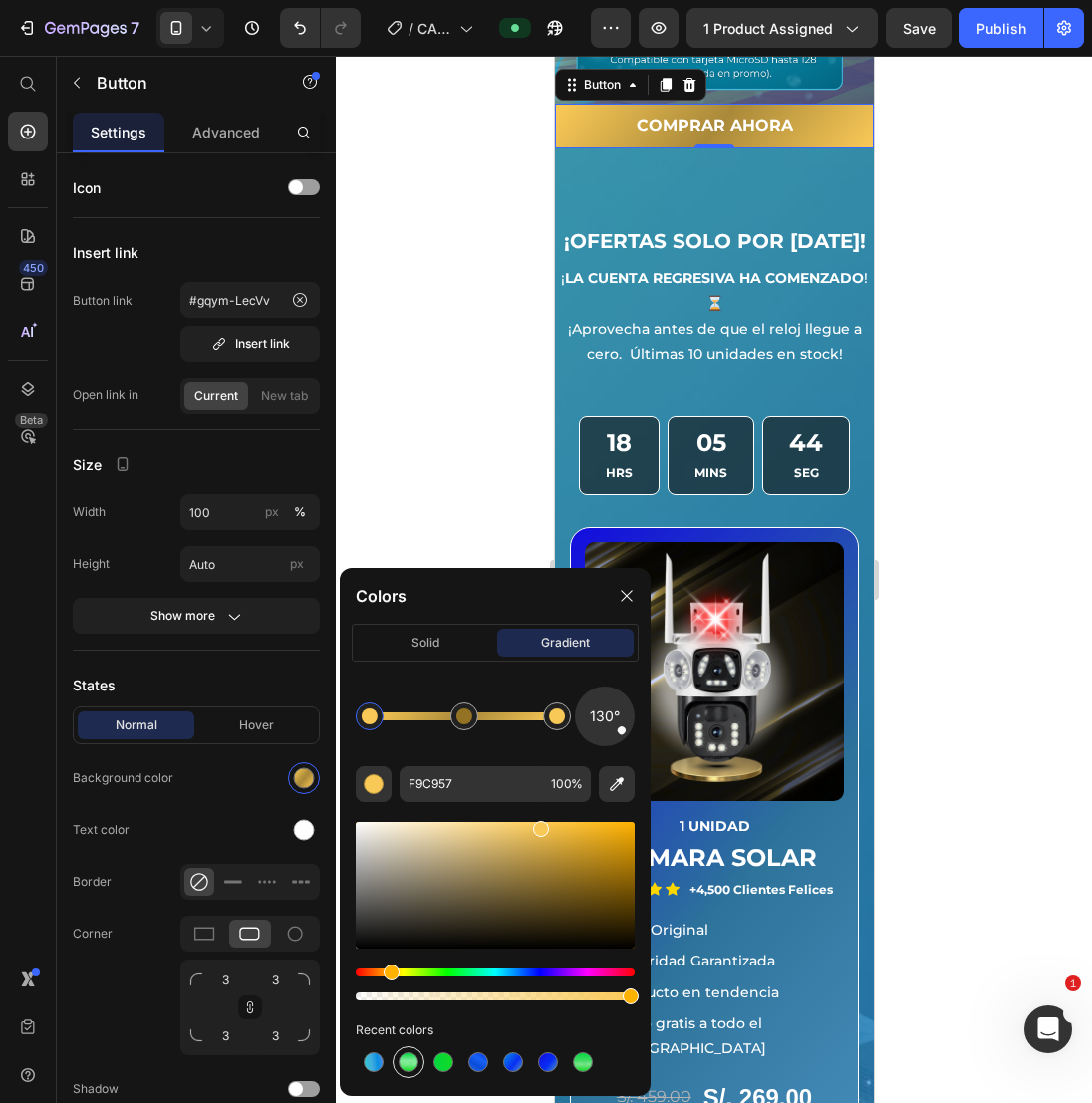 click at bounding box center (409, 1062) 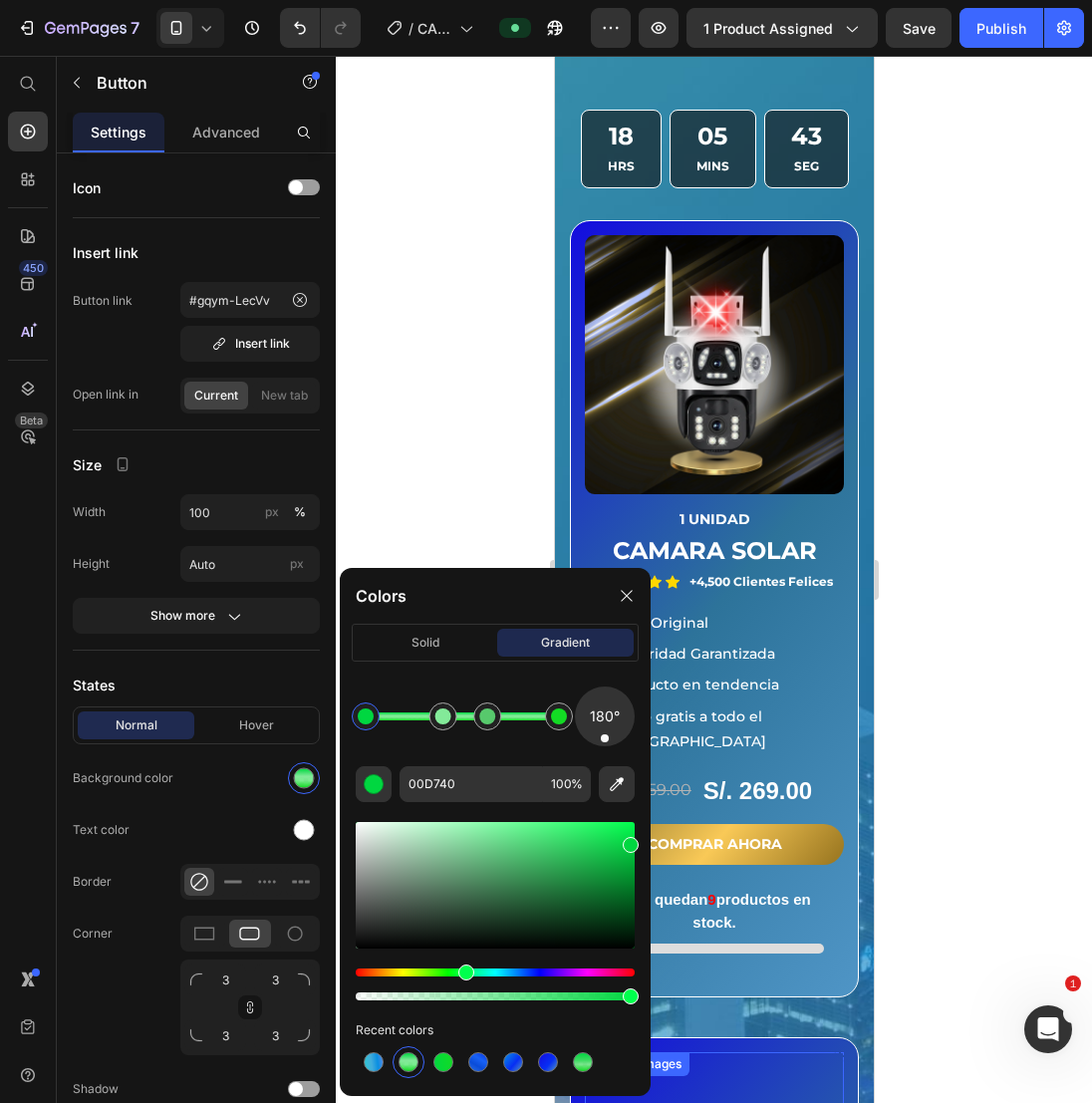 scroll, scrollTop: 4583, scrollLeft: 0, axis: vertical 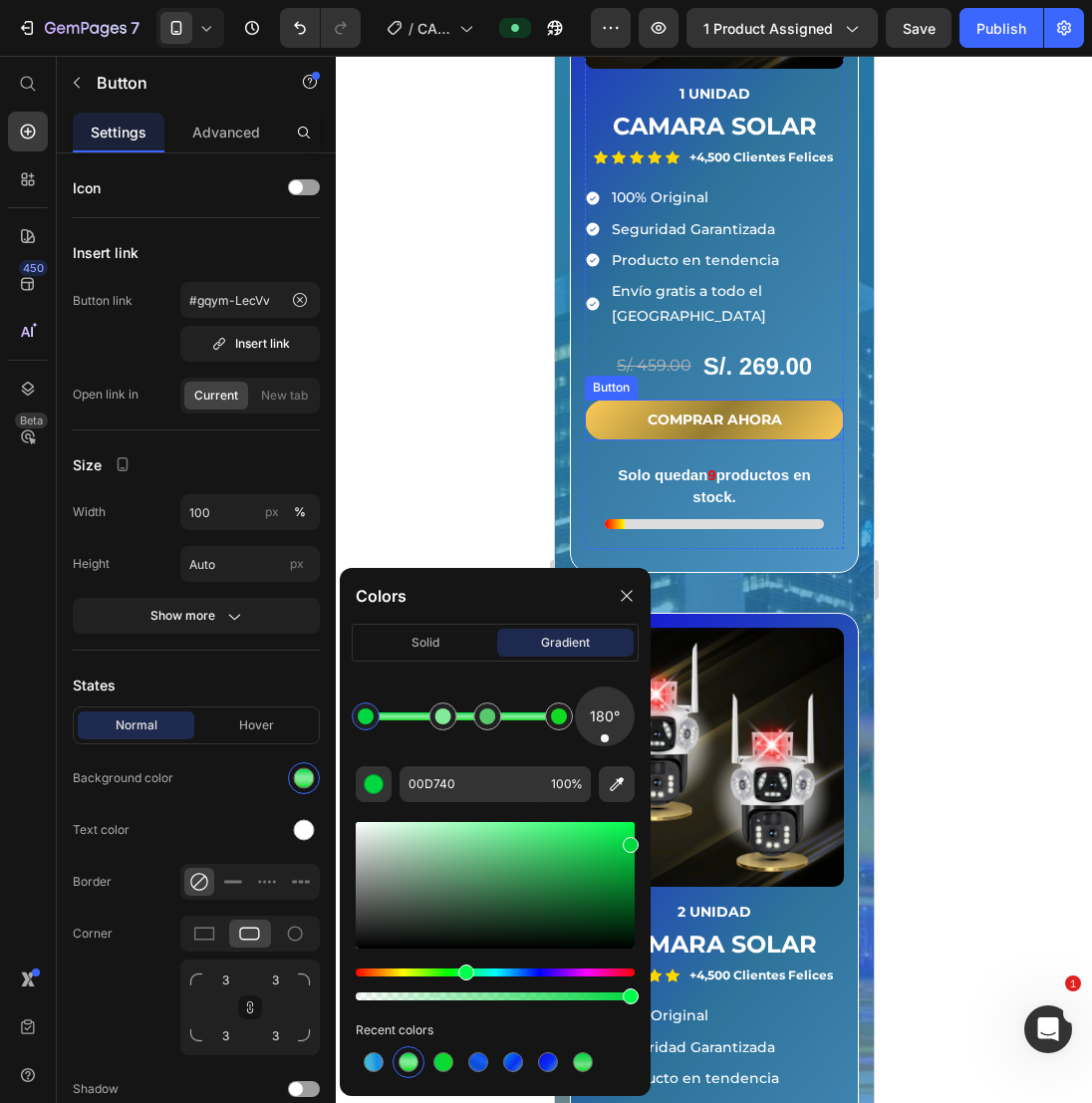 click on "COMPRAR AHORA" at bounding box center (713, 419) 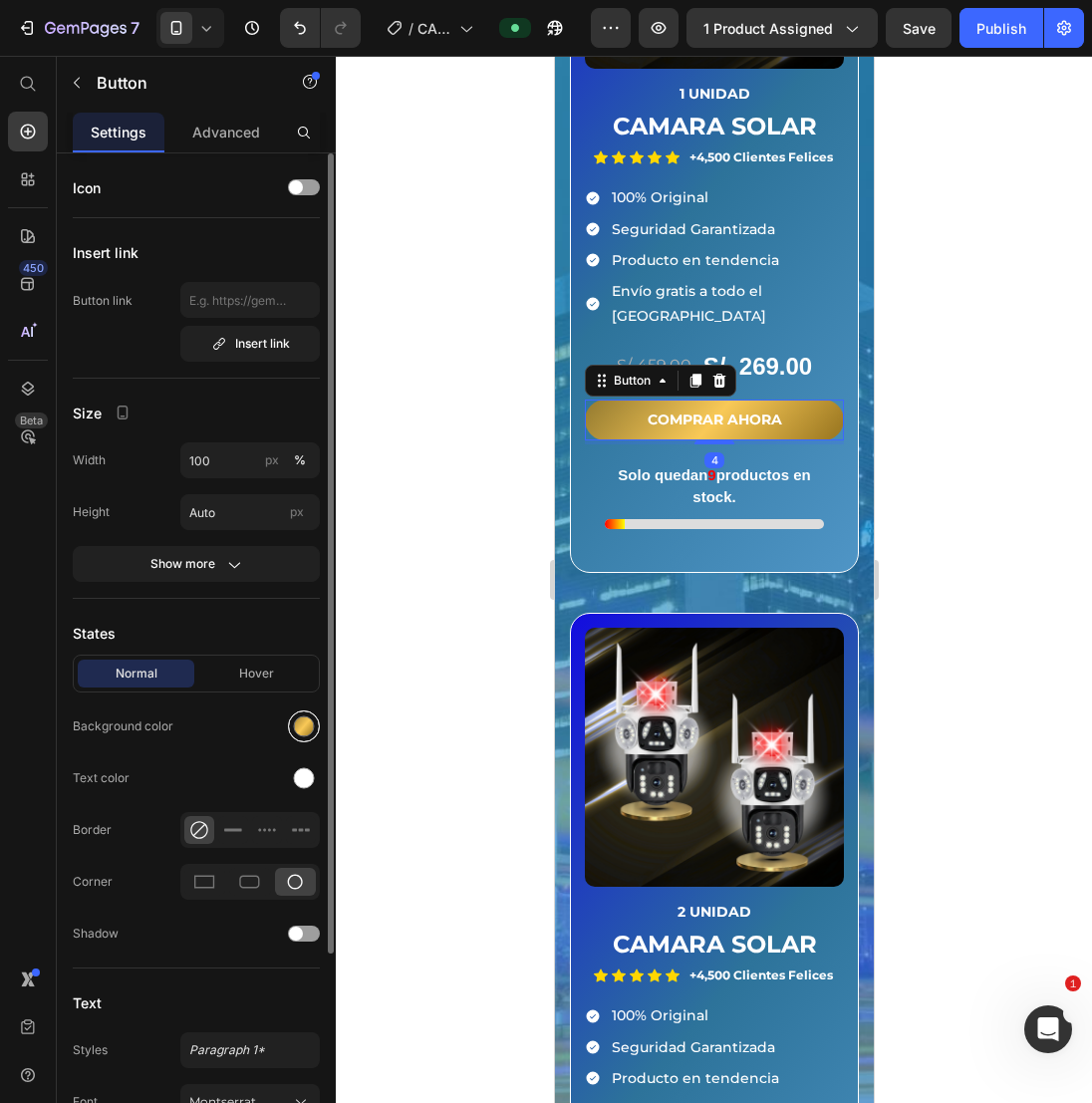click at bounding box center [304, 726] 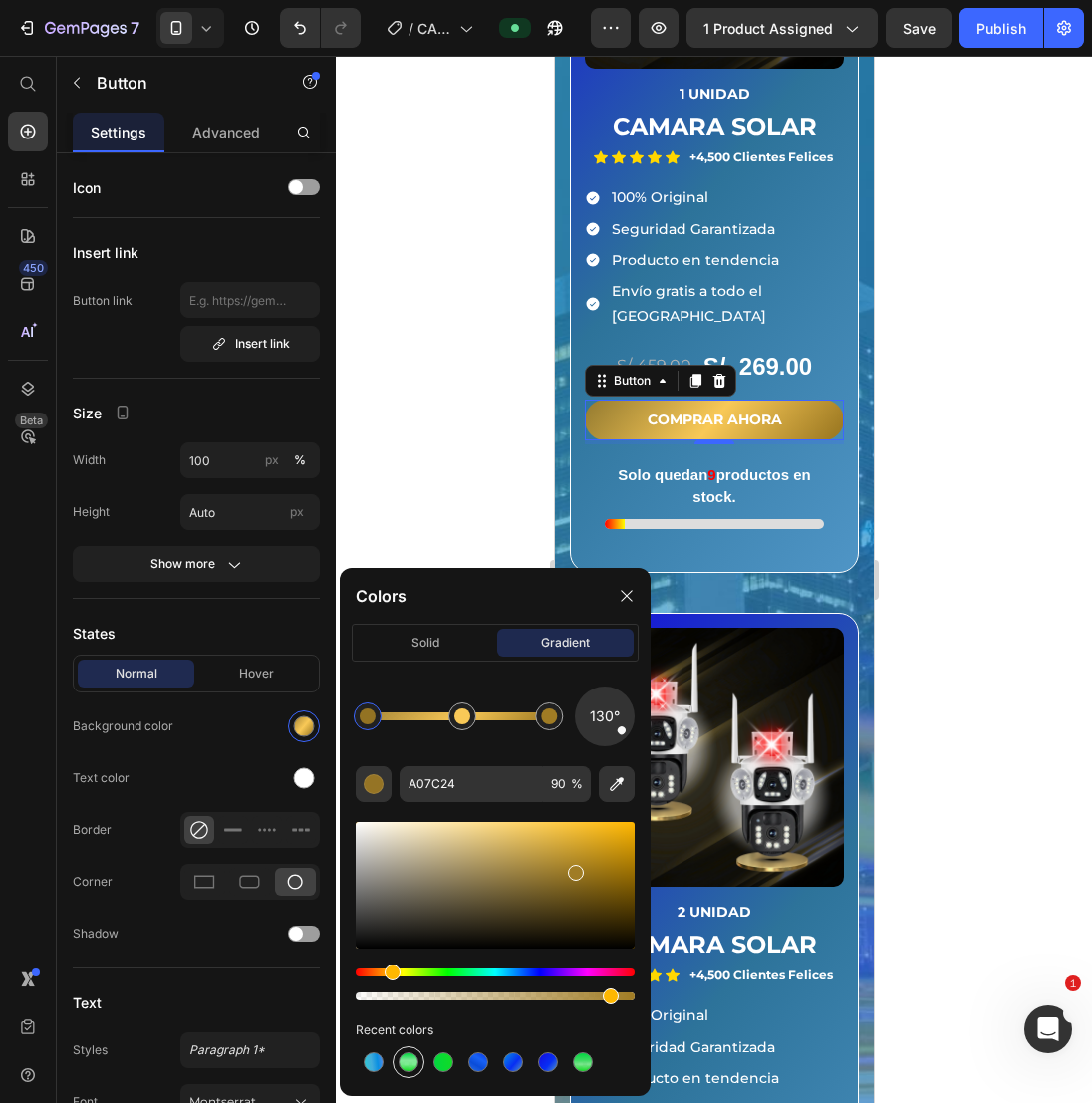 click at bounding box center (409, 1062) 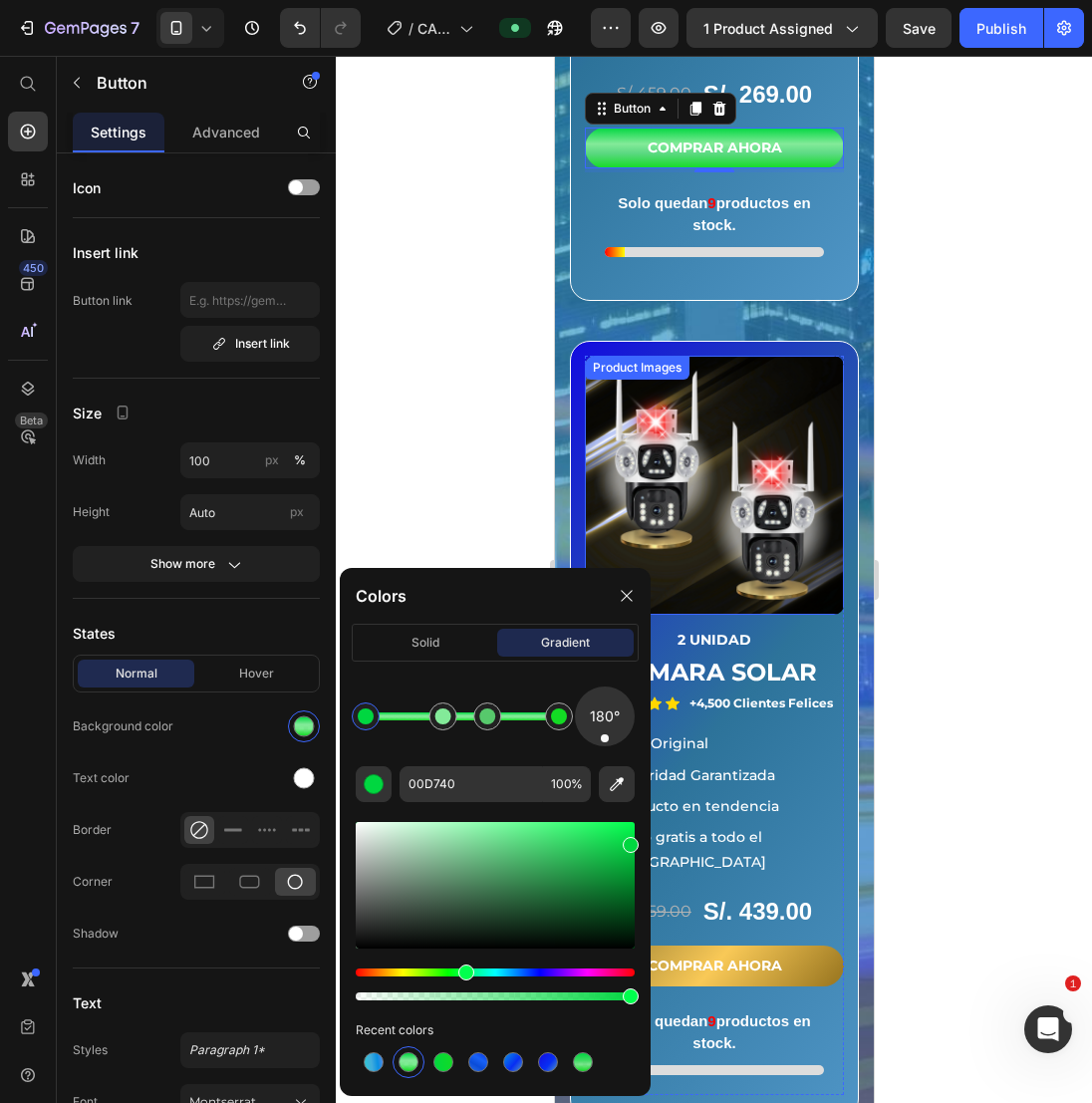 scroll, scrollTop: 4882, scrollLeft: 0, axis: vertical 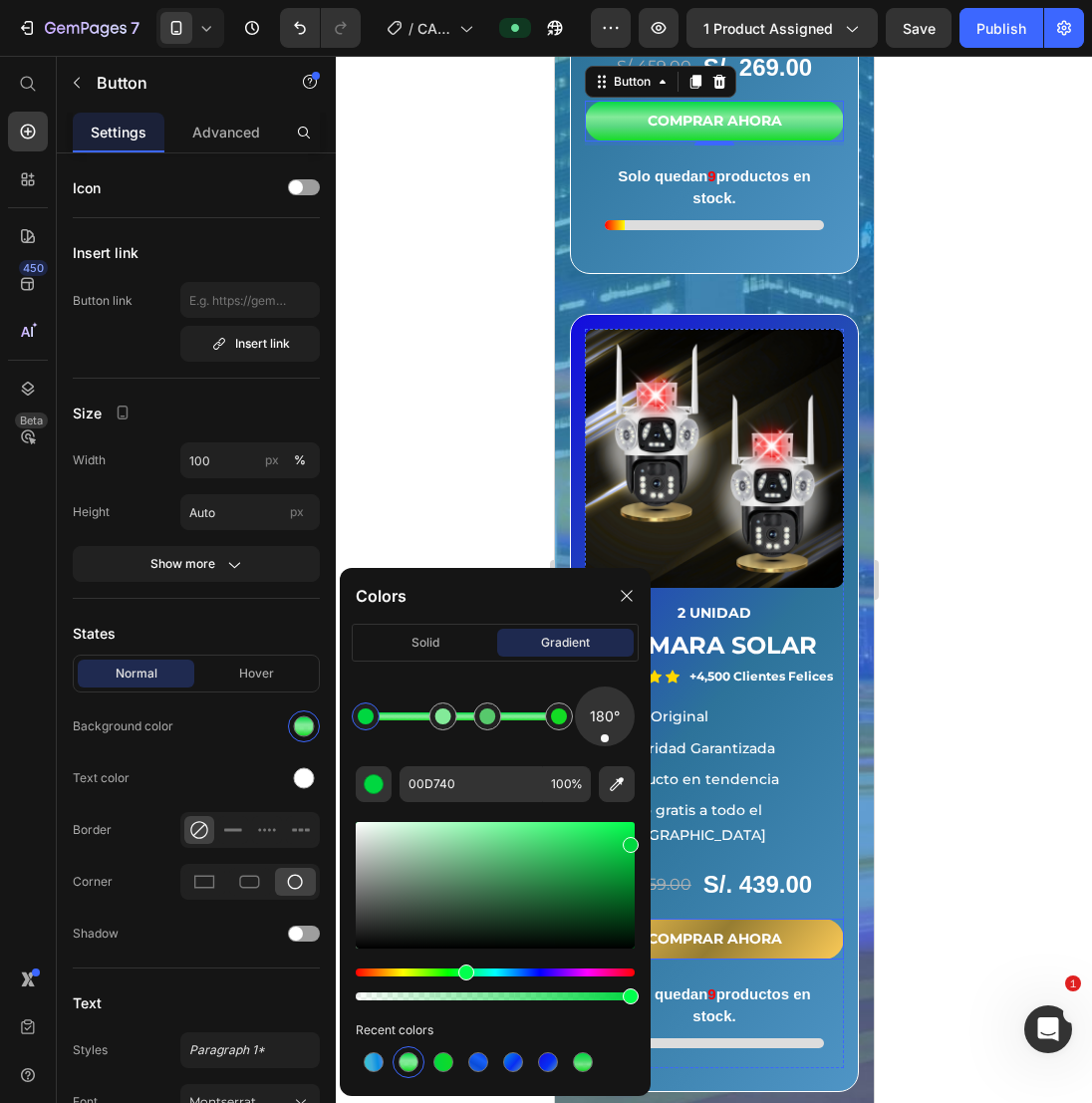 click on "COMPRAR AHORA" at bounding box center (713, 939) 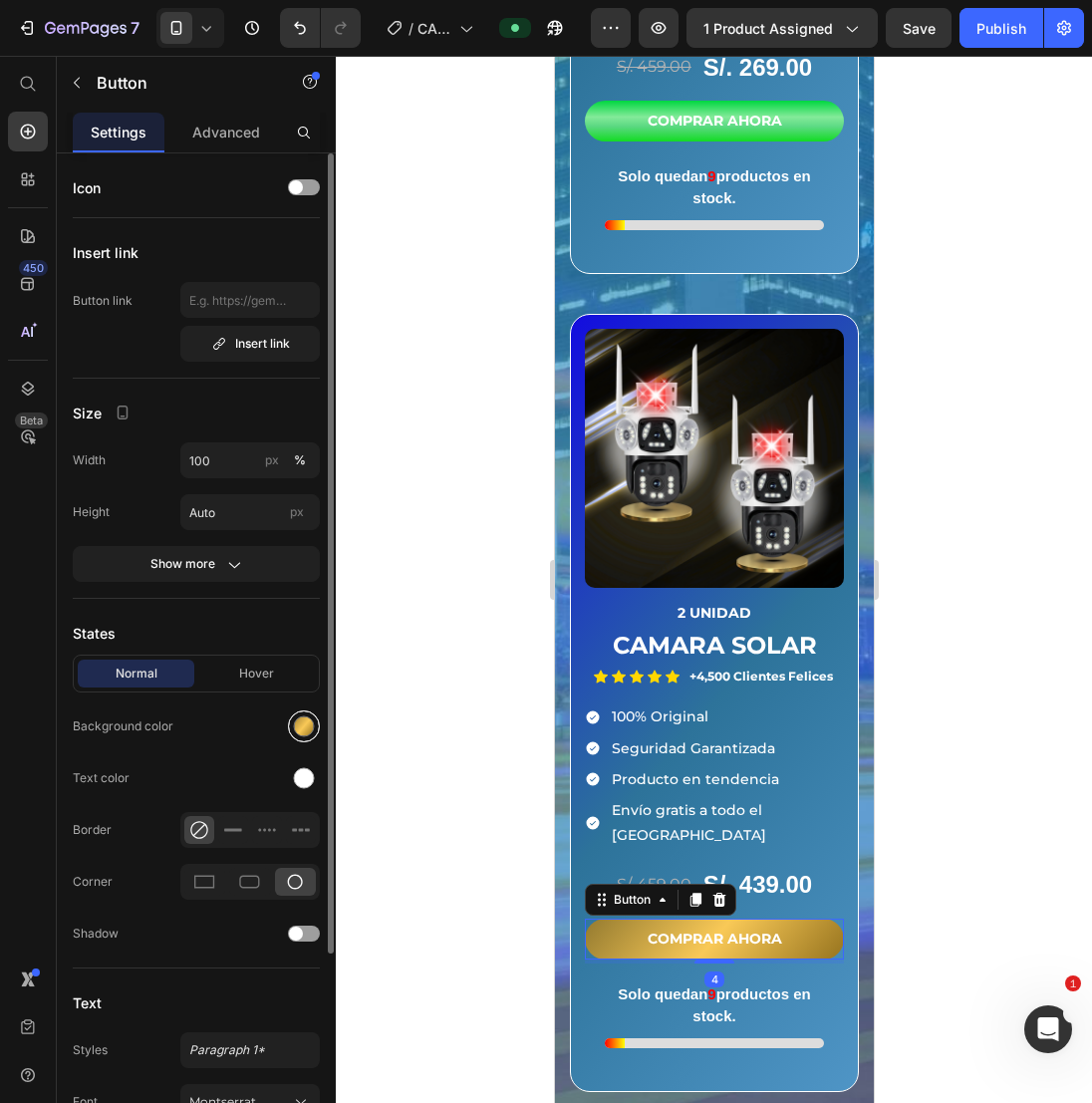 click at bounding box center [304, 726] 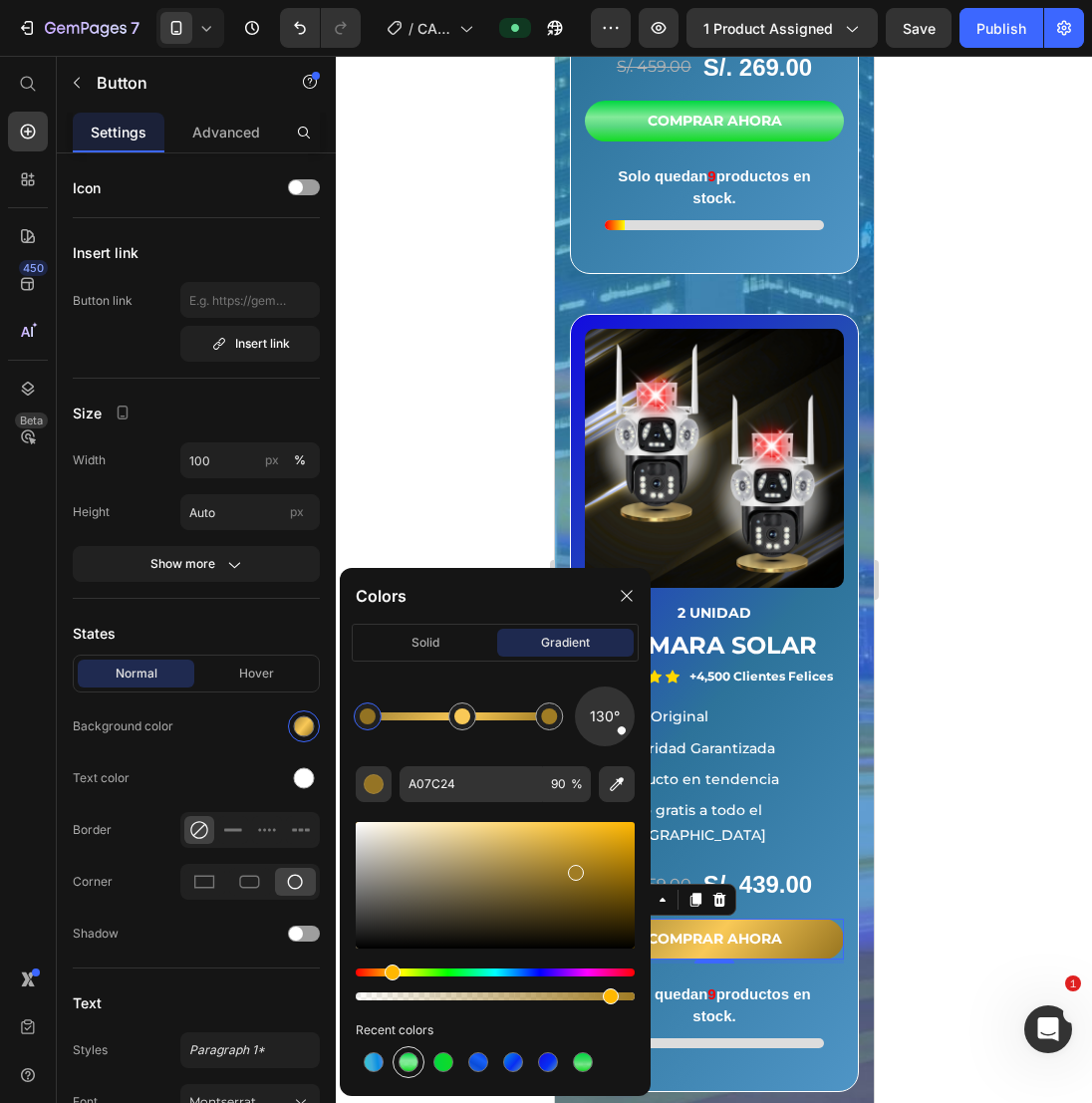 click at bounding box center (409, 1062) 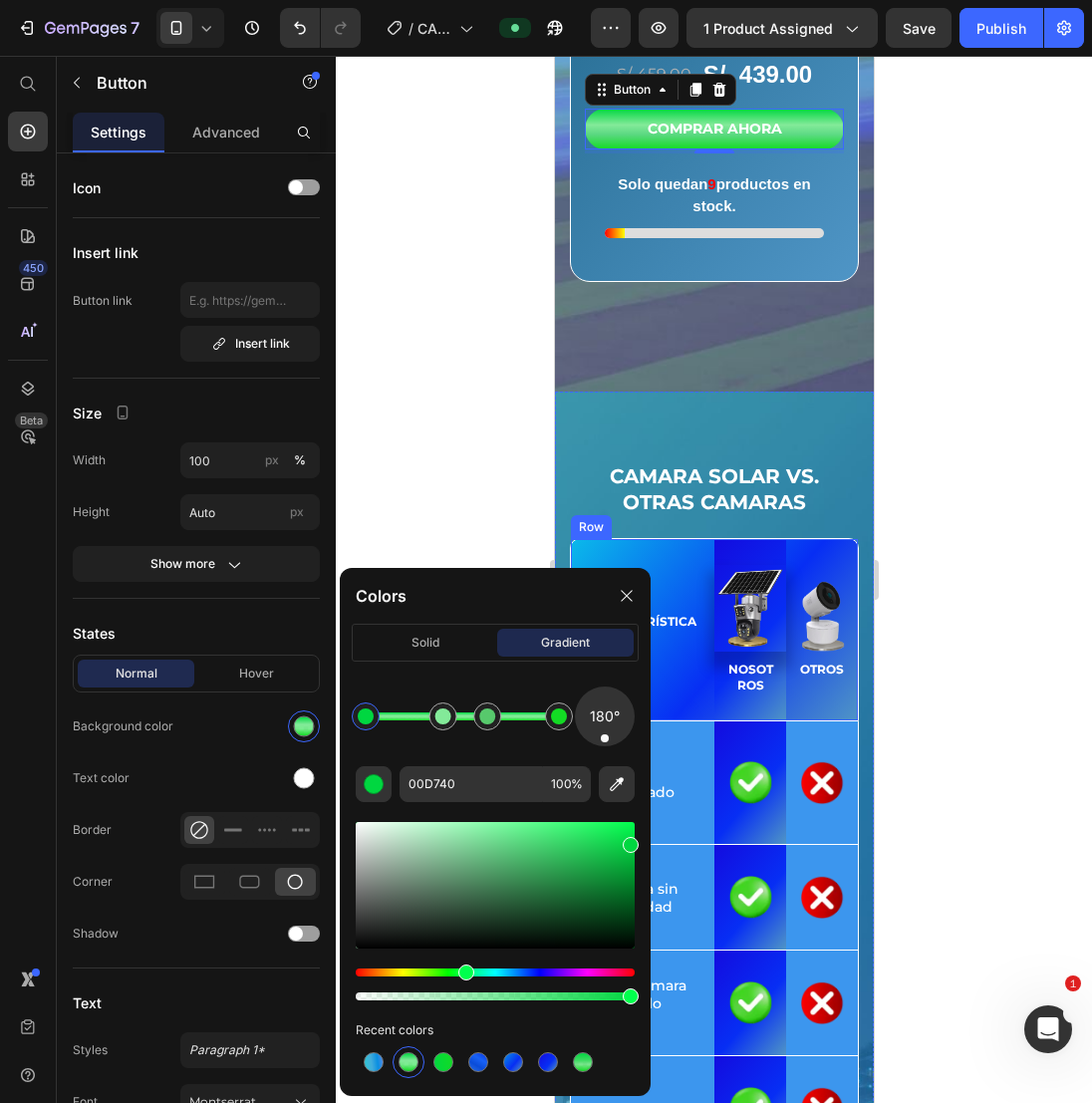 scroll, scrollTop: 5879, scrollLeft: 0, axis: vertical 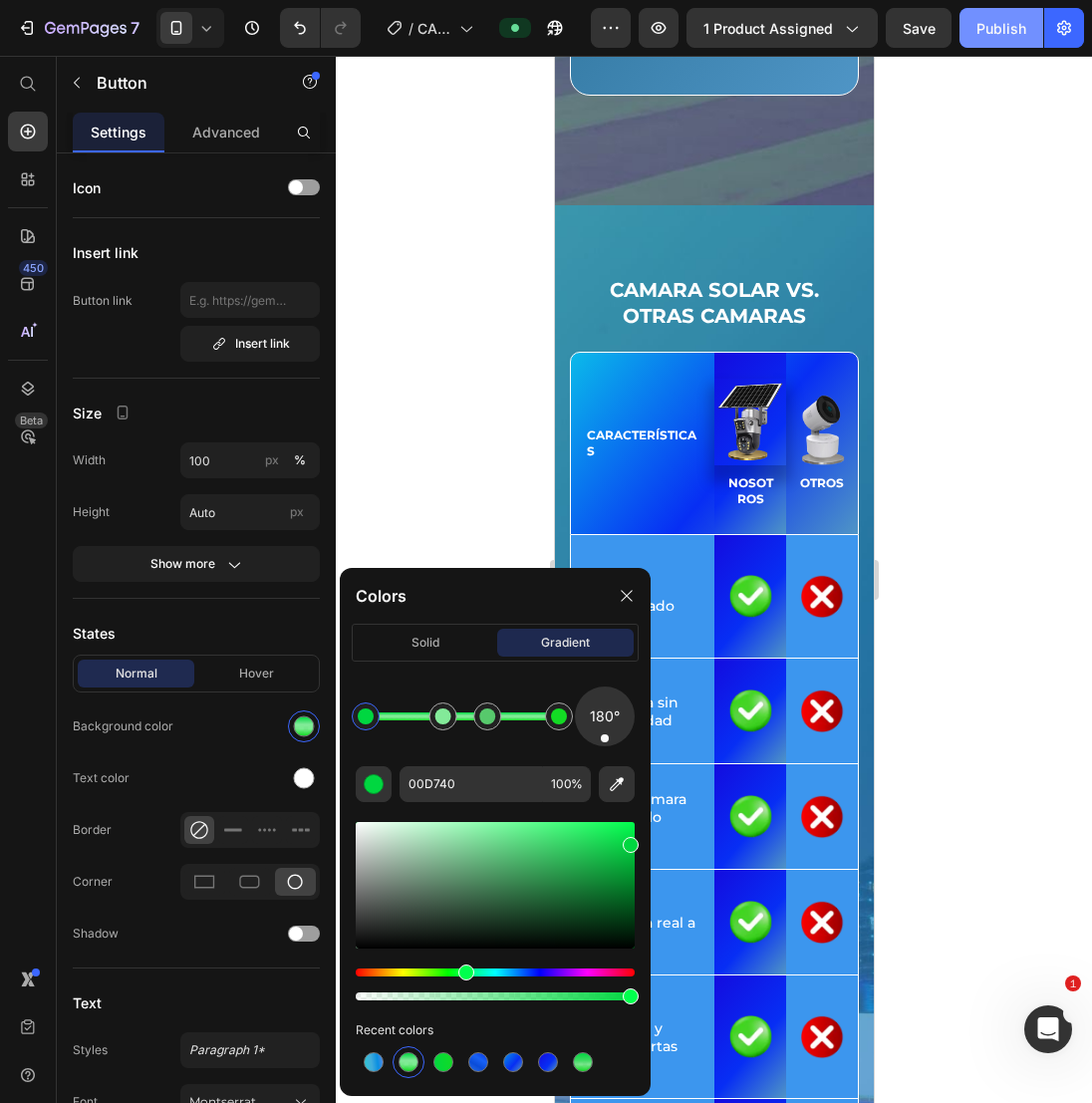 click on "Publish" at bounding box center [1001, 28] 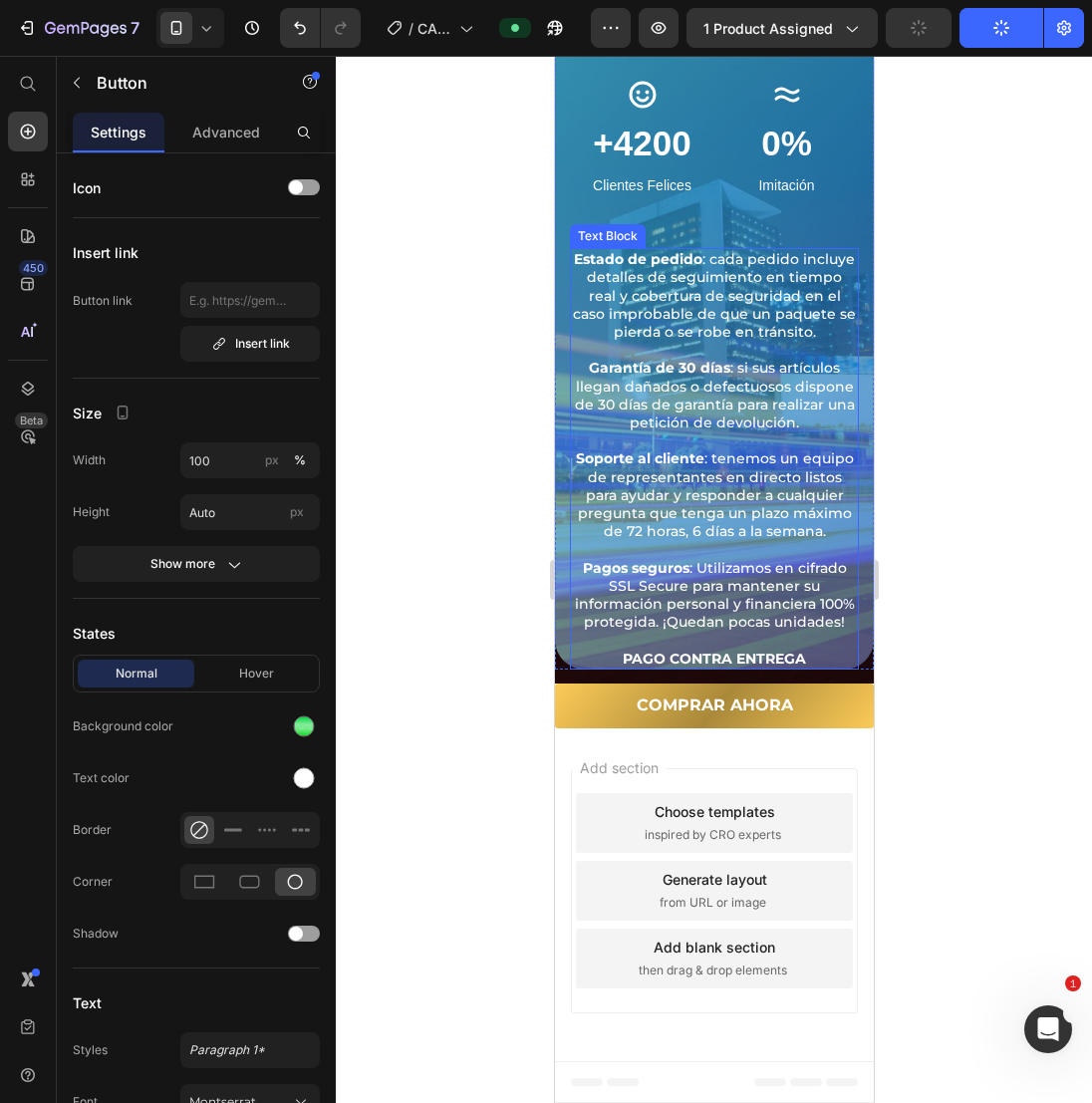 scroll, scrollTop: 7655, scrollLeft: 0, axis: vertical 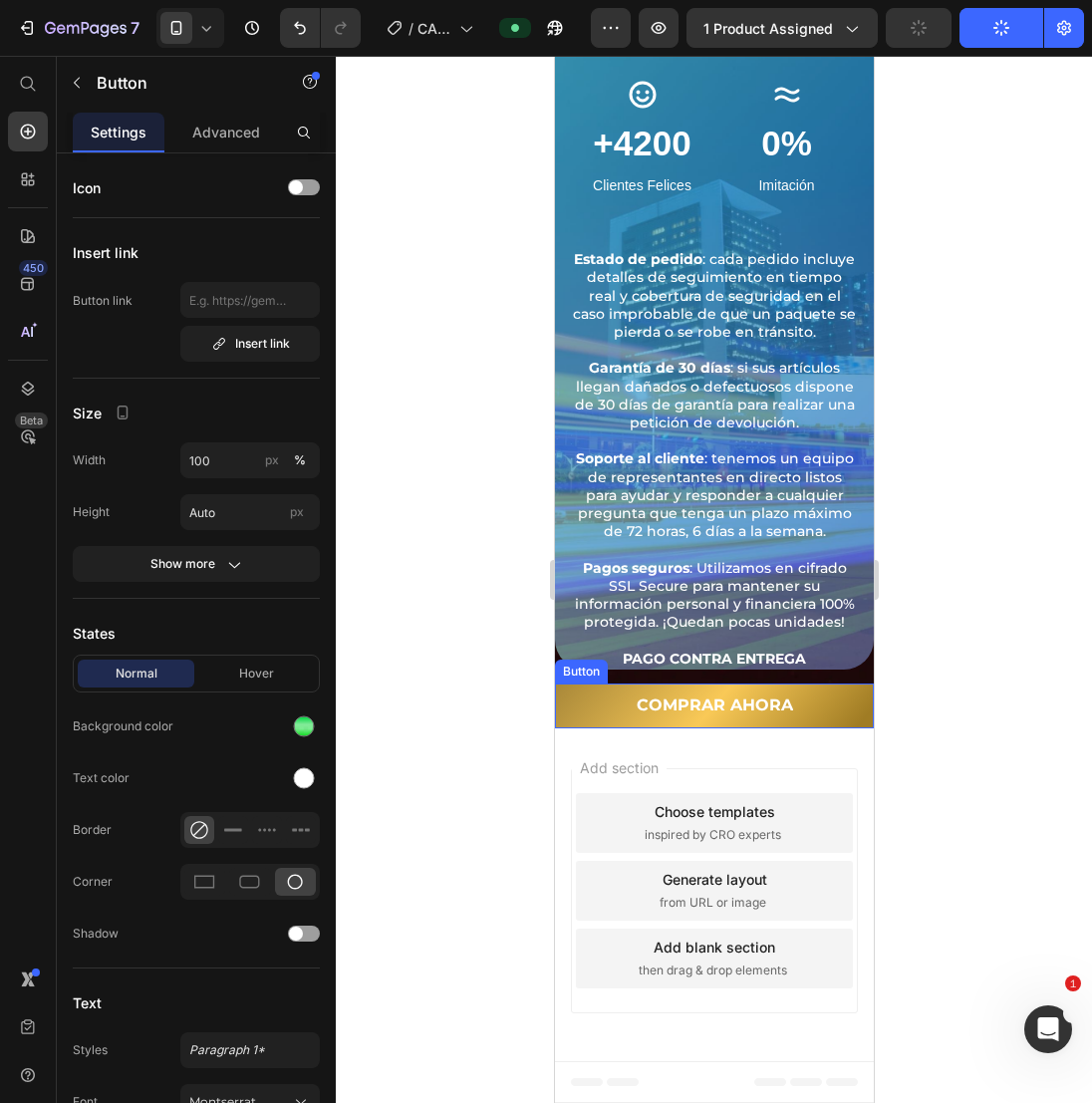 click on "COMPRAR AHORA" at bounding box center [713, 705] 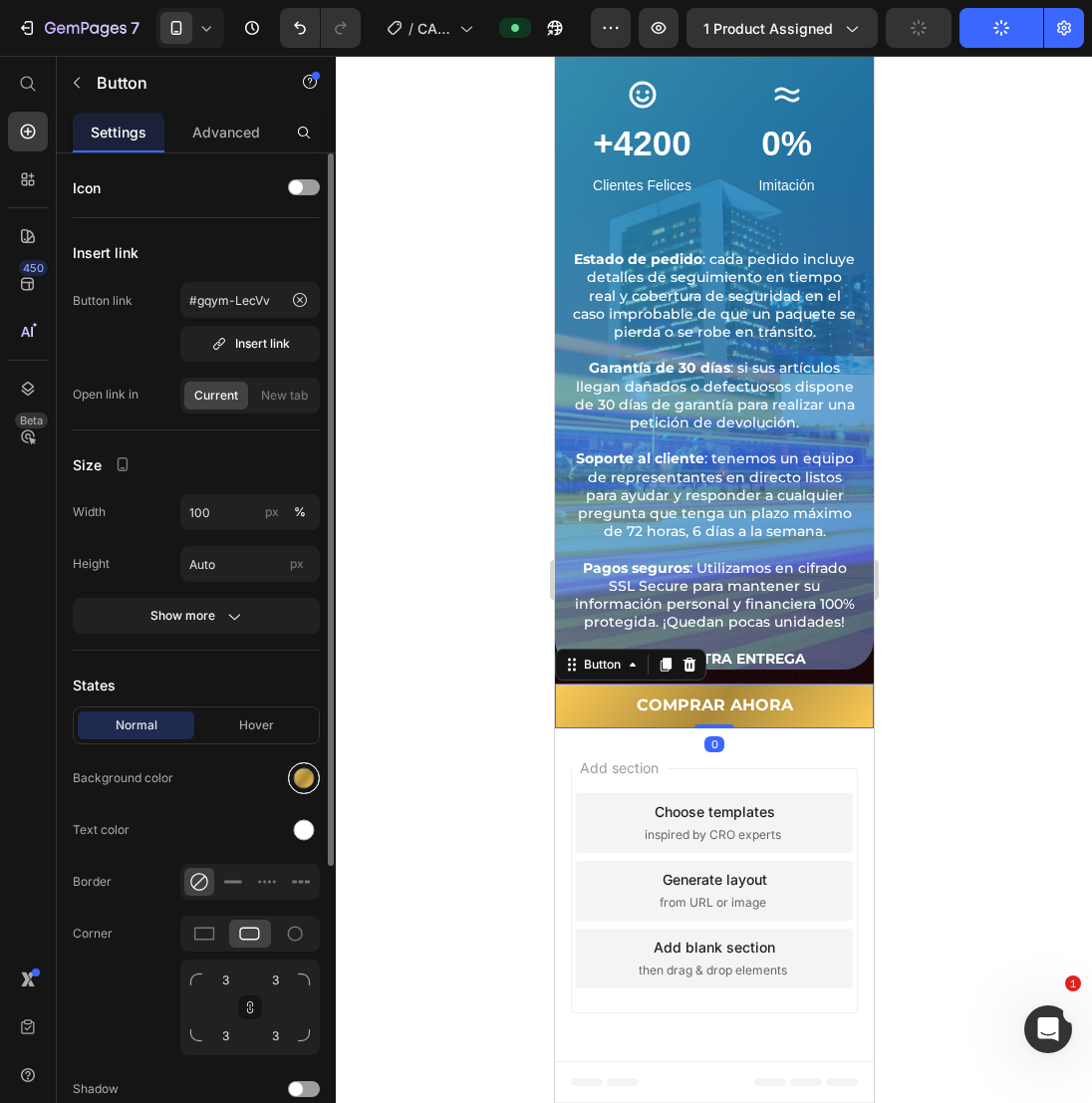 click at bounding box center (304, 778) 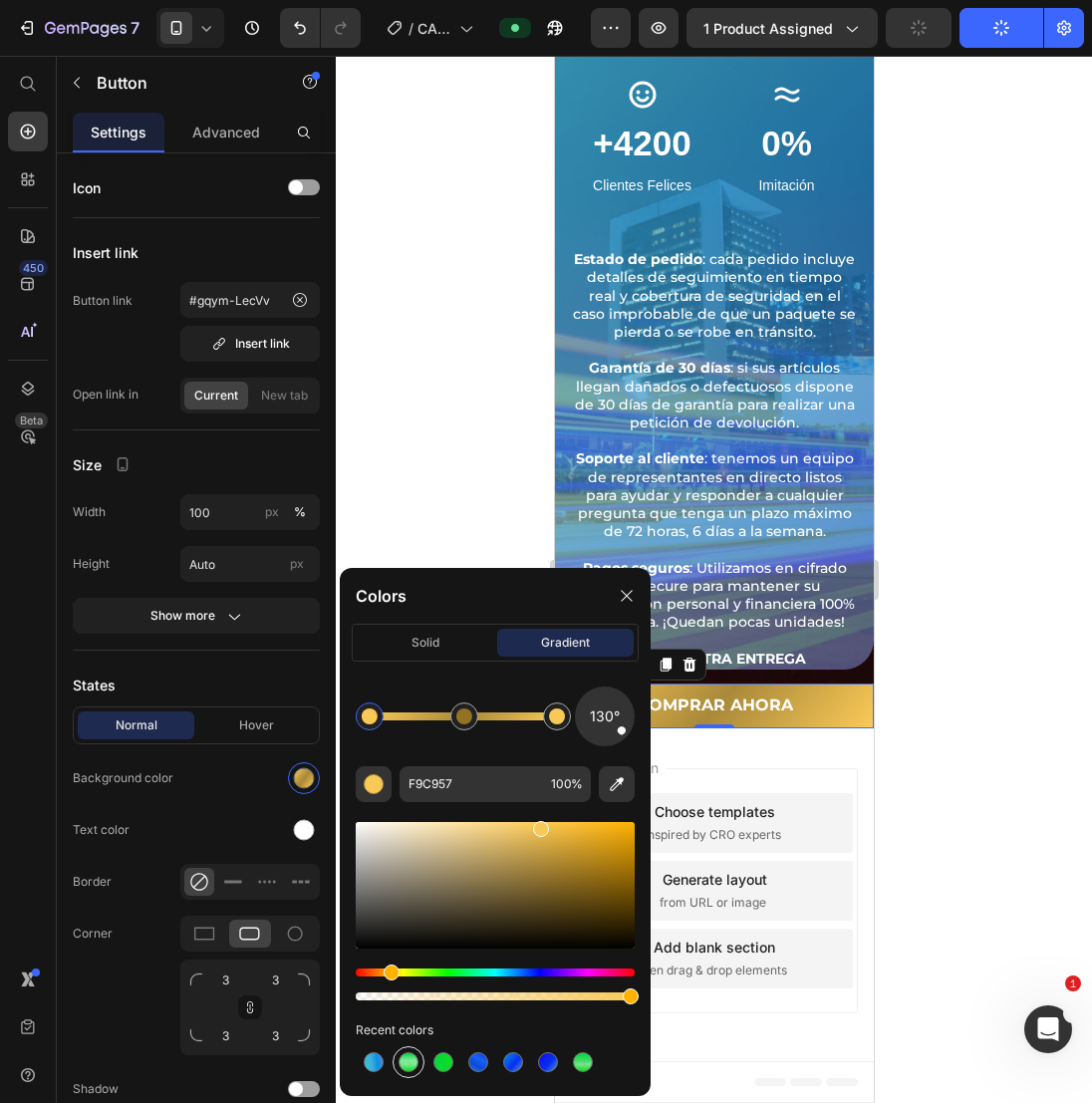 click at bounding box center (409, 1062) 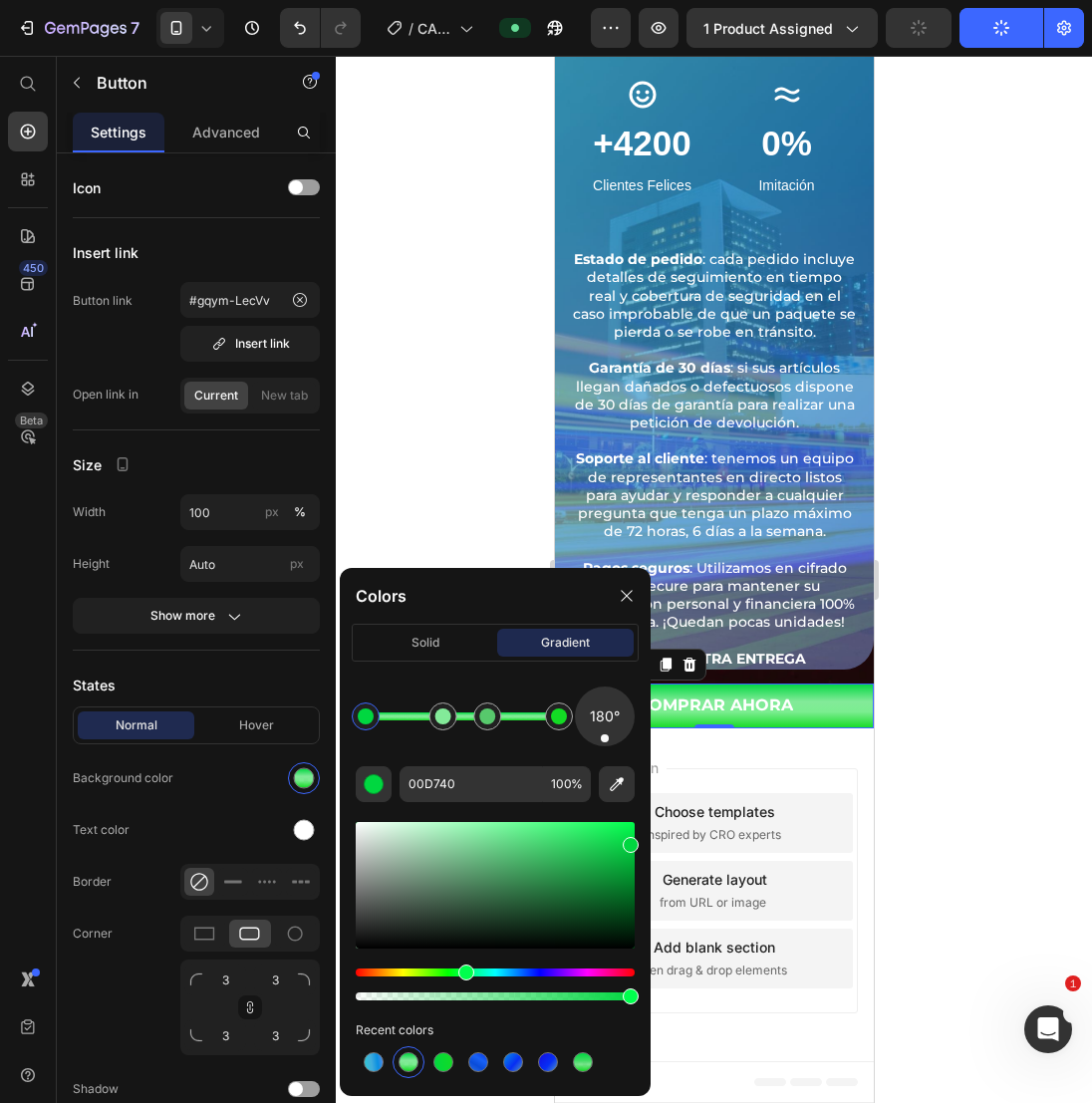 click 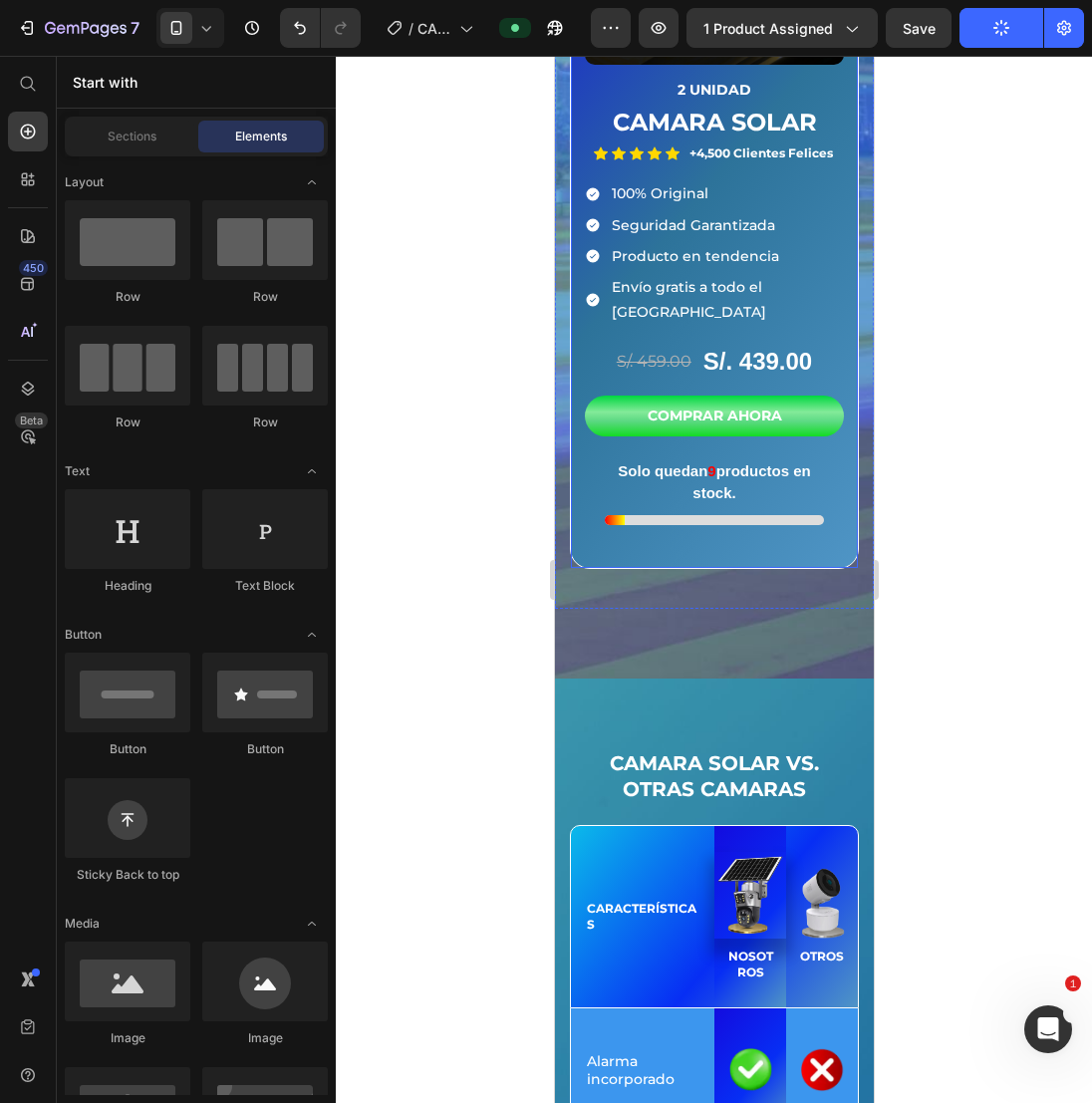 scroll, scrollTop: 5406, scrollLeft: 0, axis: vertical 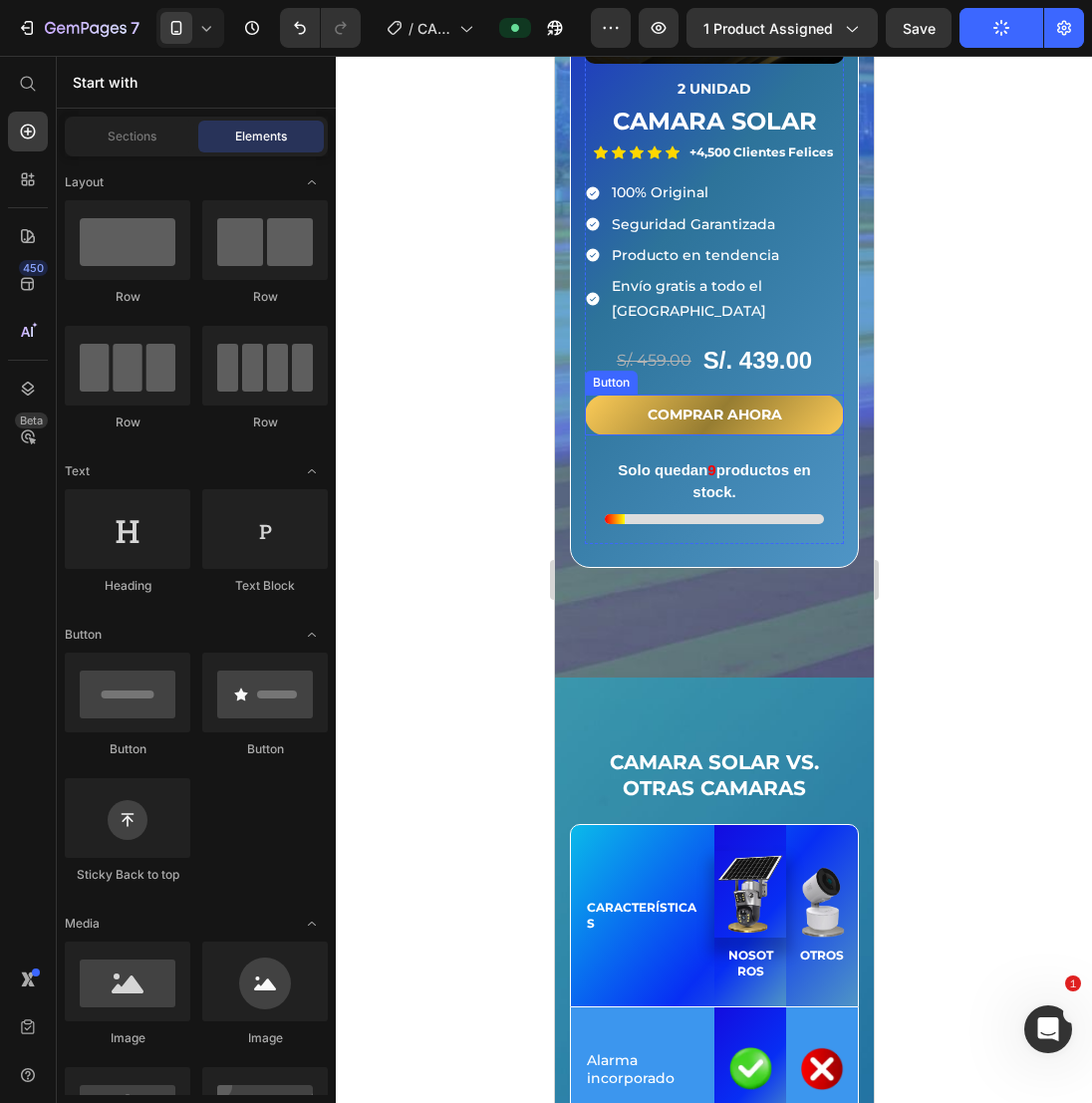 click on "COMPRAR AHORA" at bounding box center [713, 414] 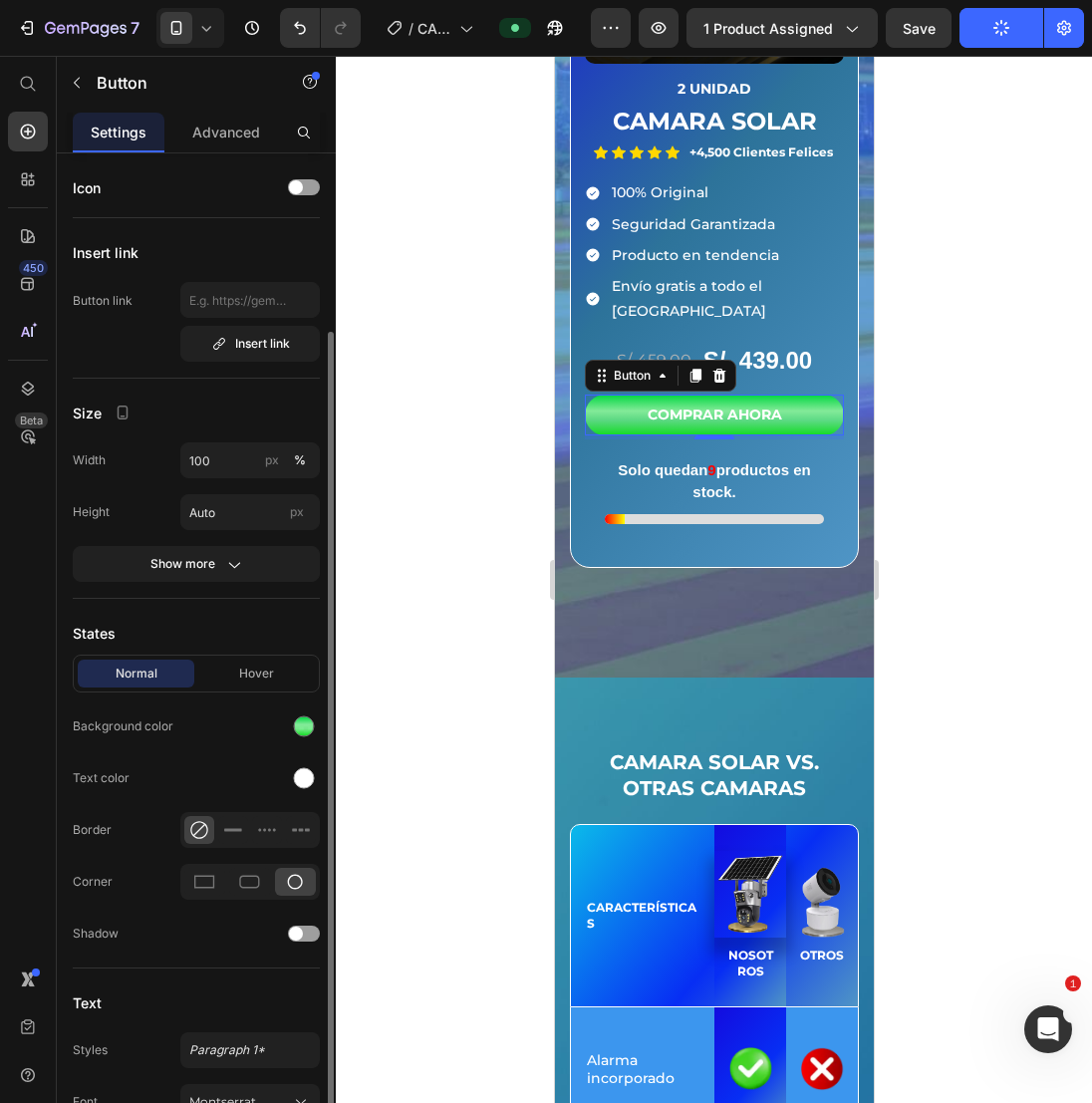 scroll, scrollTop: 260, scrollLeft: 0, axis: vertical 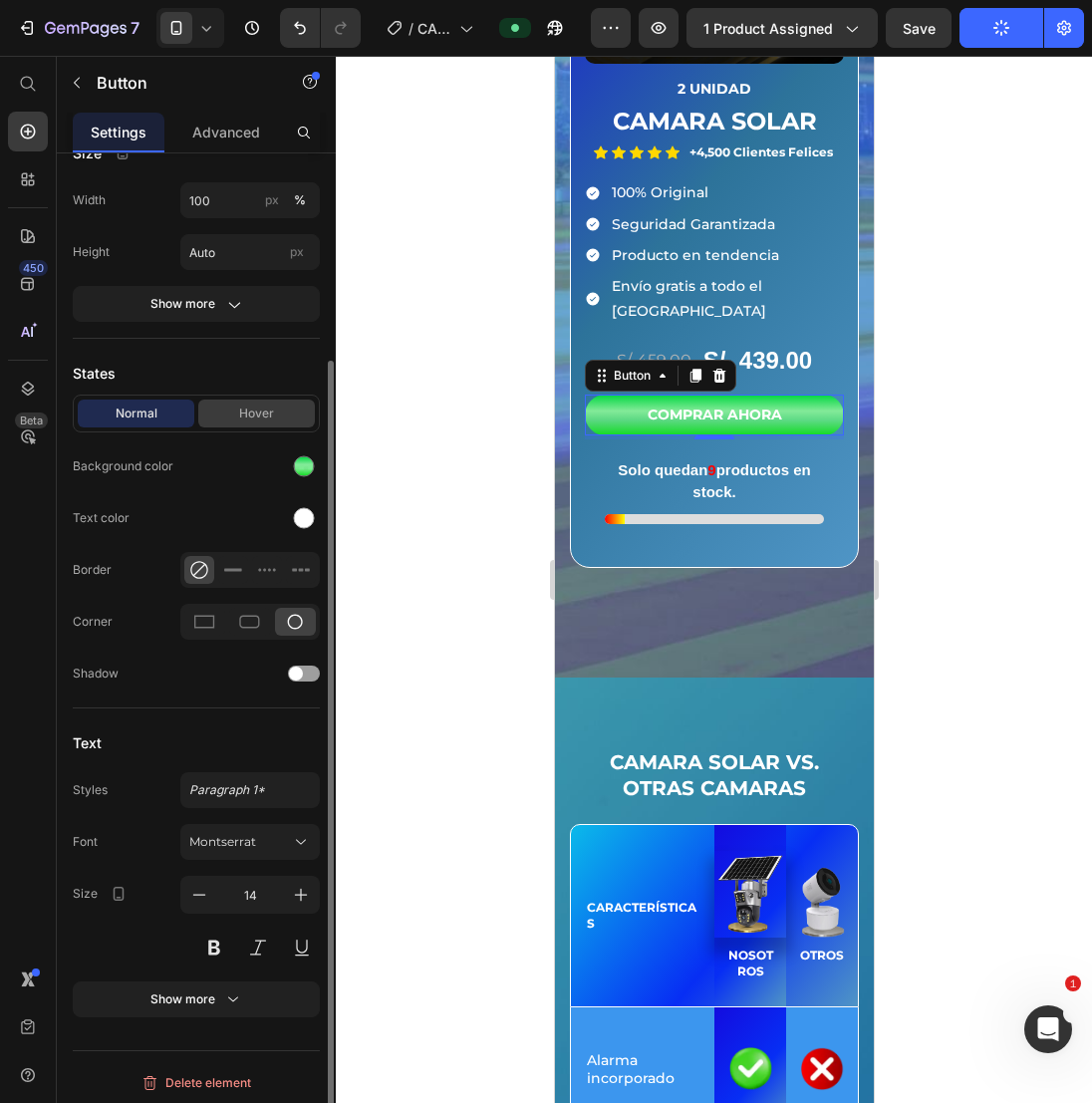 click on "Hover" at bounding box center (256, 414) 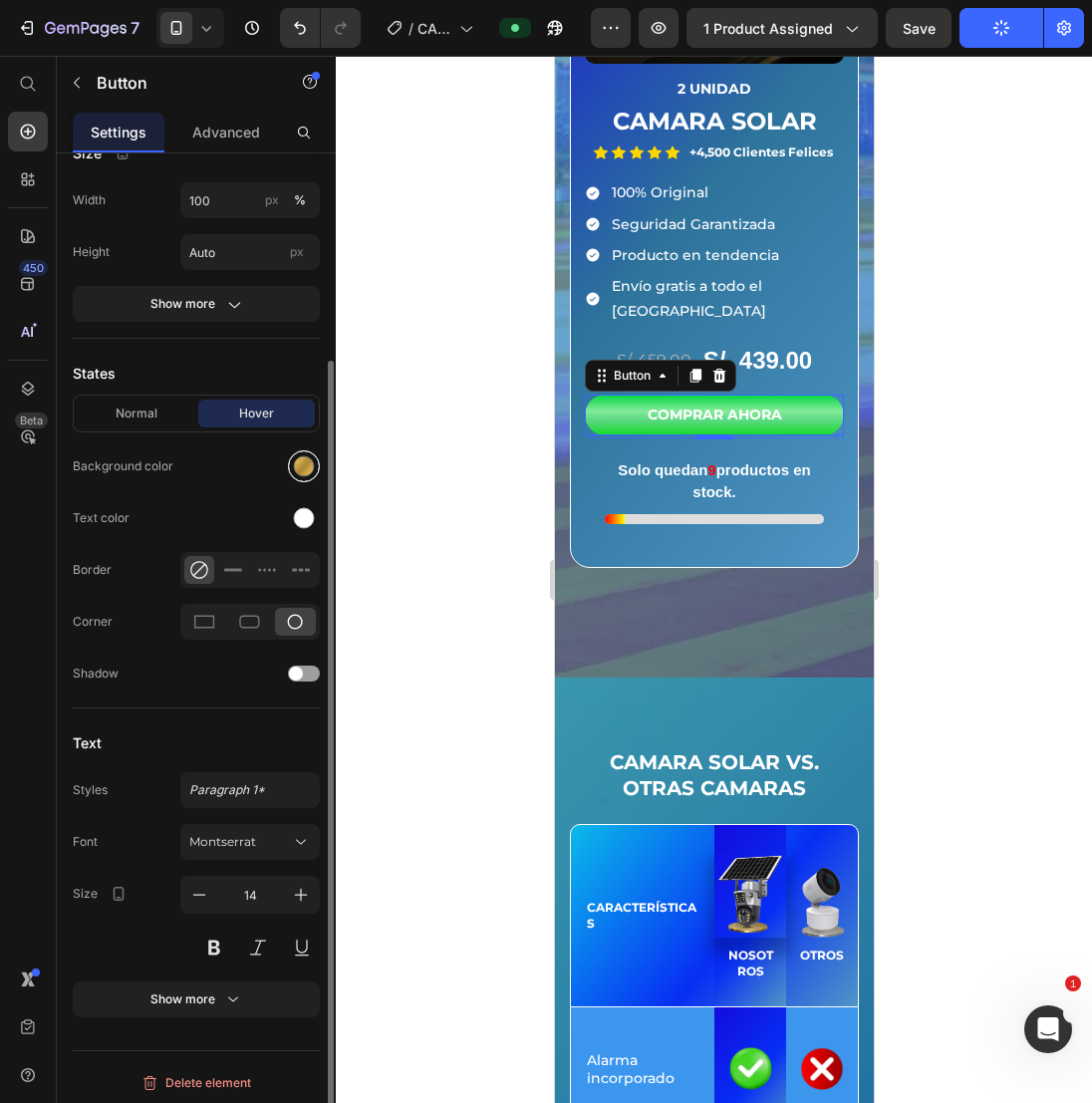 click at bounding box center [304, 466] 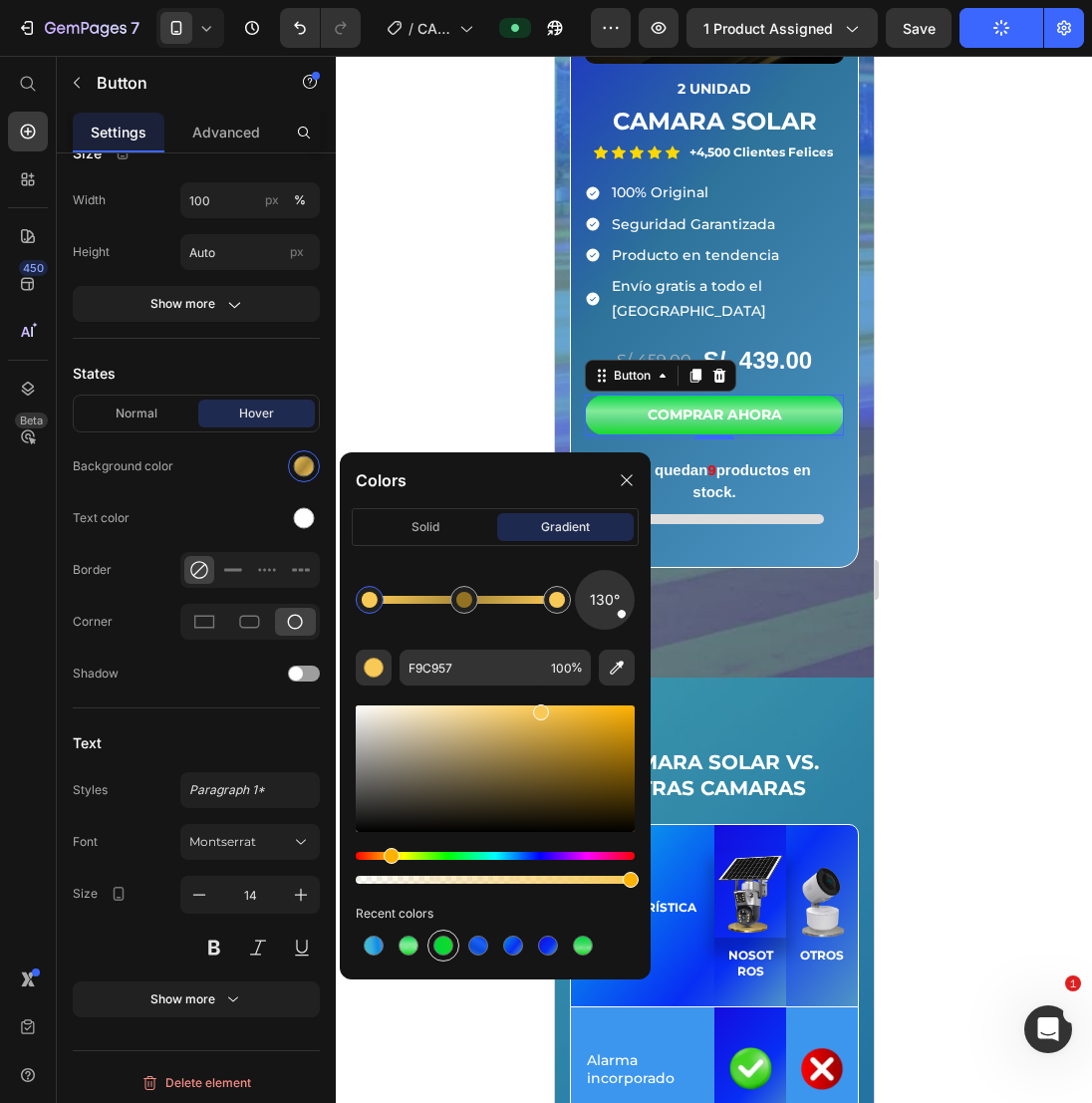 click at bounding box center [443, 946] 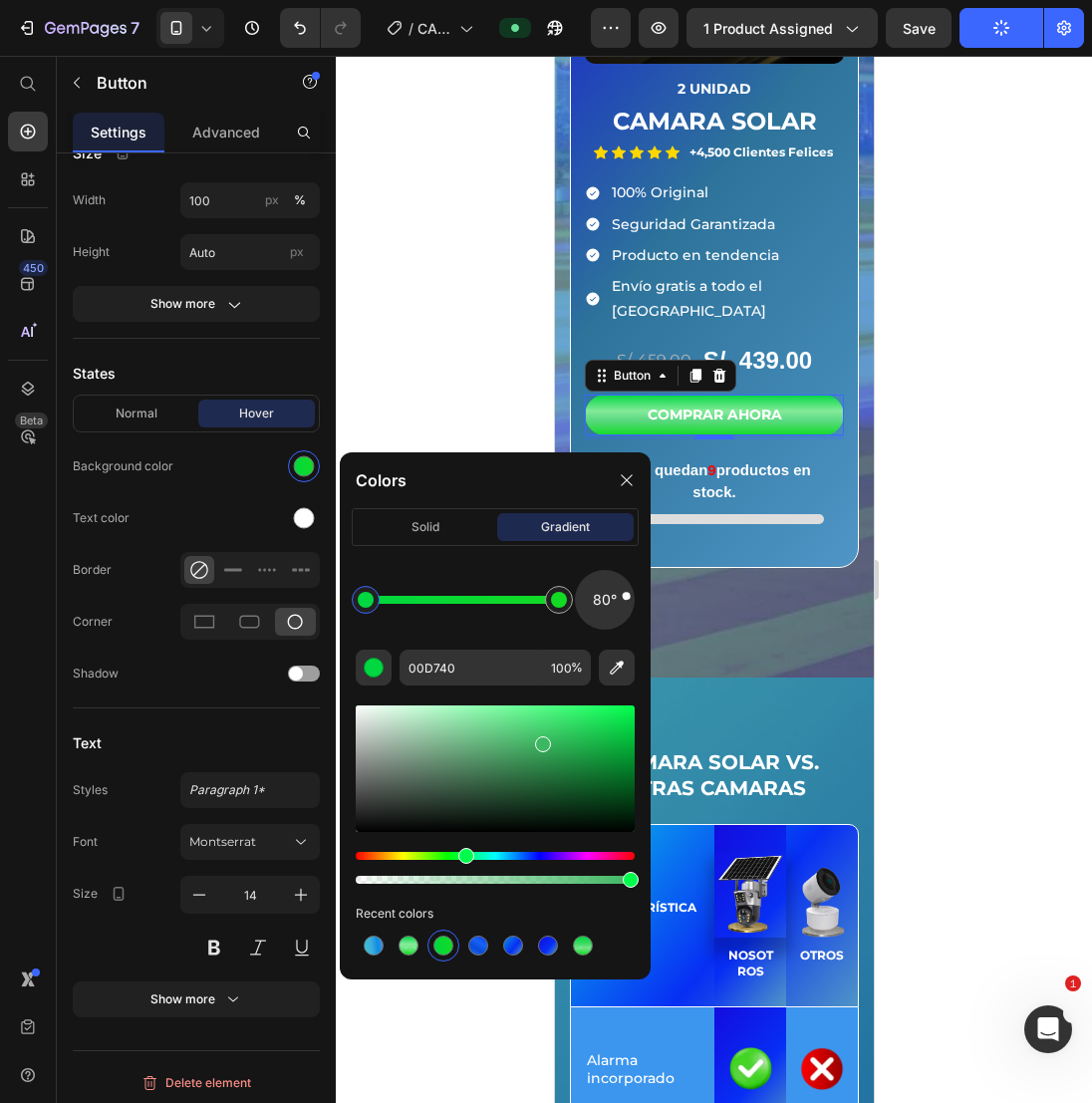 click at bounding box center [495, 768] 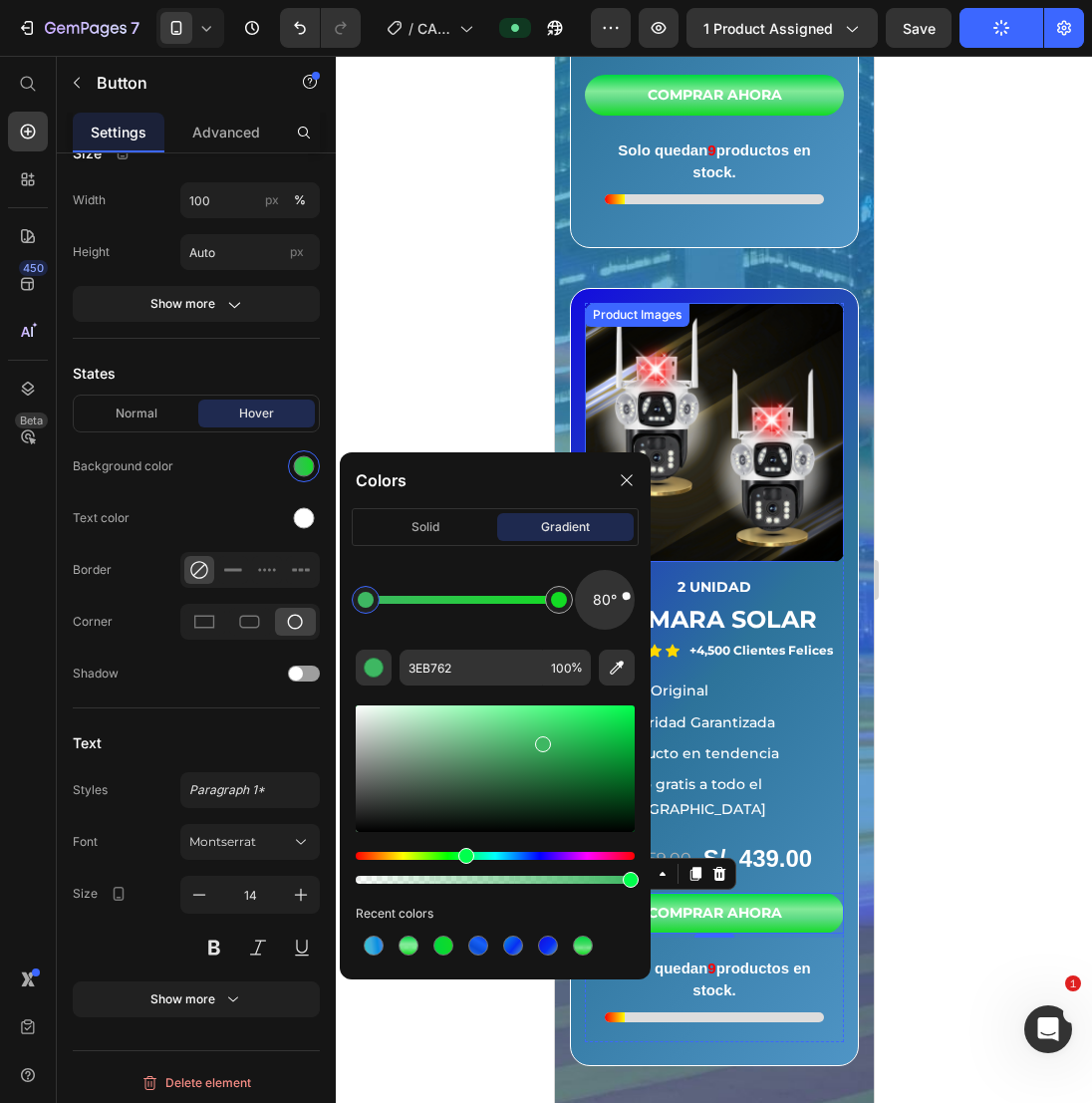 scroll, scrollTop: 4609, scrollLeft: 0, axis: vertical 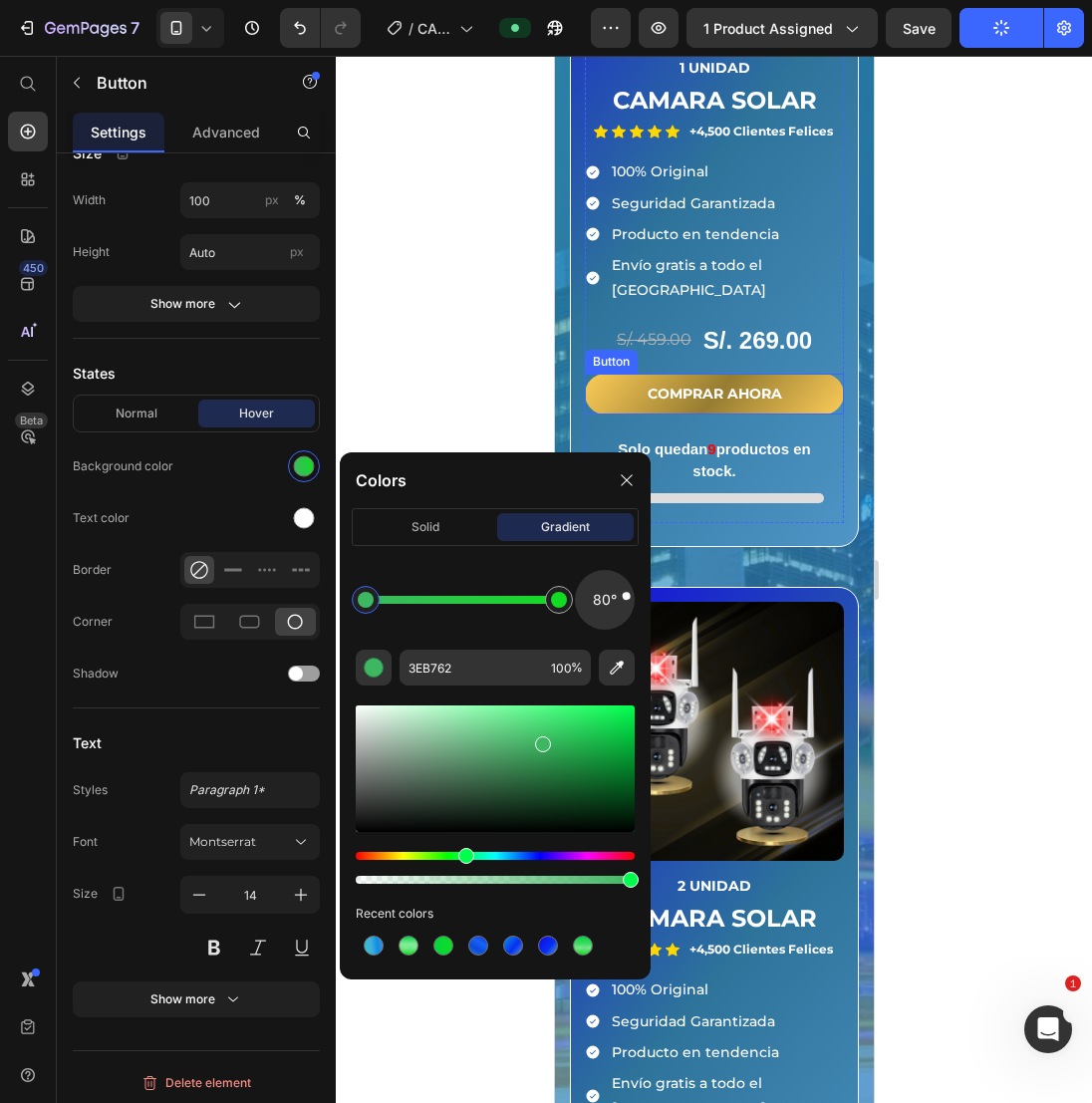 click on "COMPRAR AHORA" at bounding box center [713, 394] 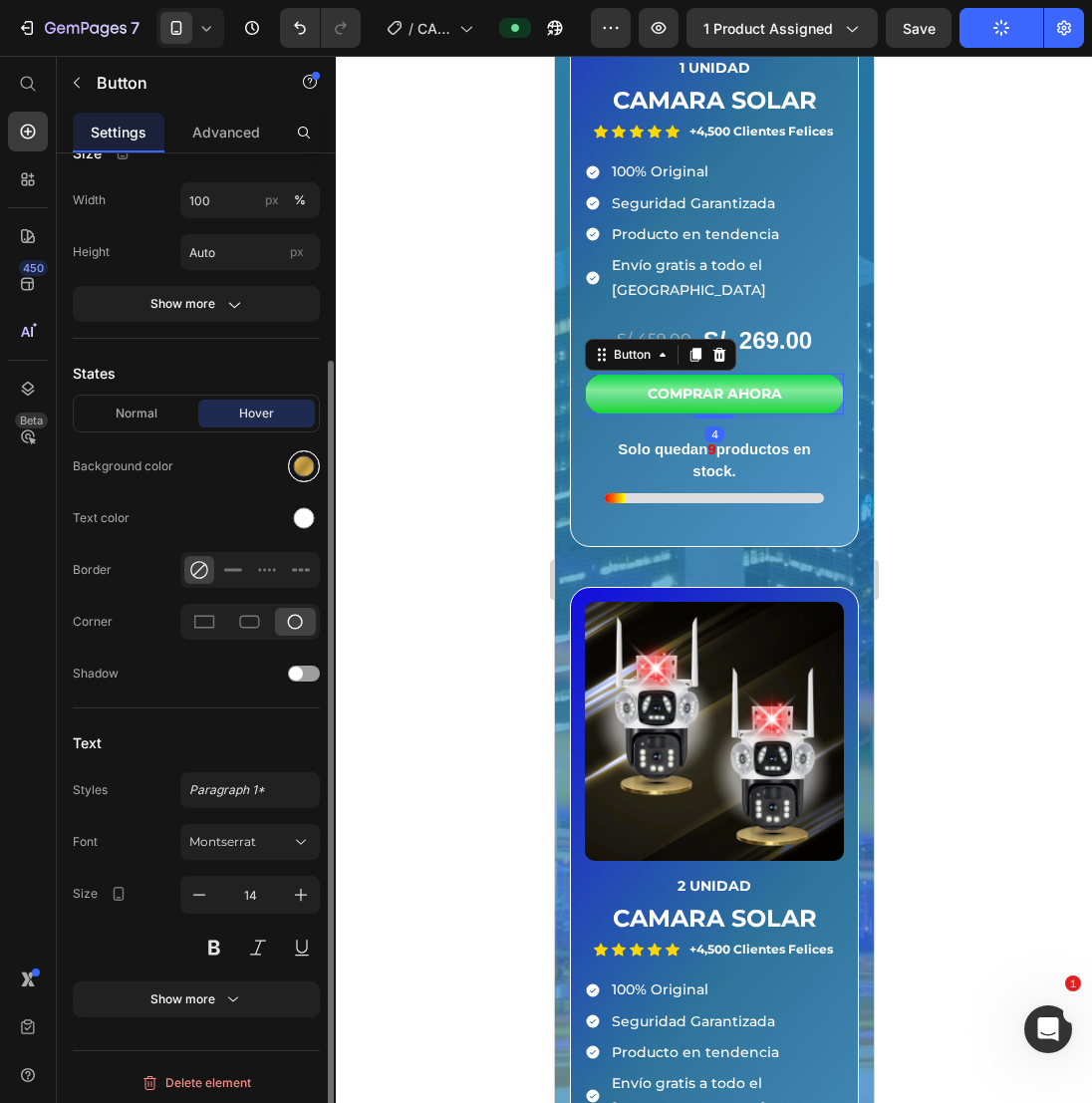 click at bounding box center [304, 466] 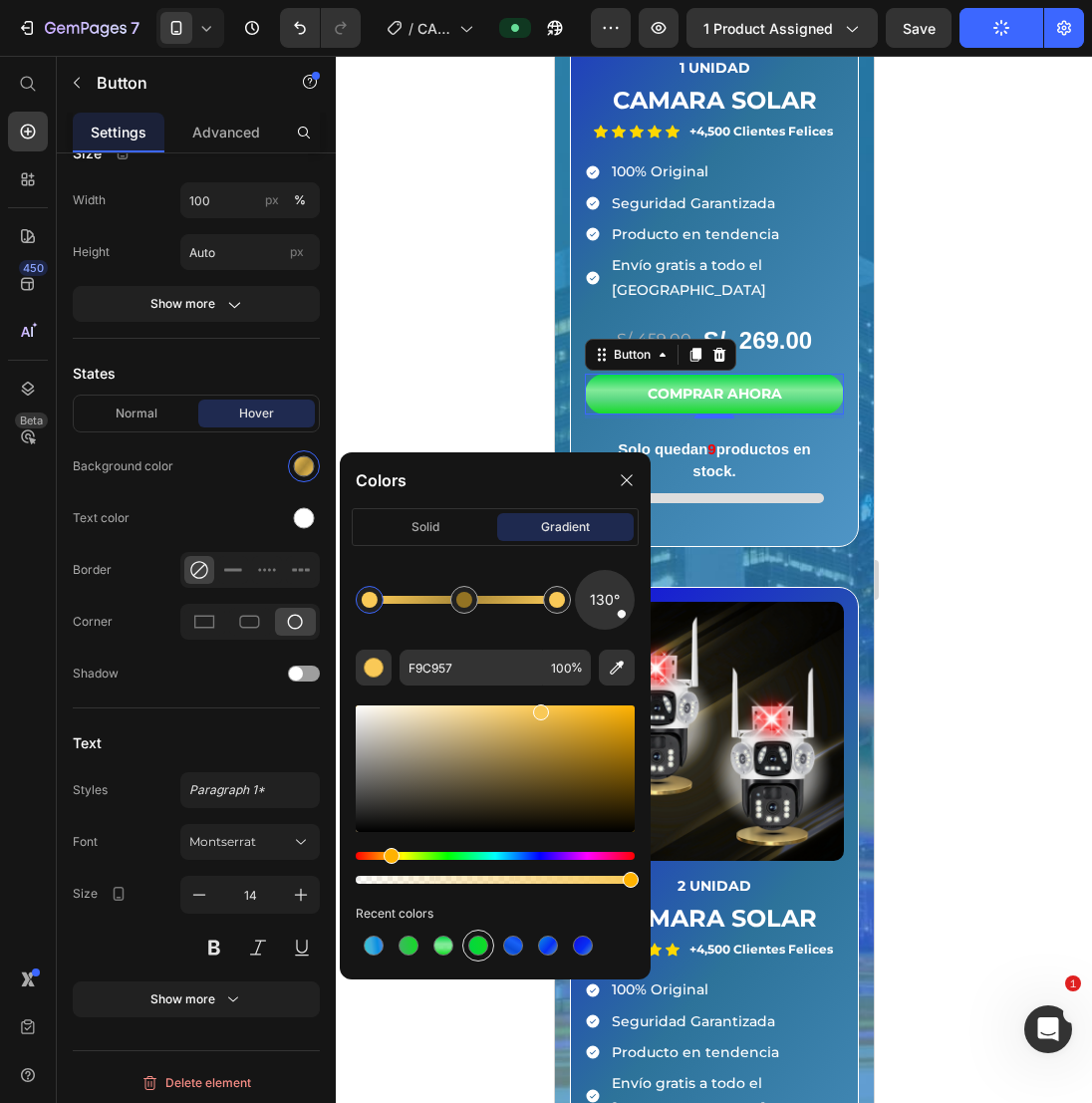 click at bounding box center (478, 946) 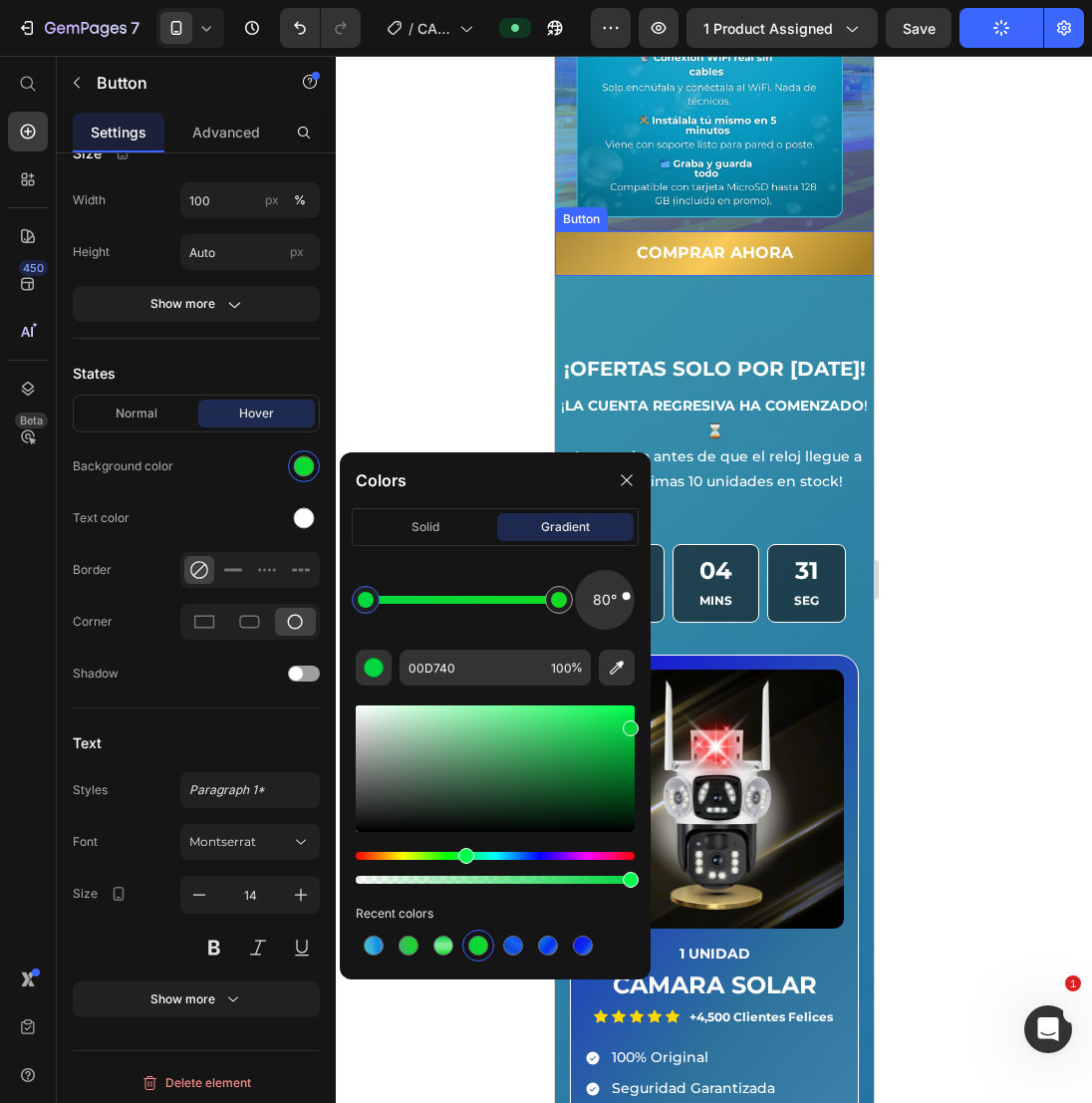scroll, scrollTop: 3214, scrollLeft: 0, axis: vertical 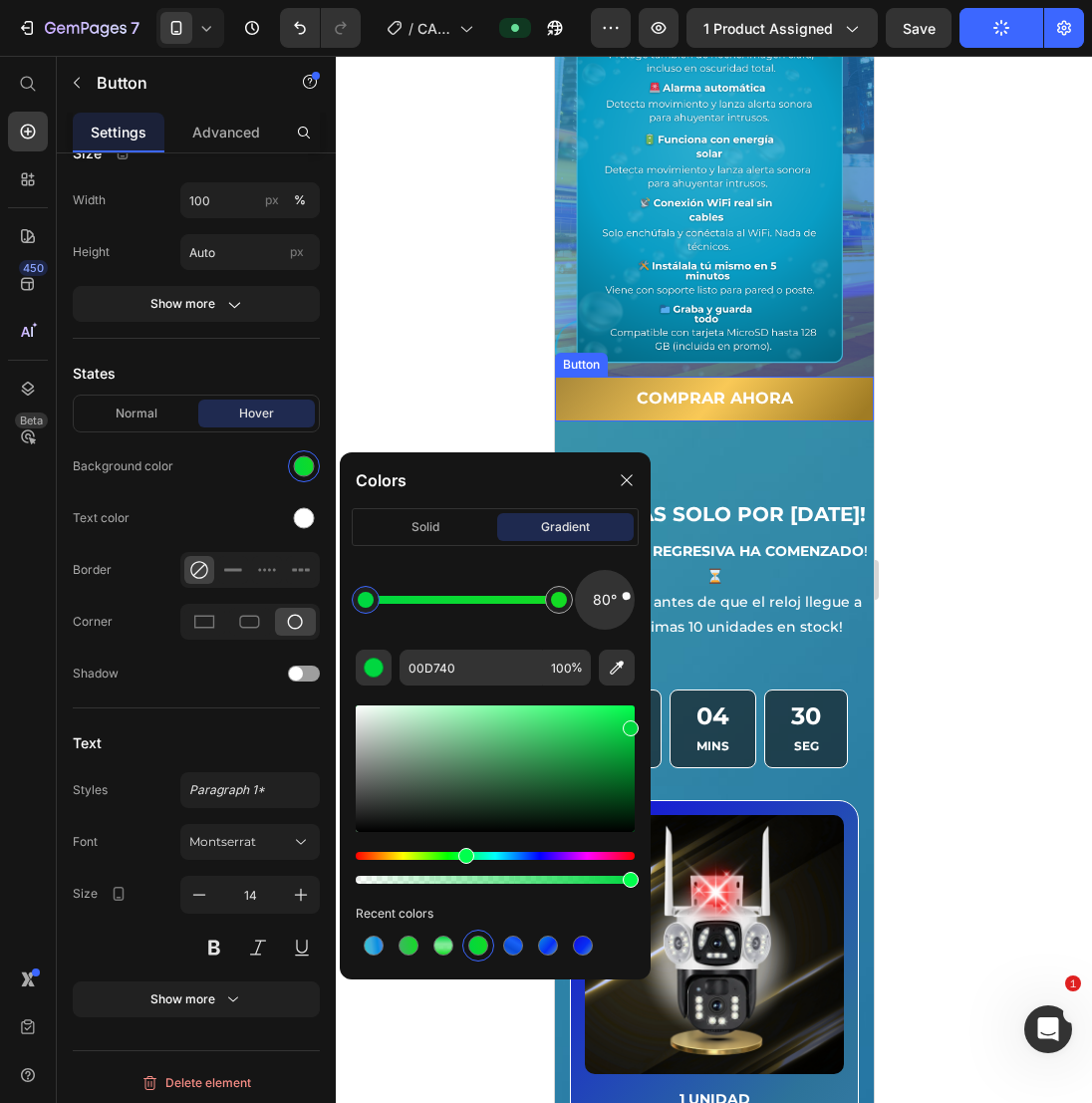 click on "COMPRAR AHORA" at bounding box center [713, 399] 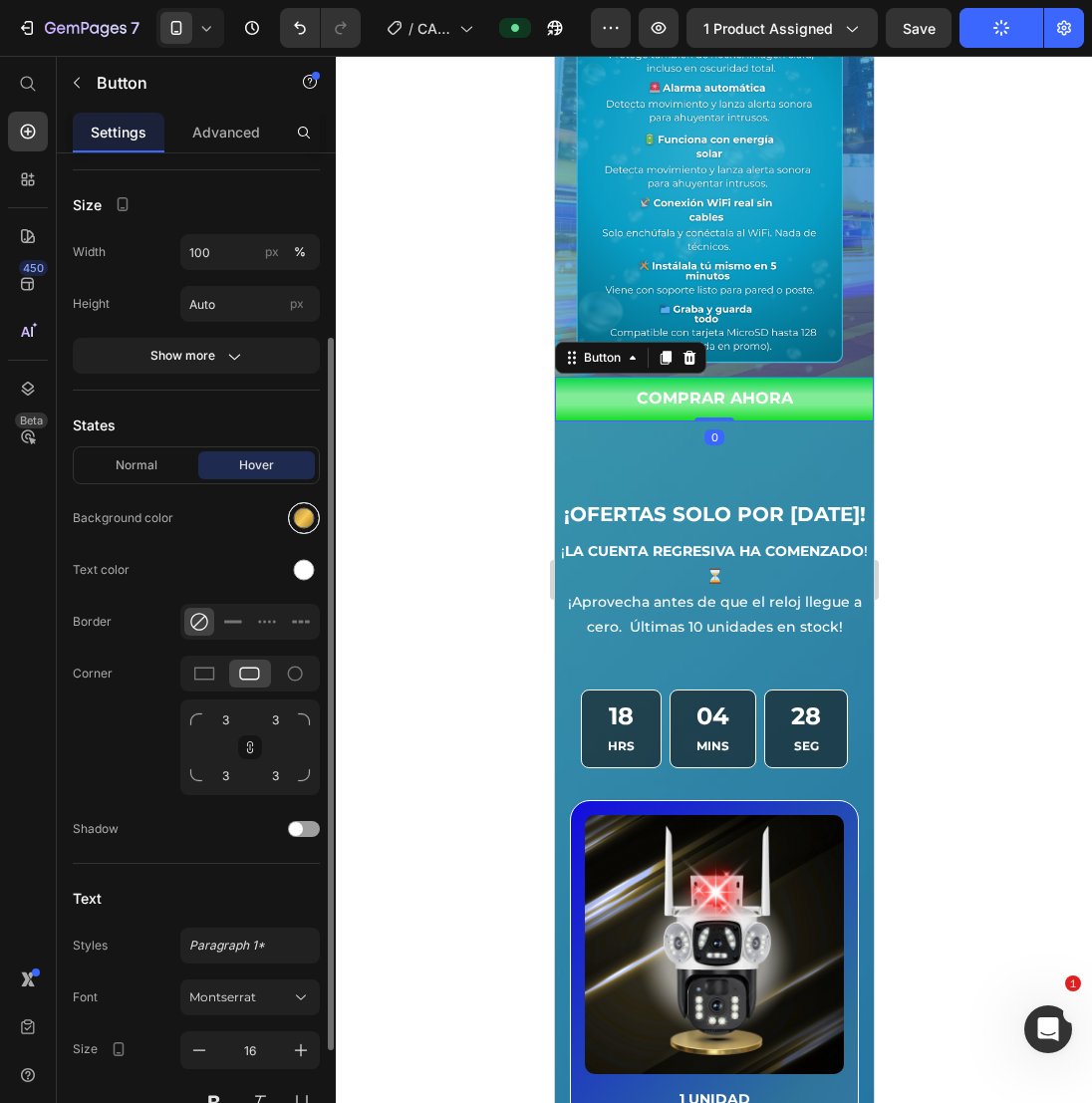 click at bounding box center (304, 518) 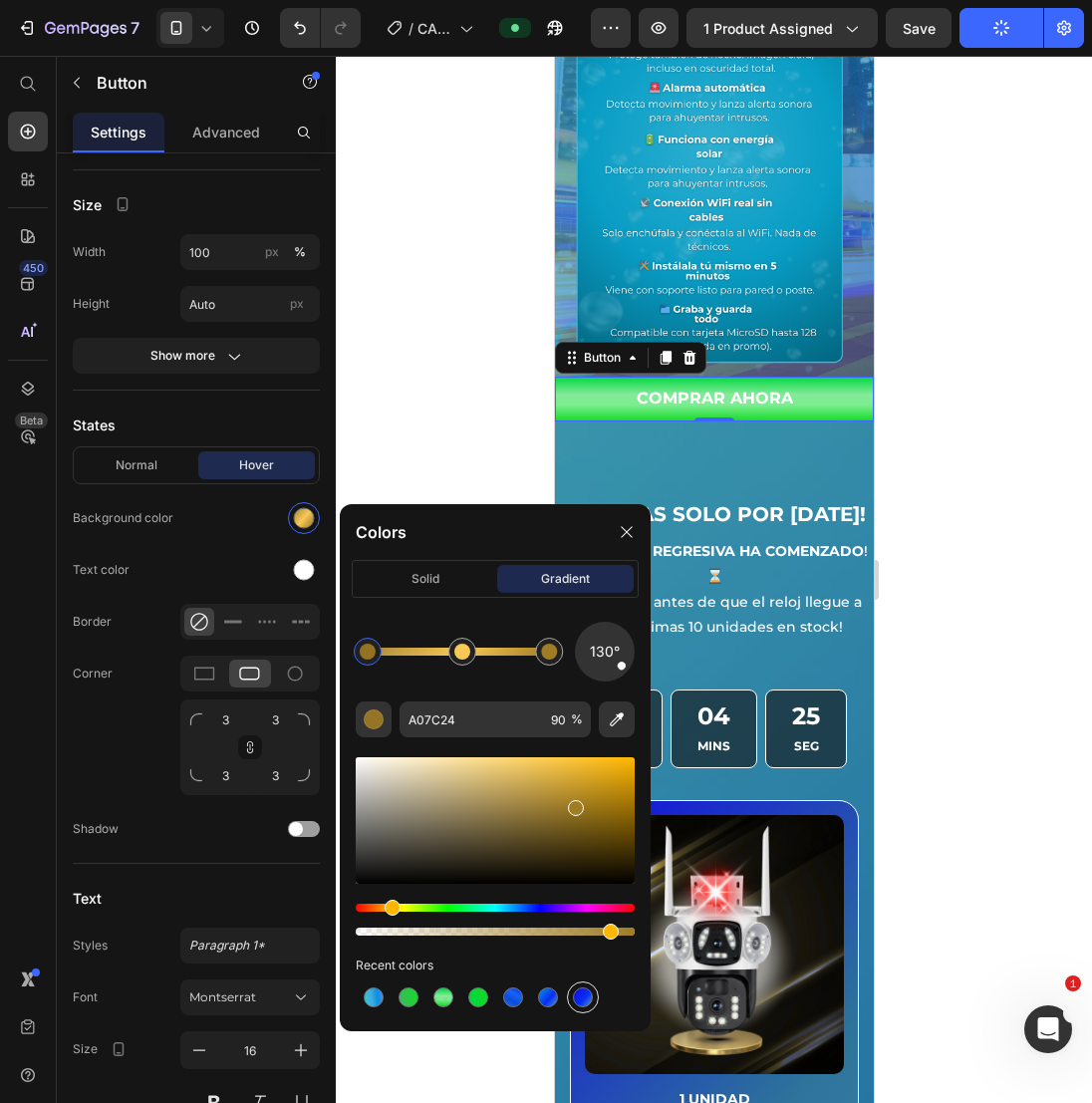 click at bounding box center (583, 997) 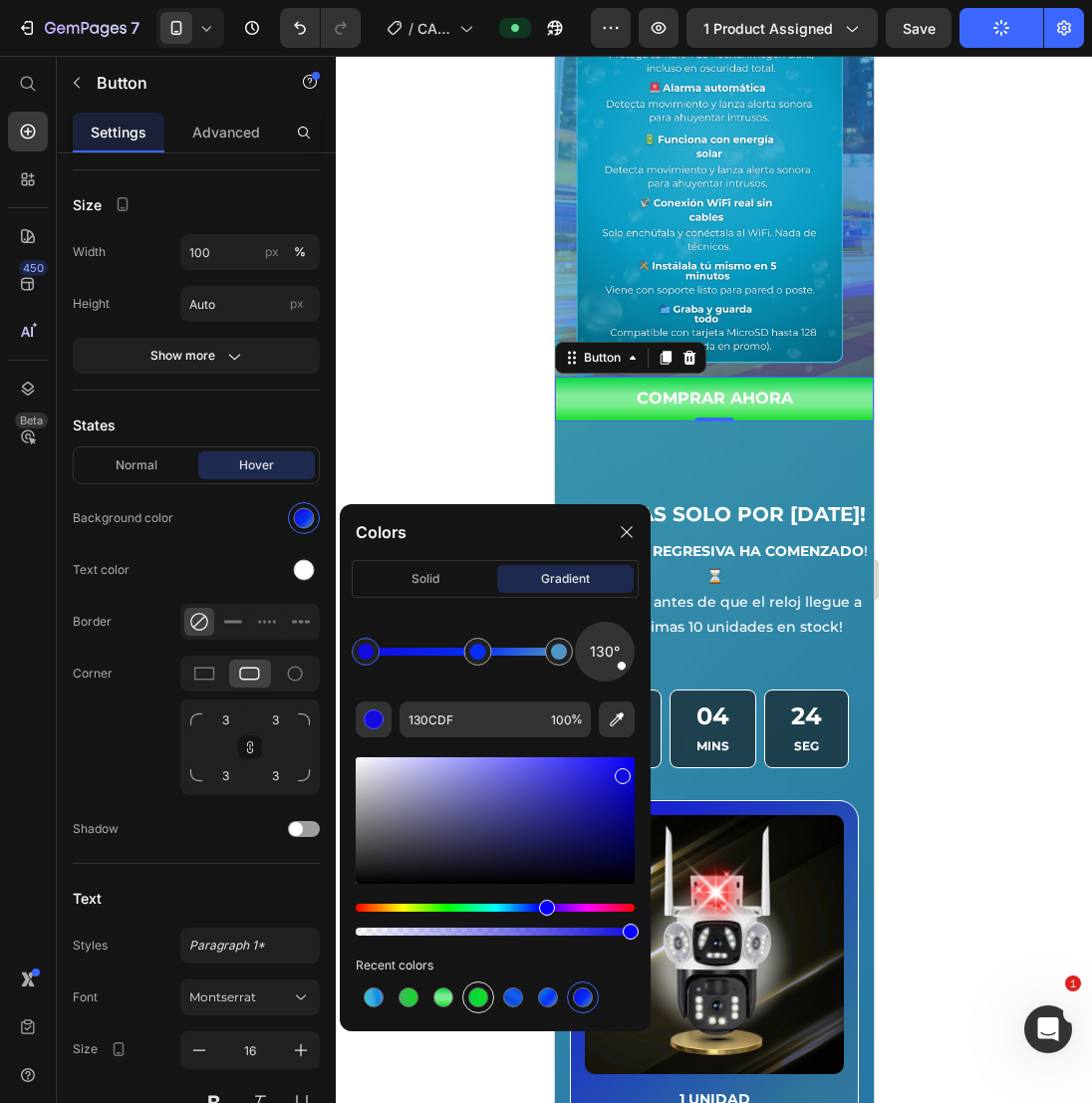 click at bounding box center (478, 997) 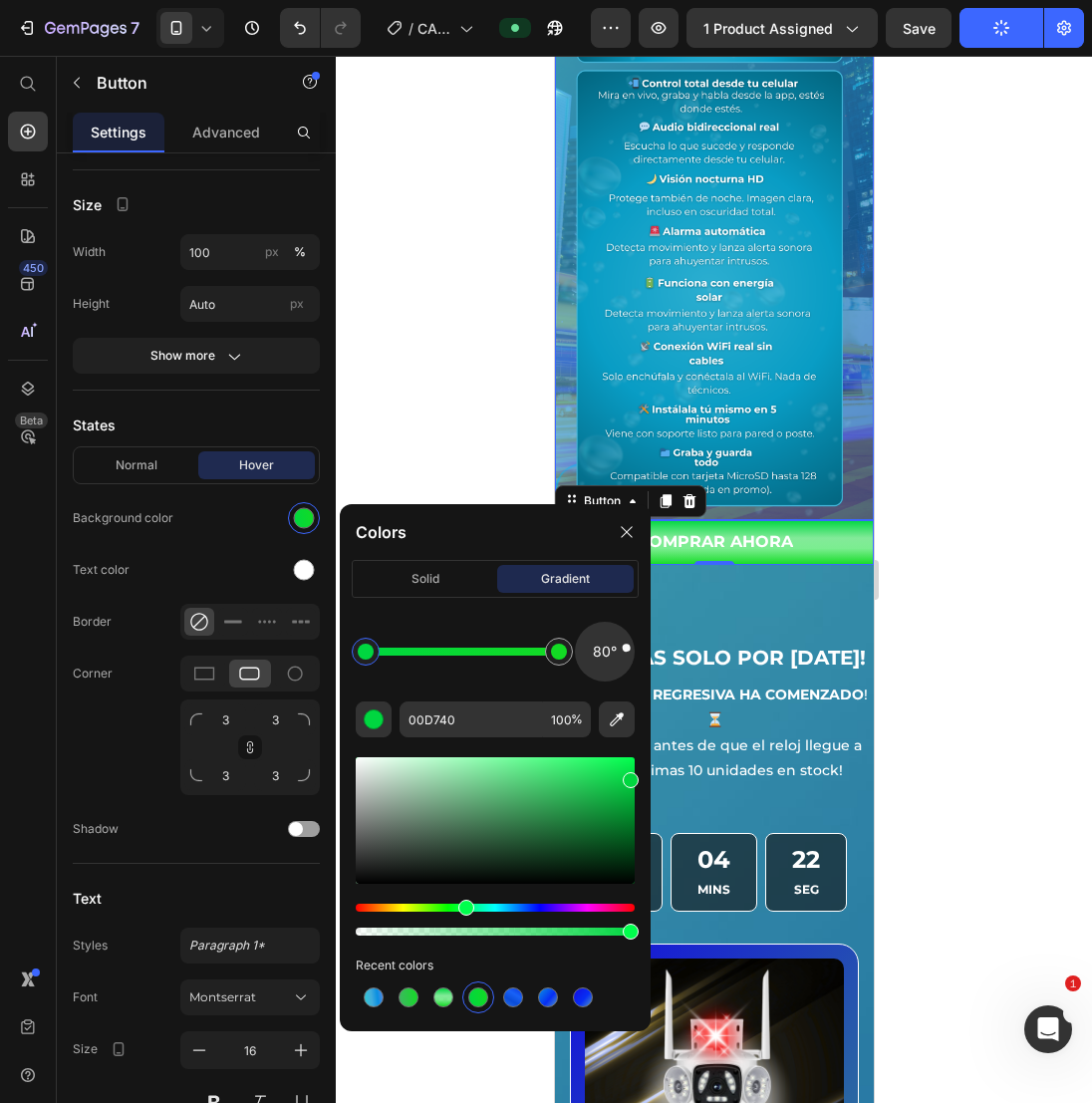 scroll, scrollTop: 3015, scrollLeft: 0, axis: vertical 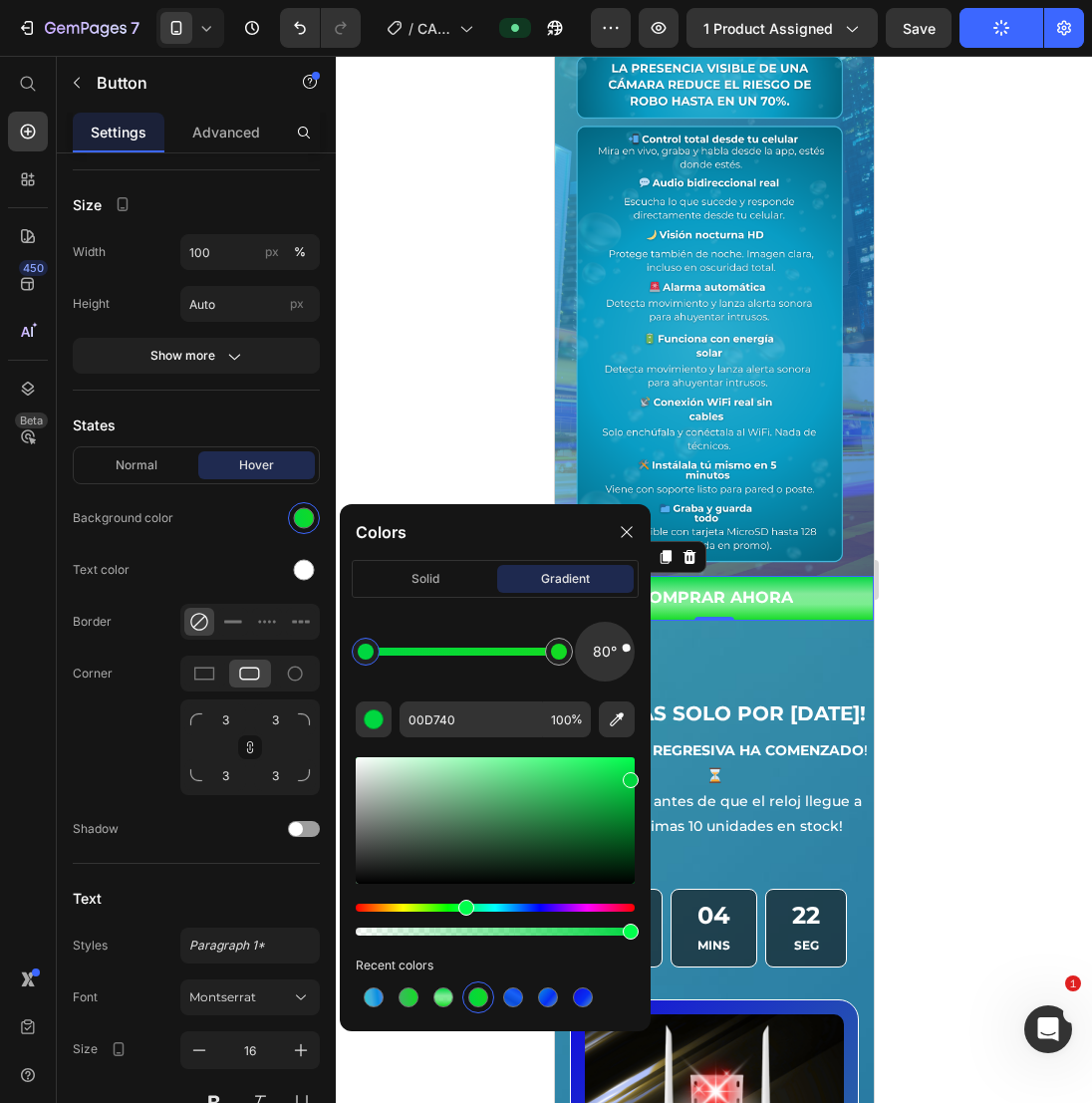 click on "COMPRAR AHORA" at bounding box center (713, -13) 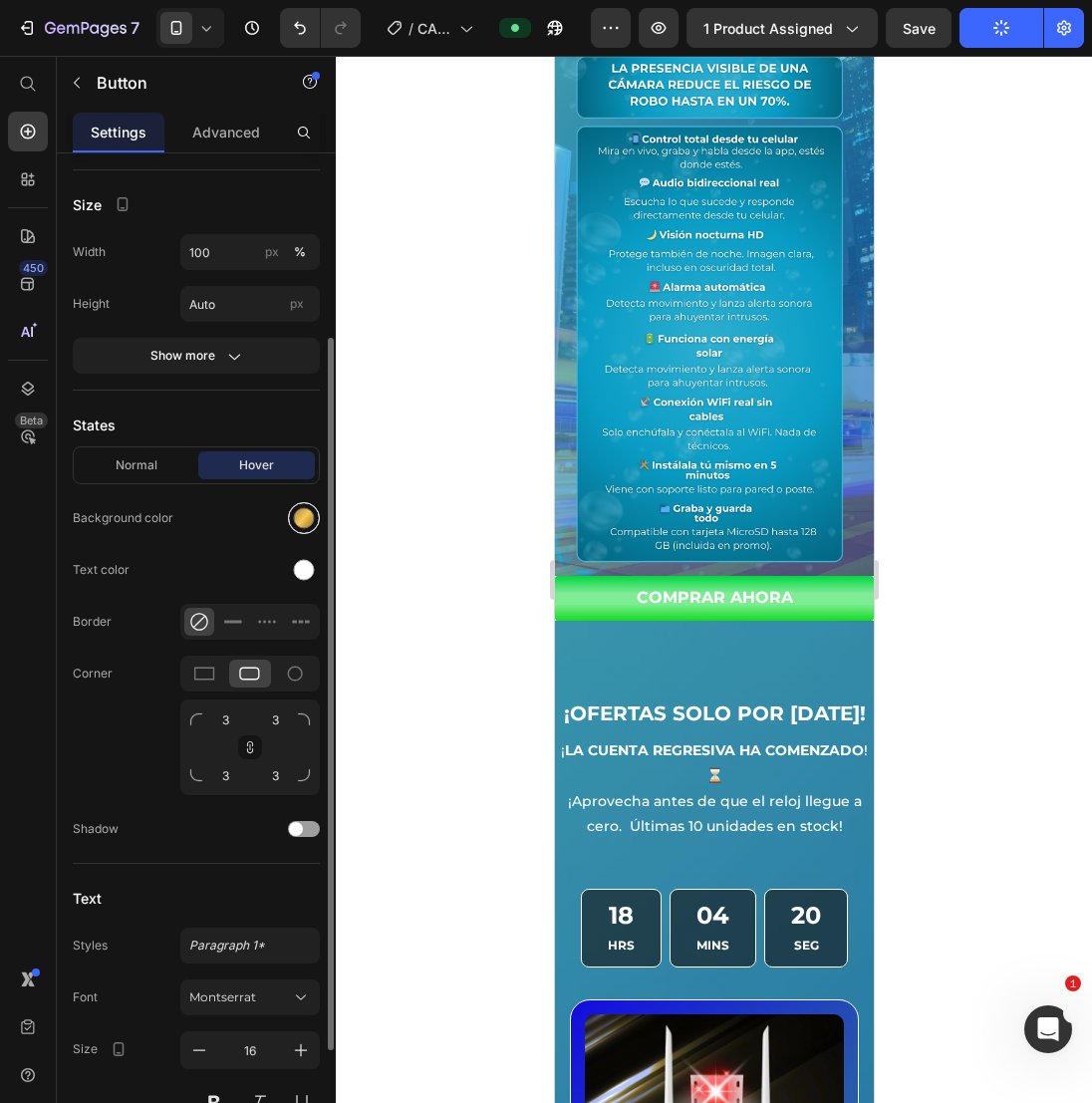 click at bounding box center [304, 518] 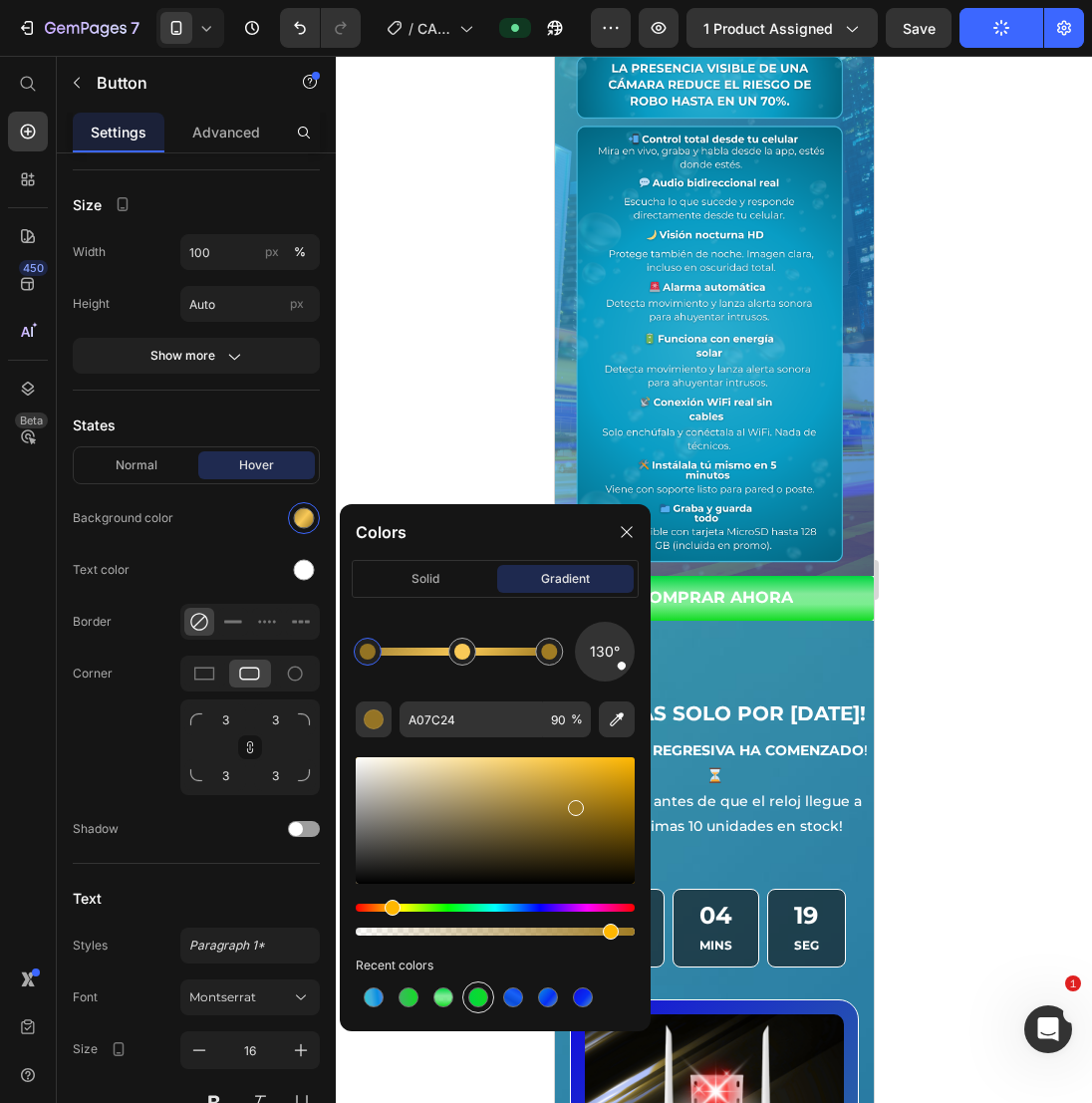 click at bounding box center [478, 997] 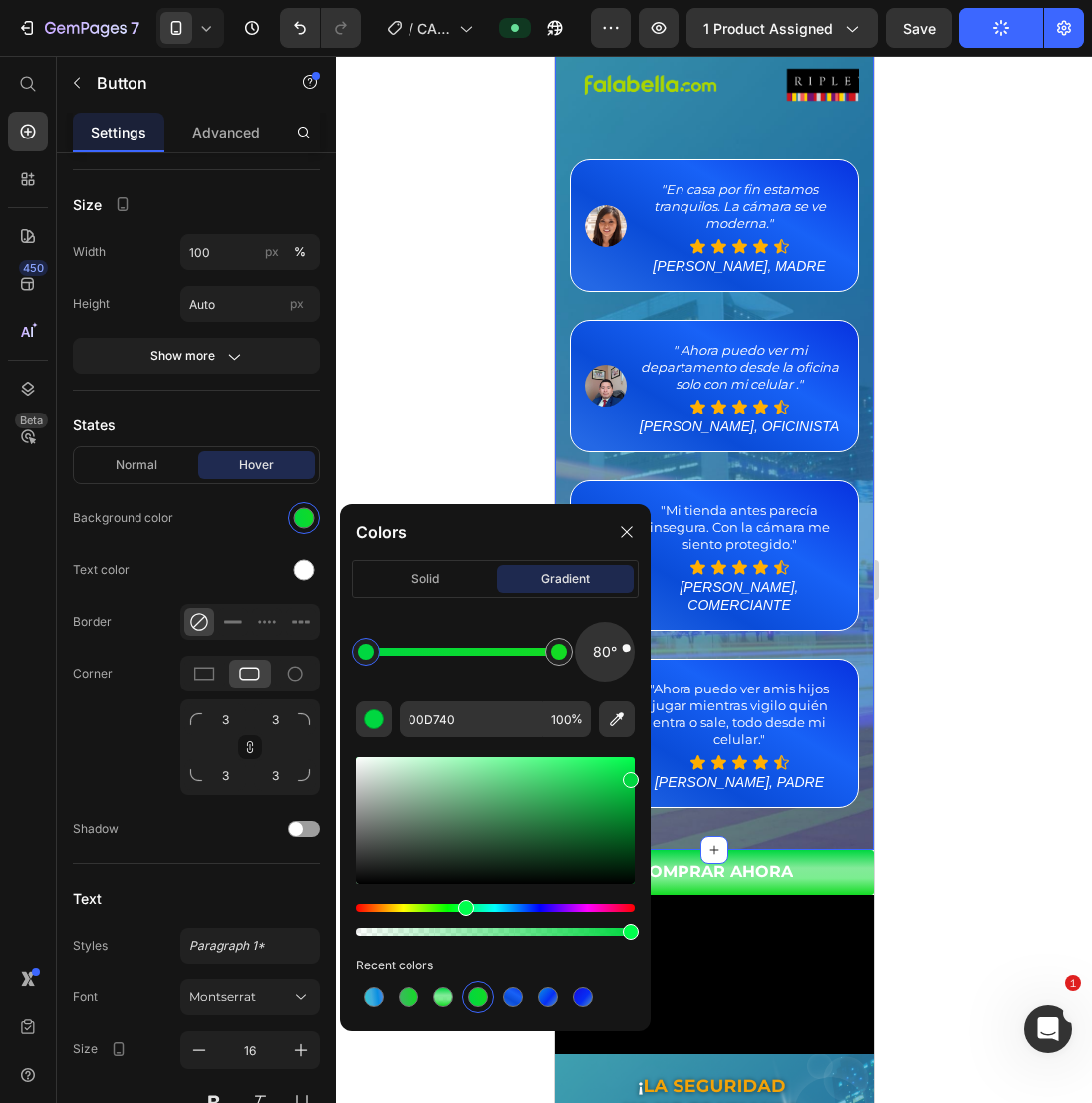 scroll, scrollTop: 1022, scrollLeft: 0, axis: vertical 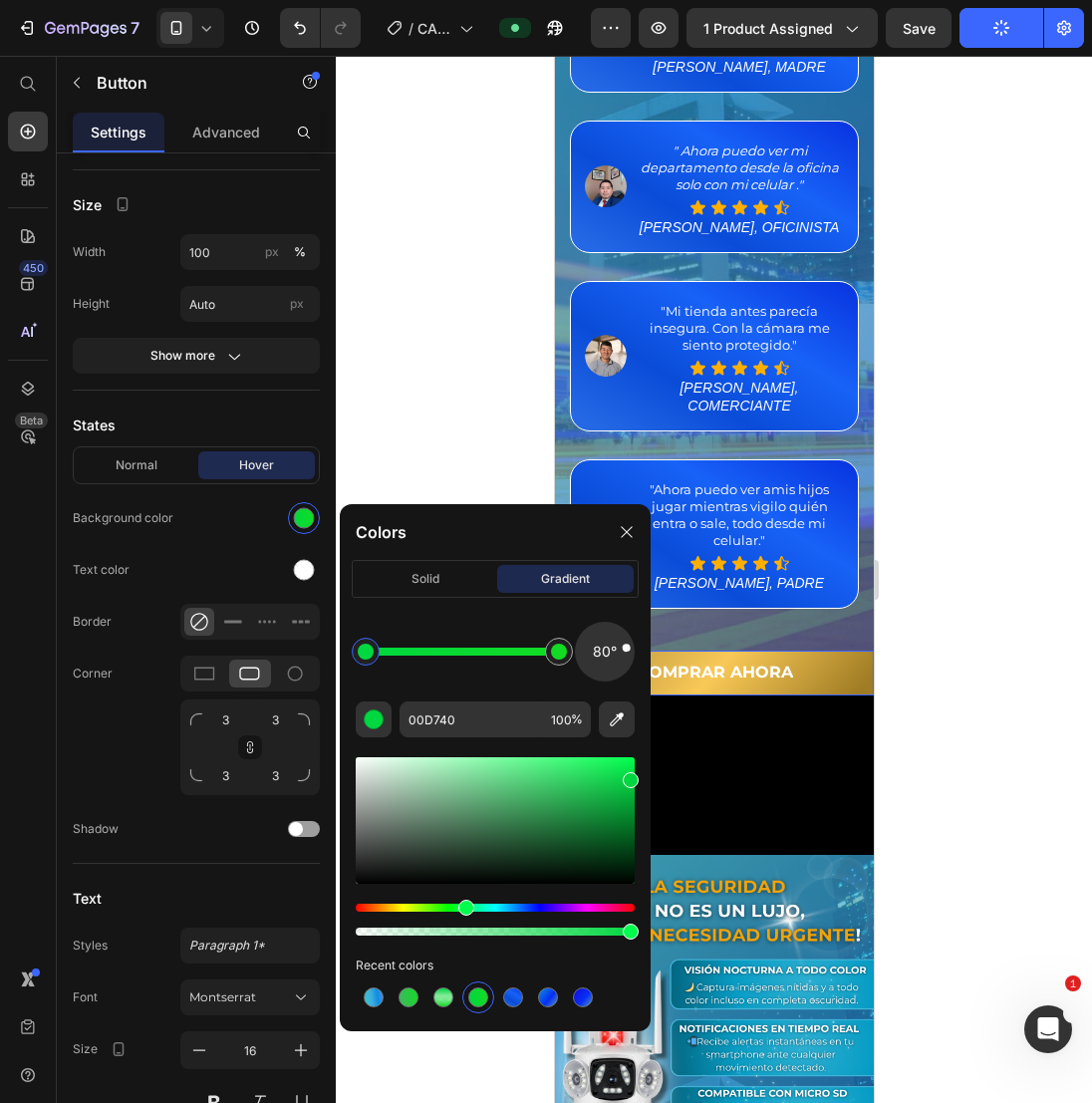click on "COMPRAR AHORA" at bounding box center (713, 673) 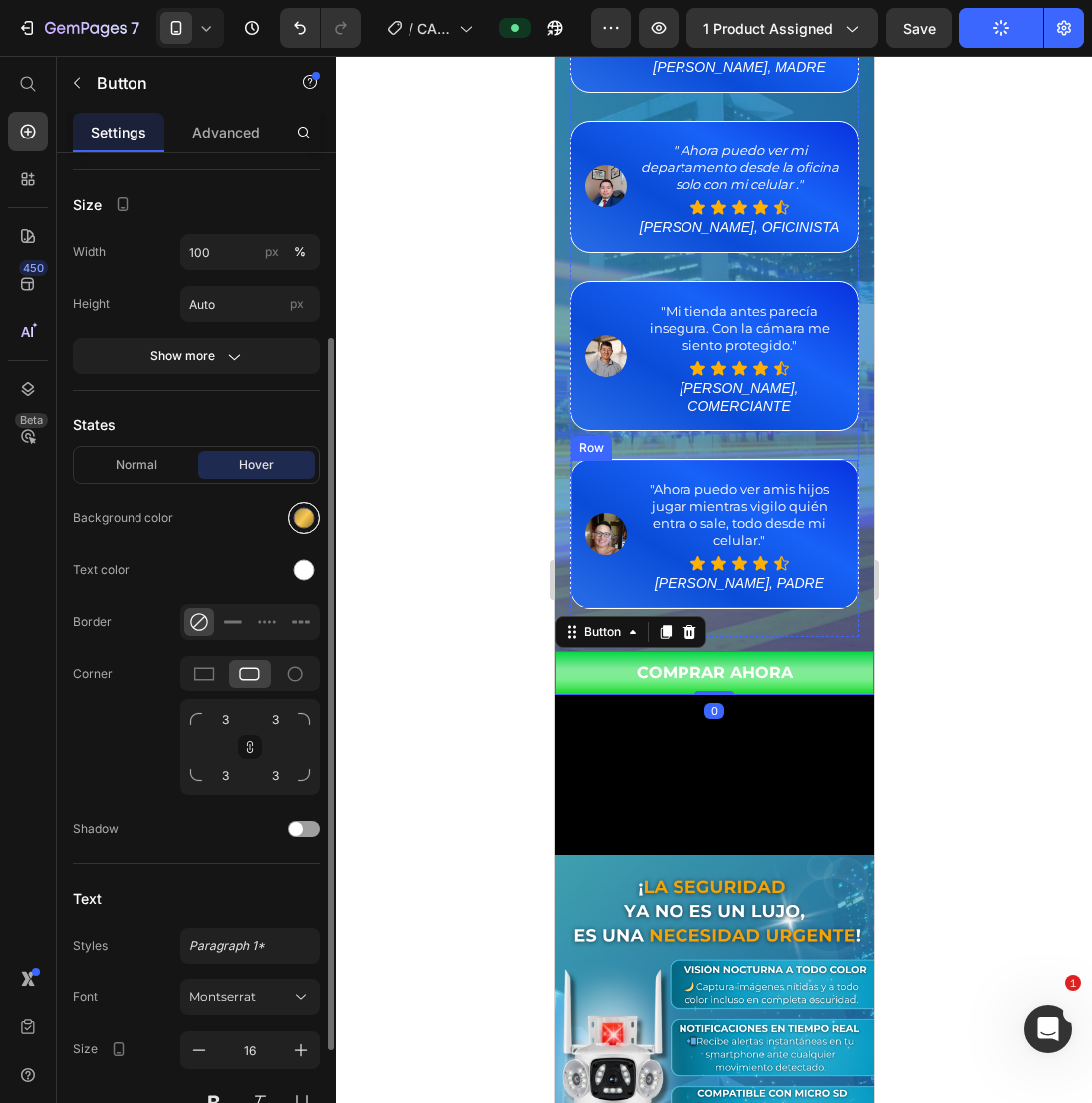 click at bounding box center (304, 518) 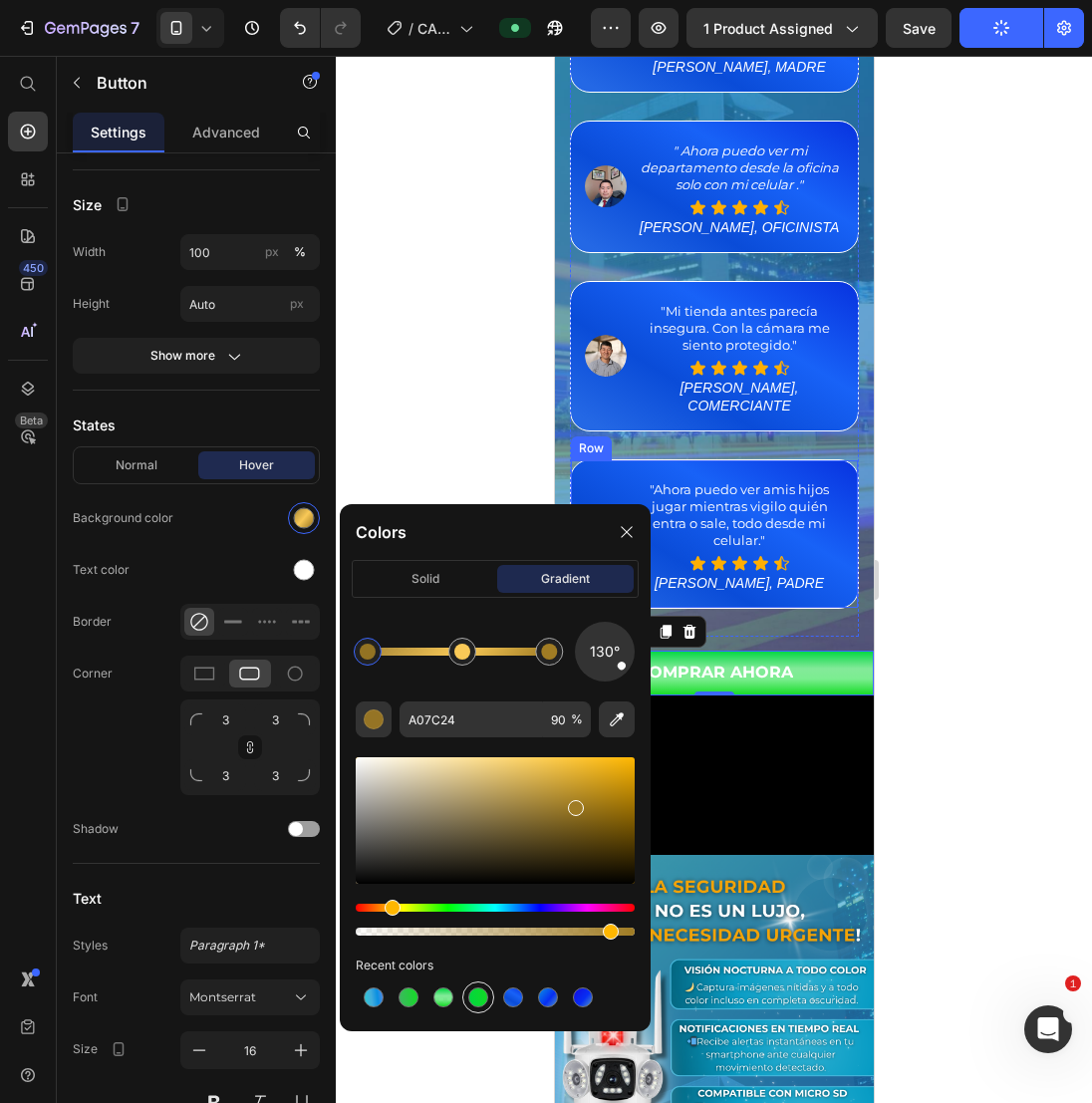 click at bounding box center (478, 997) 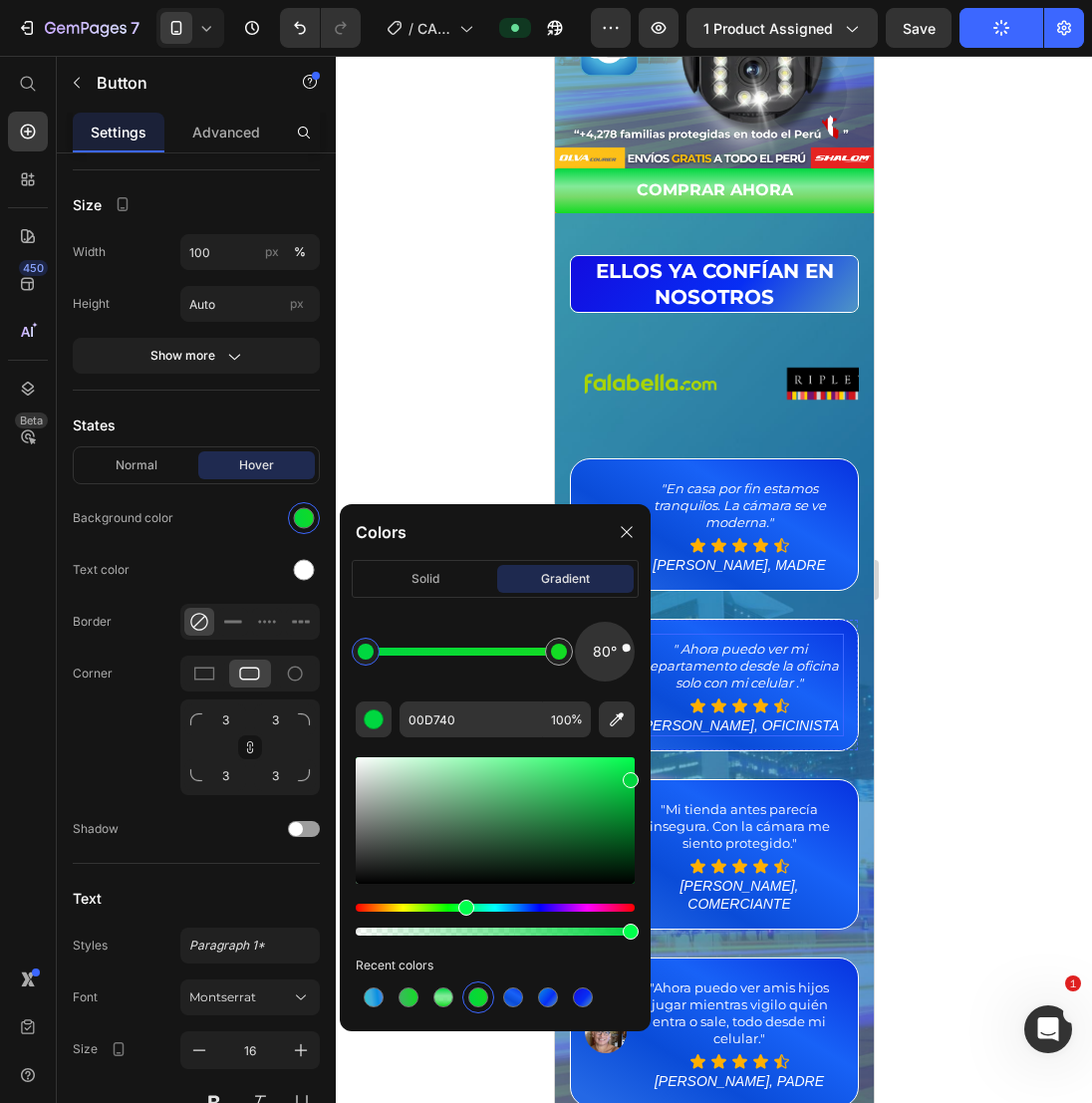 scroll, scrollTop: 225, scrollLeft: 0, axis: vertical 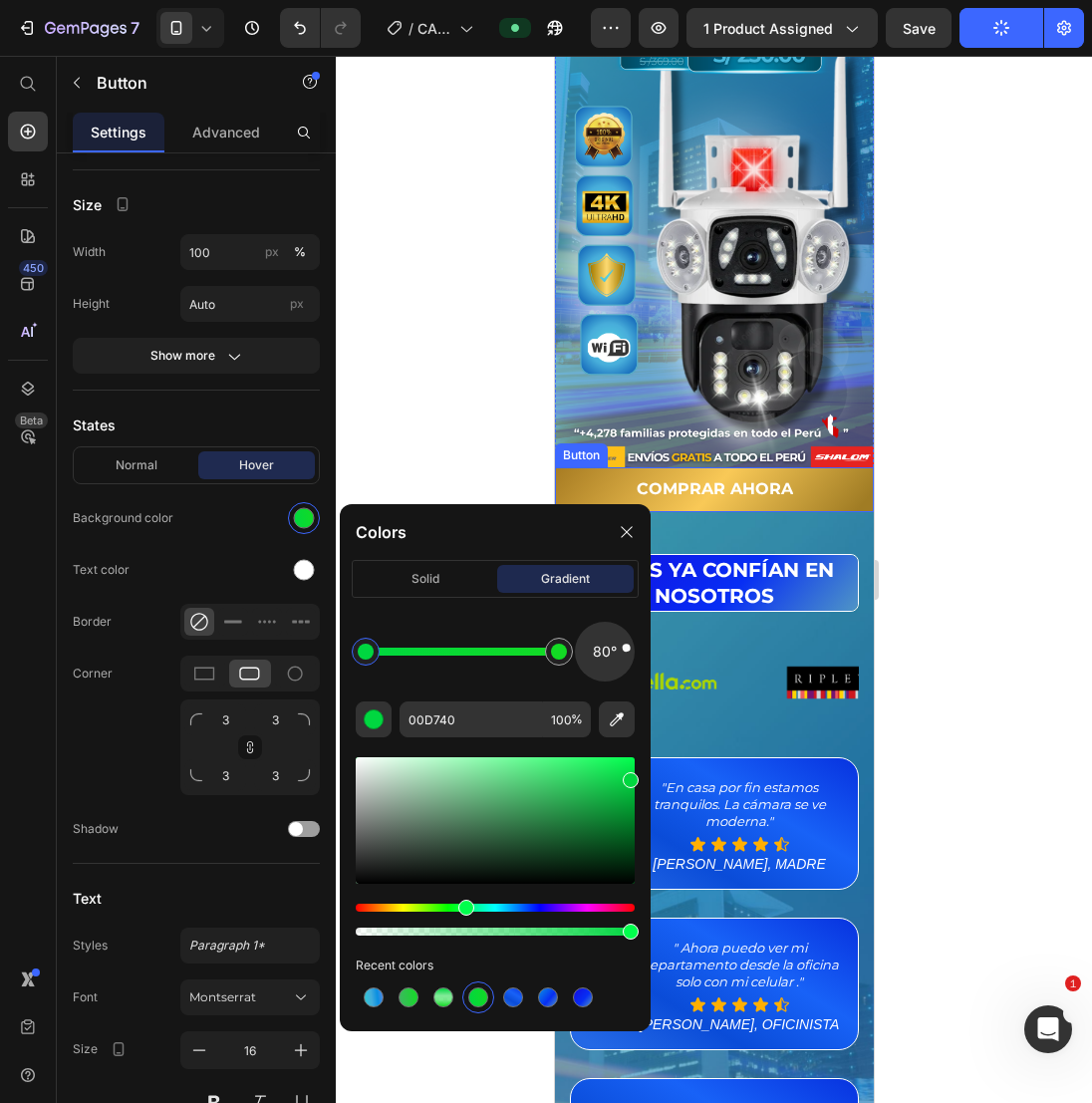 click on "COMPRAR AHORA" at bounding box center (713, 489) 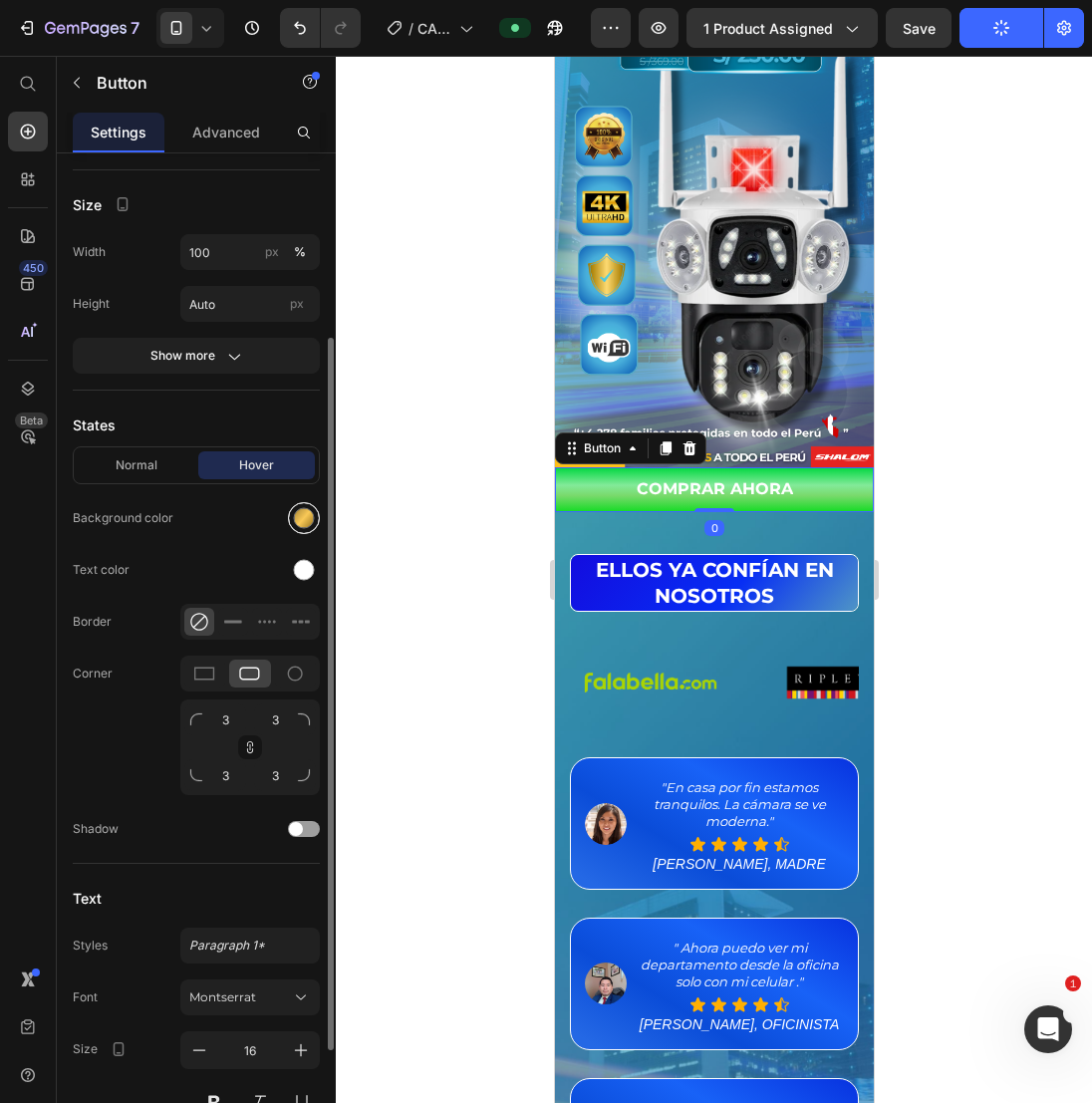click at bounding box center (304, 518) 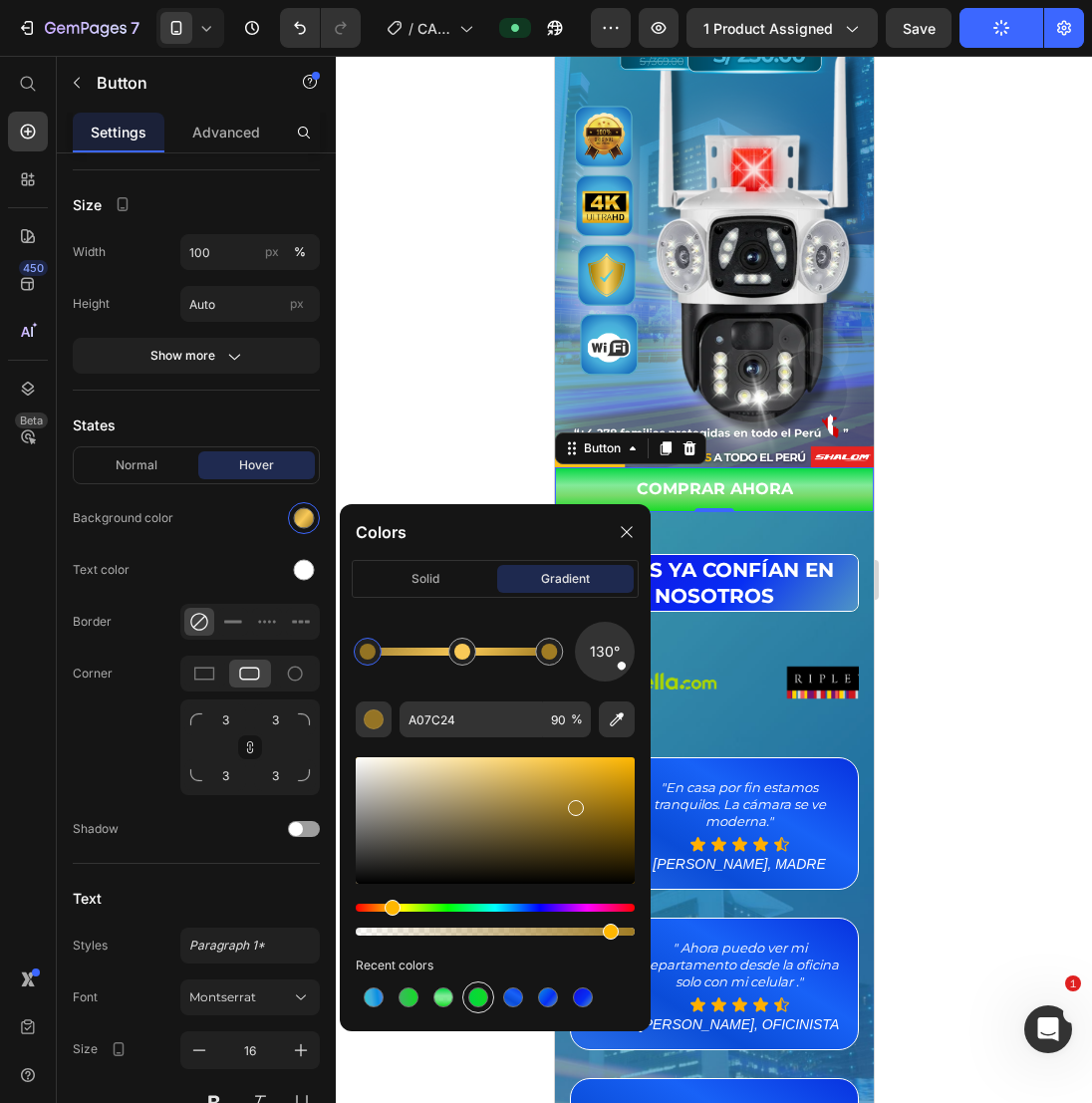 click at bounding box center (478, 997) 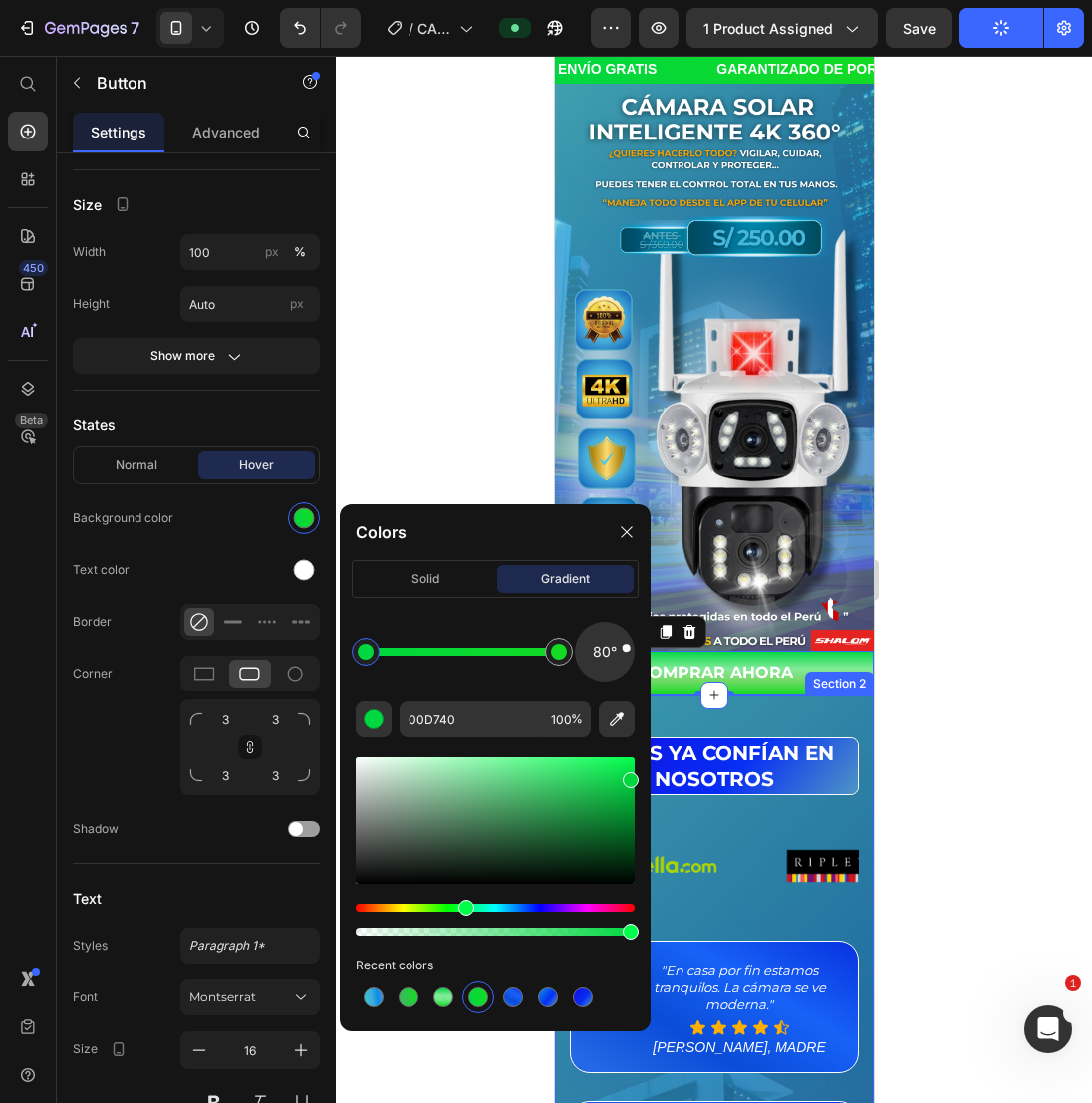 scroll, scrollTop: 0, scrollLeft: 0, axis: both 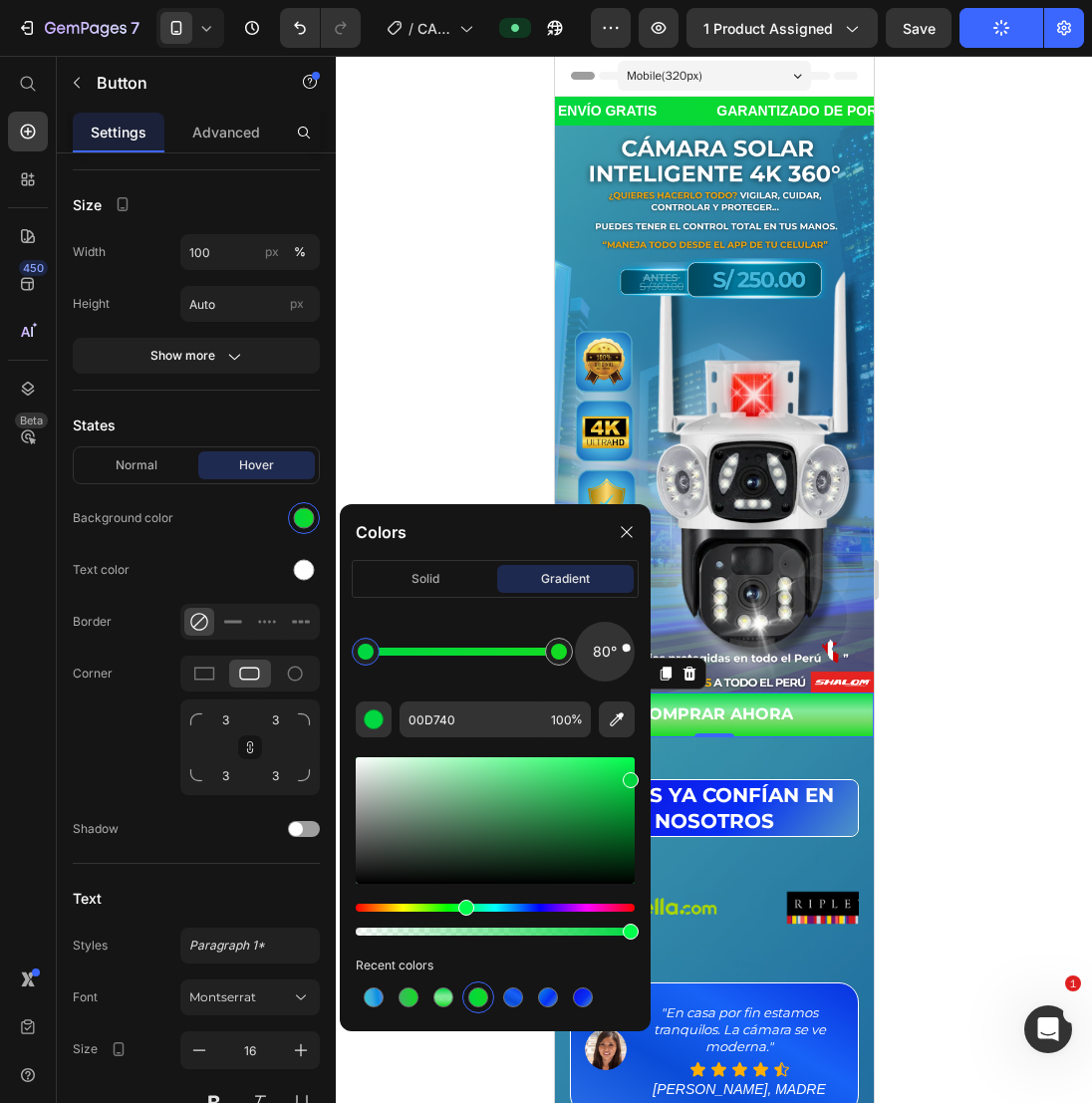 click 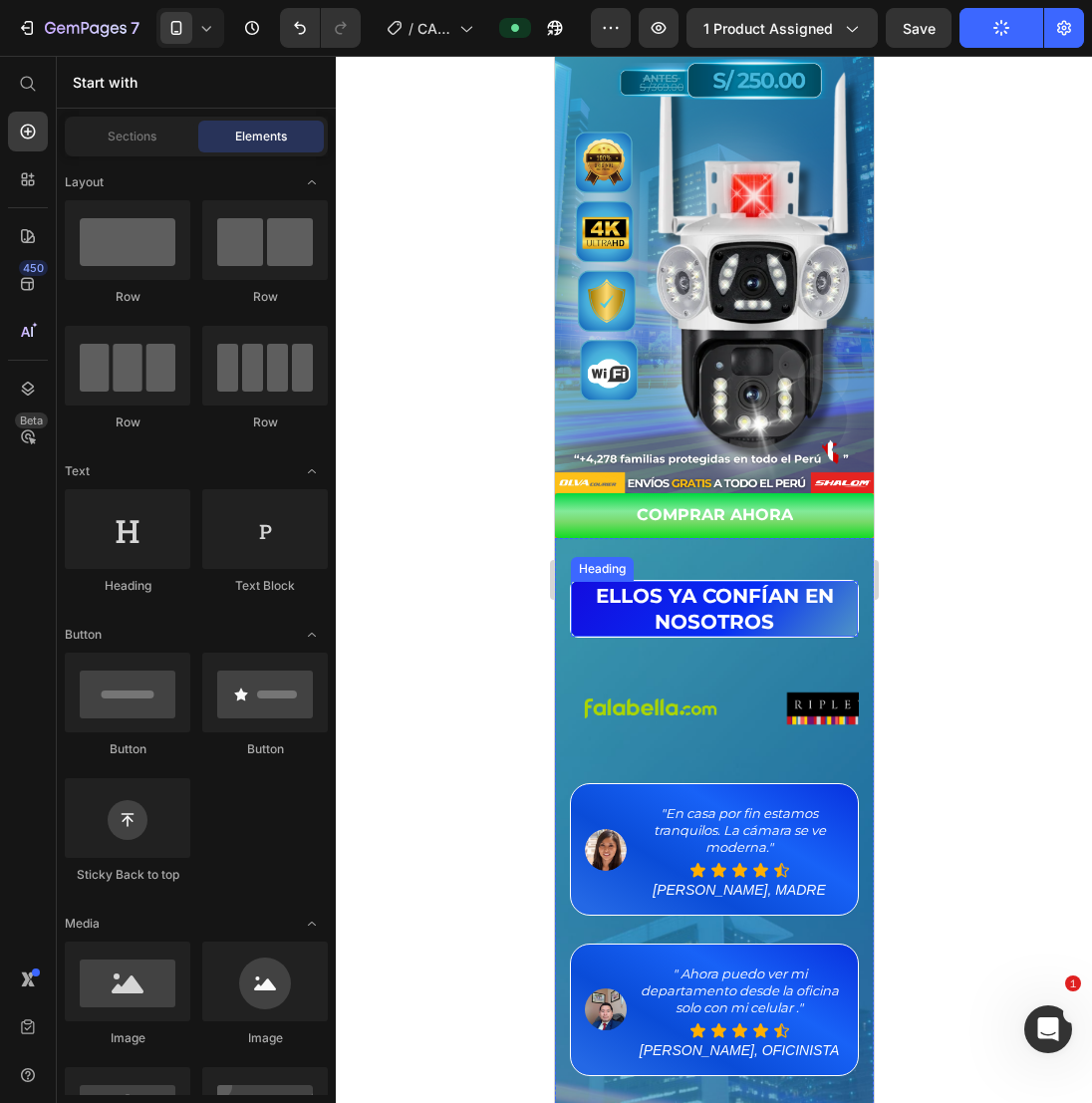 scroll, scrollTop: 0, scrollLeft: 0, axis: both 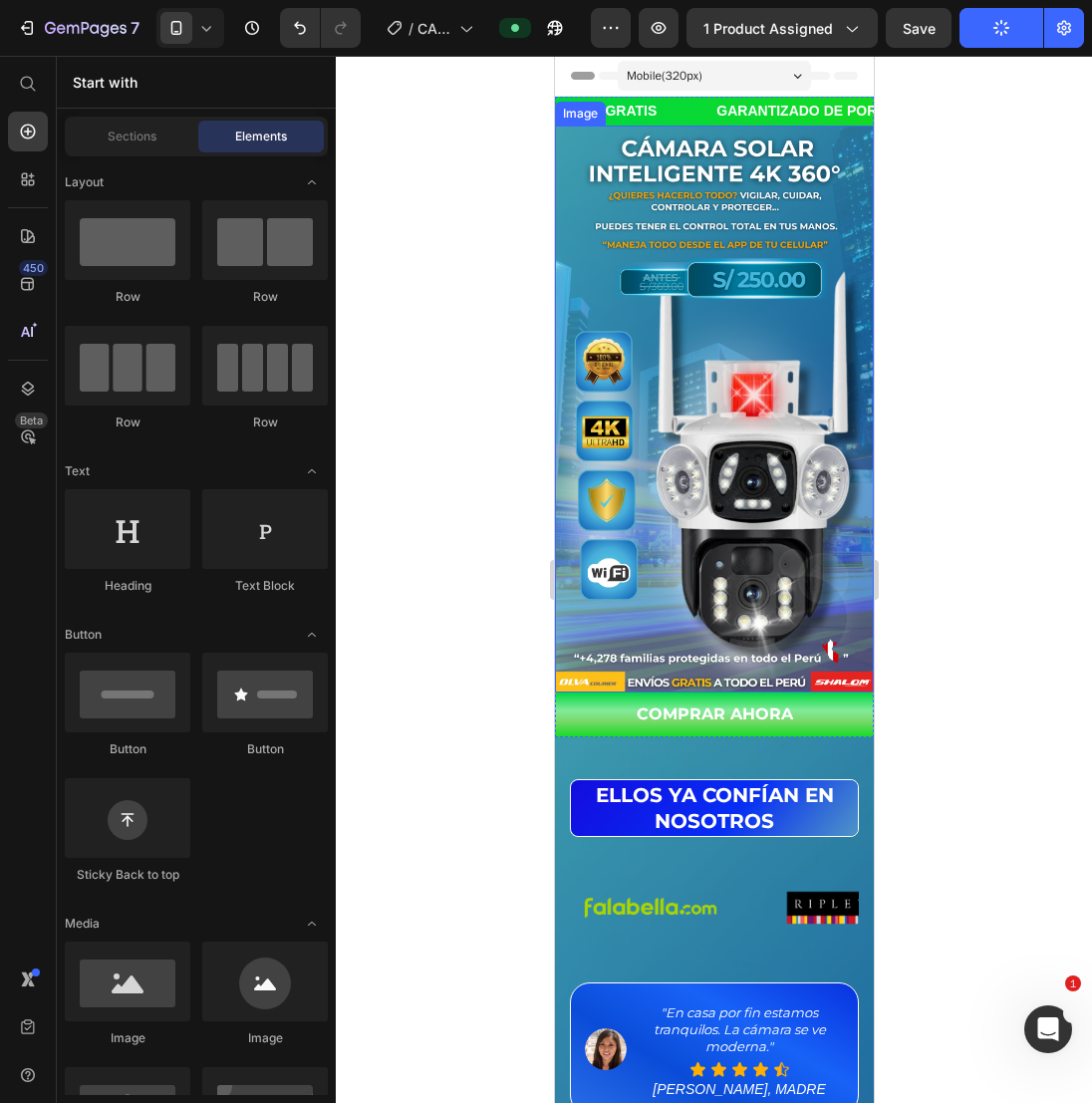 click at bounding box center [713, 409] 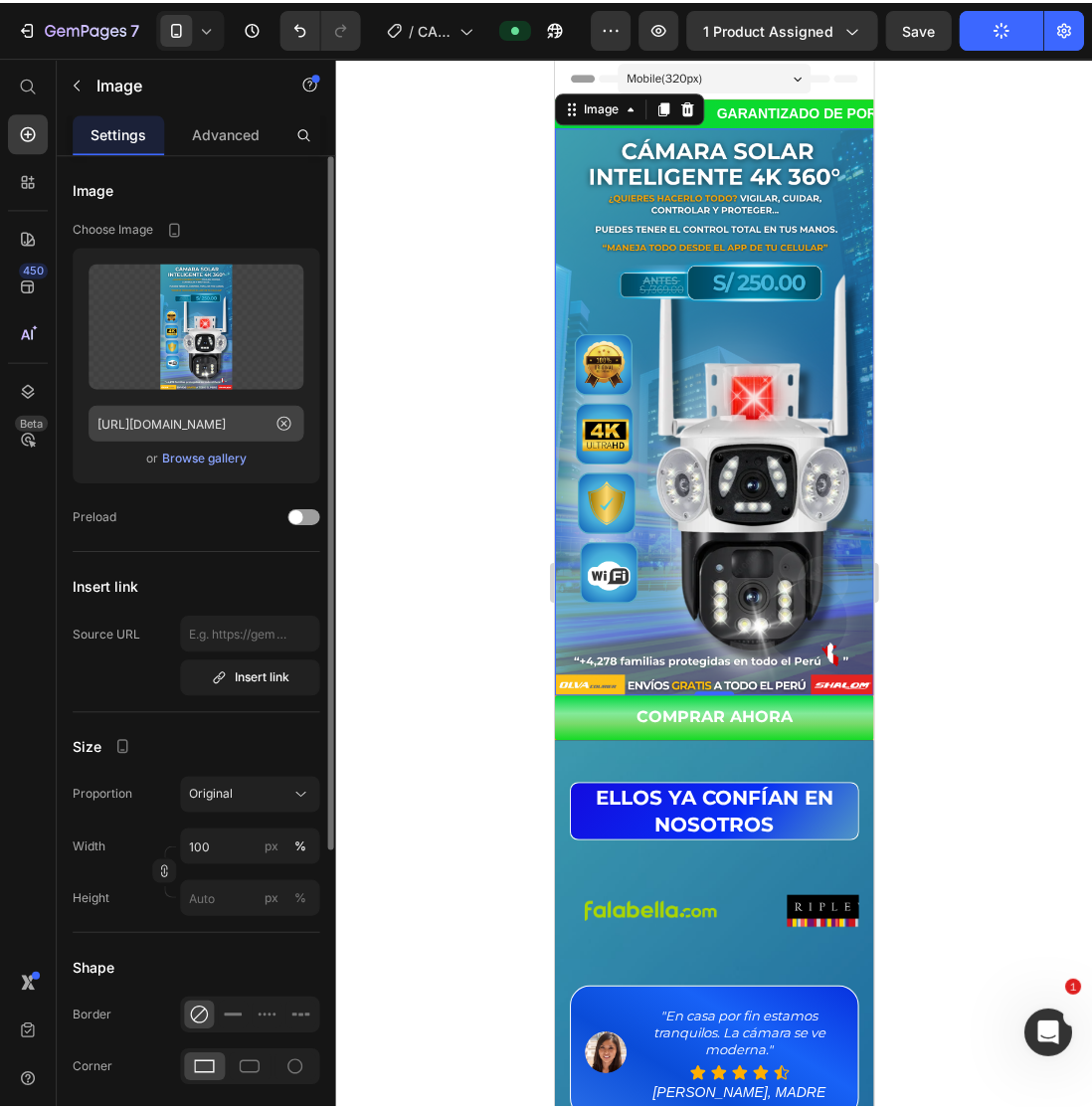 scroll, scrollTop: 99, scrollLeft: 0, axis: vertical 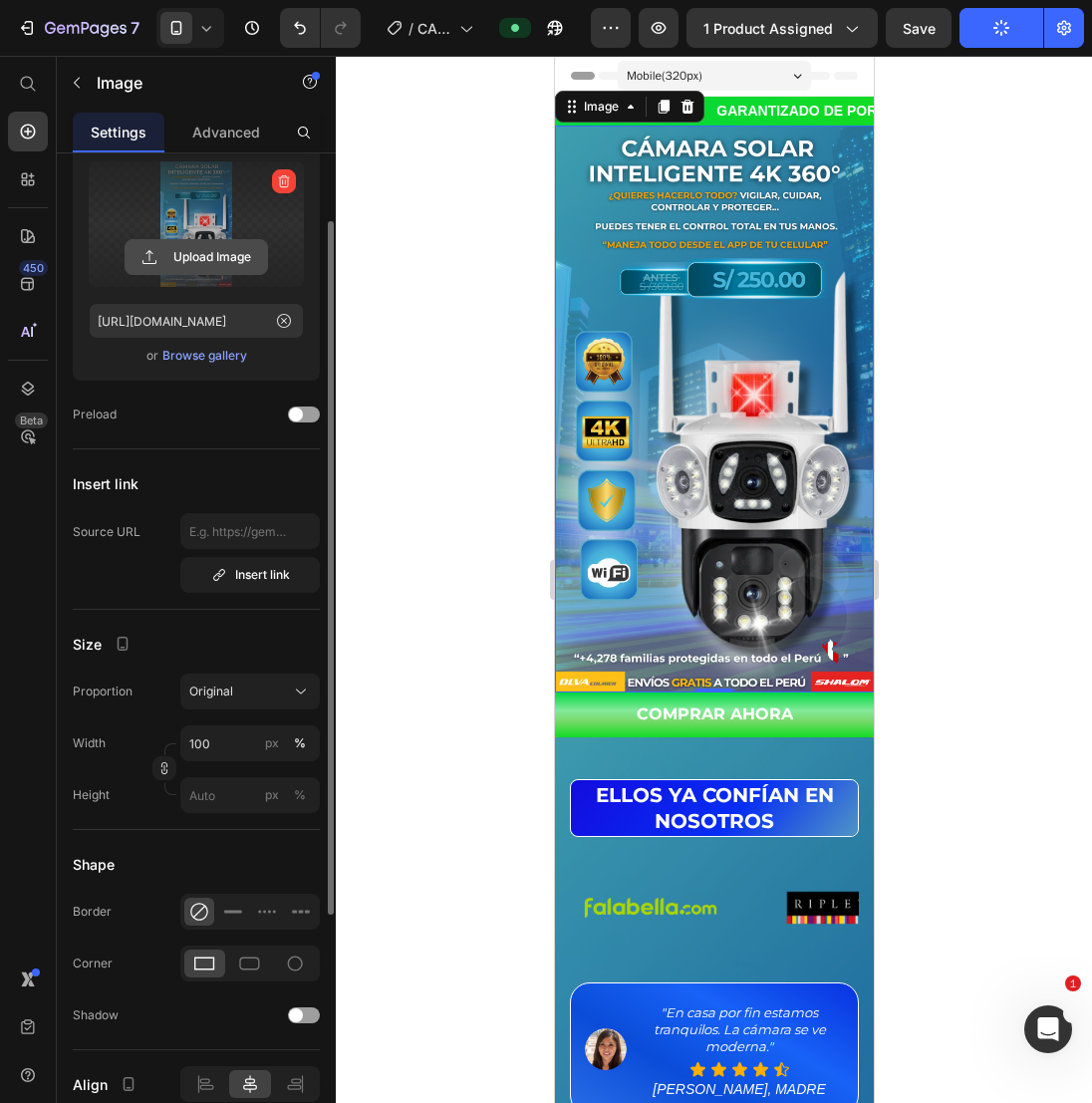 click 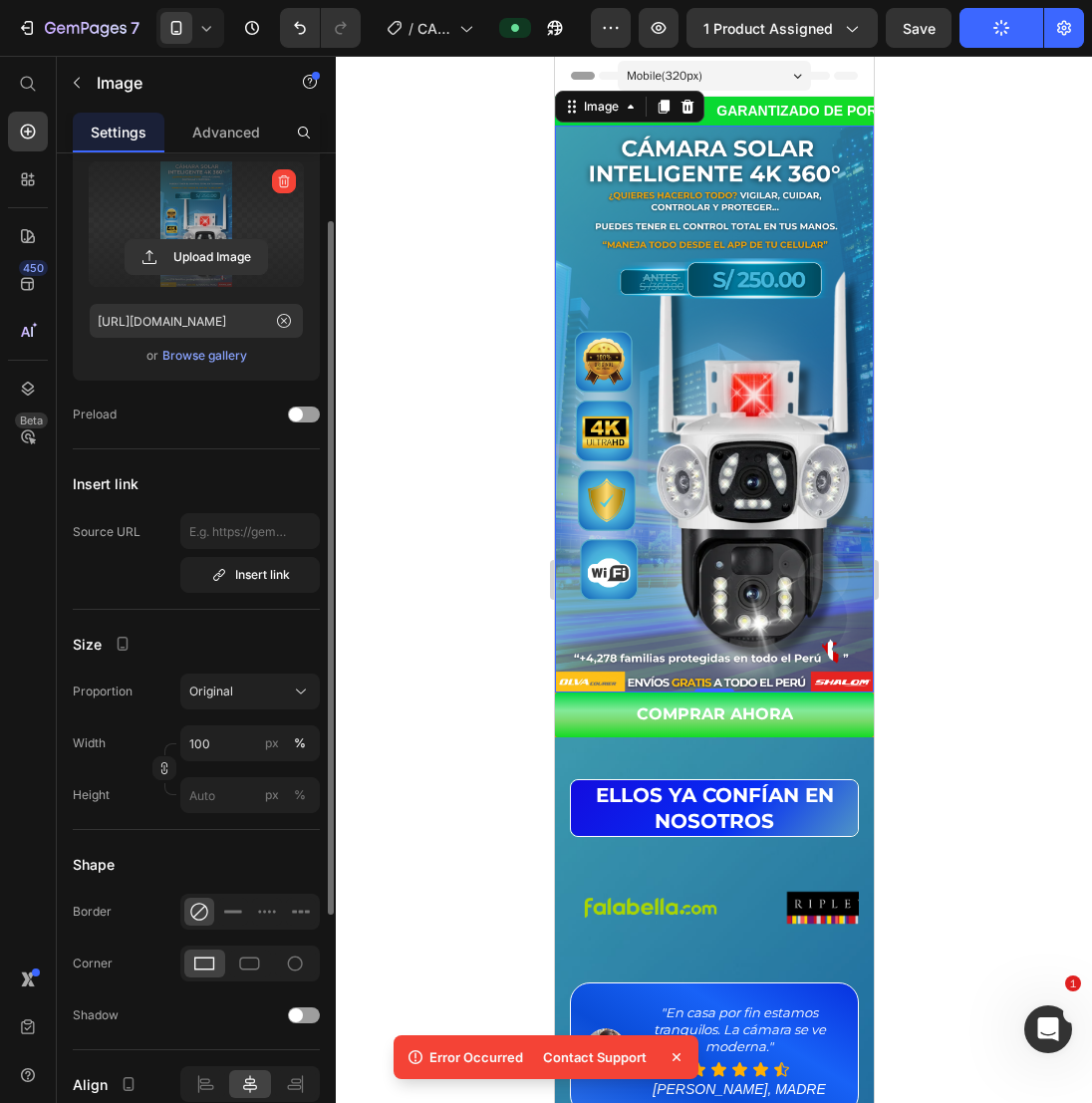click on "Browse gallery" at bounding box center (204, 356) 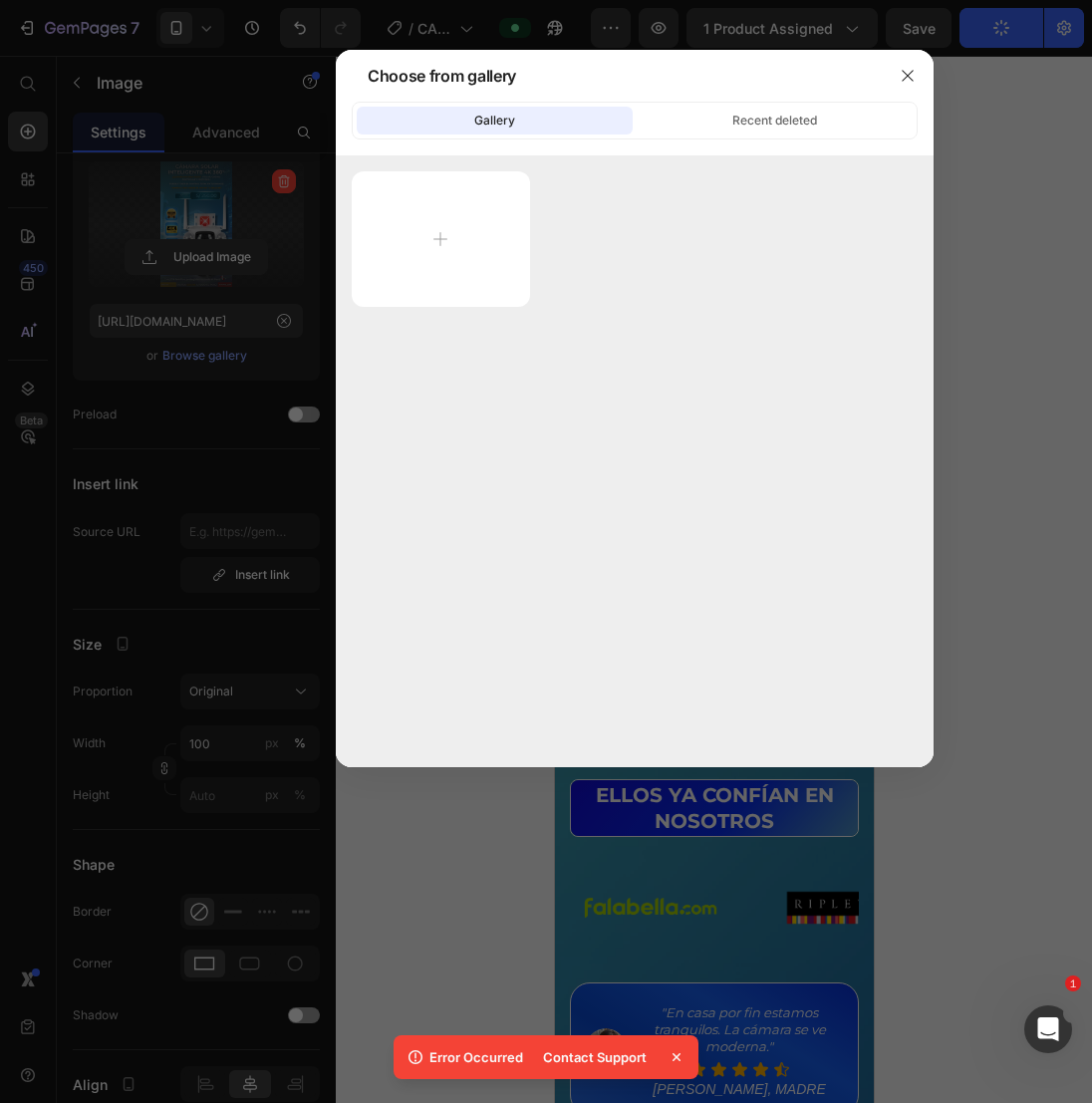 click at bounding box center (546, 551) 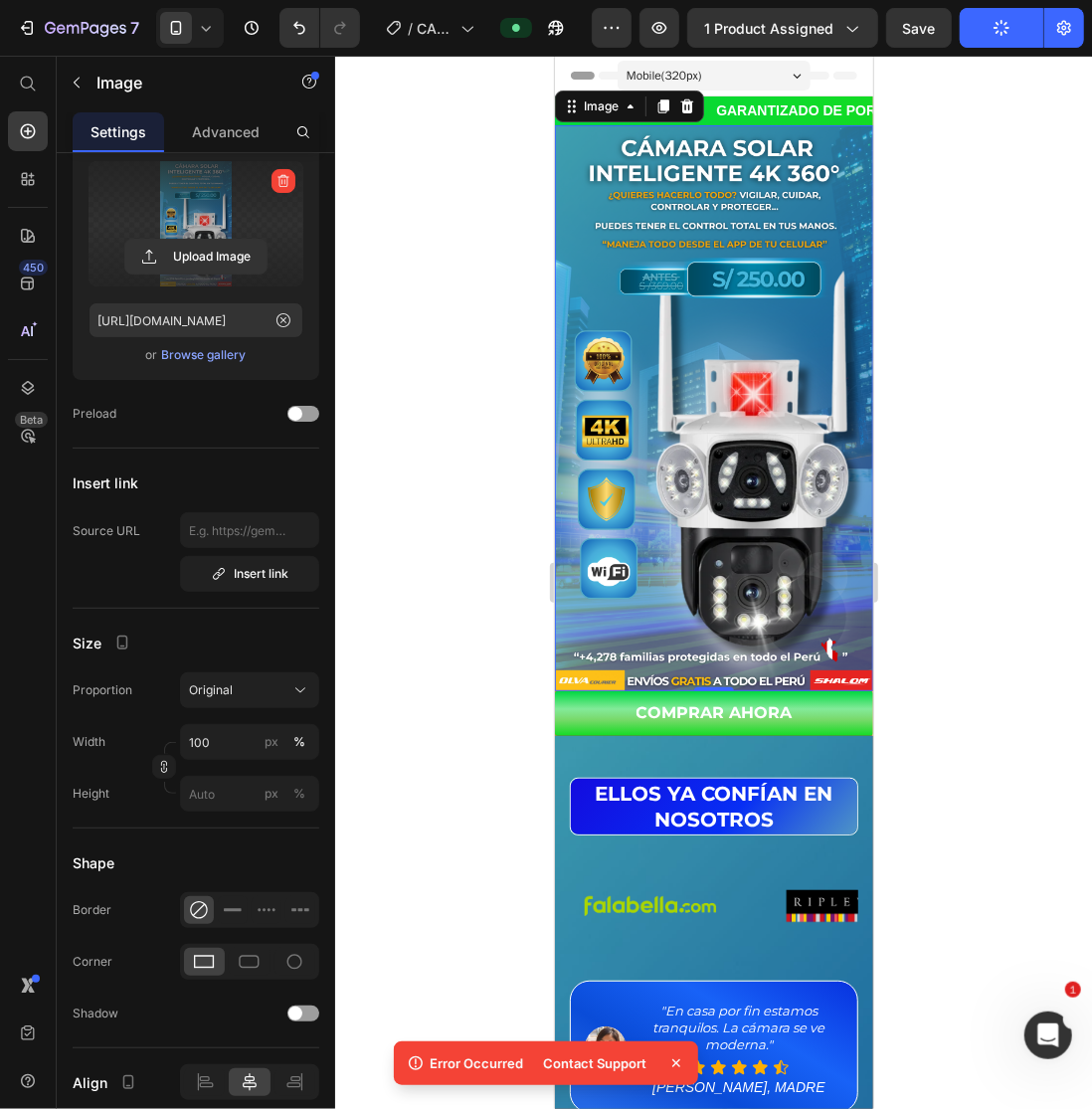 click 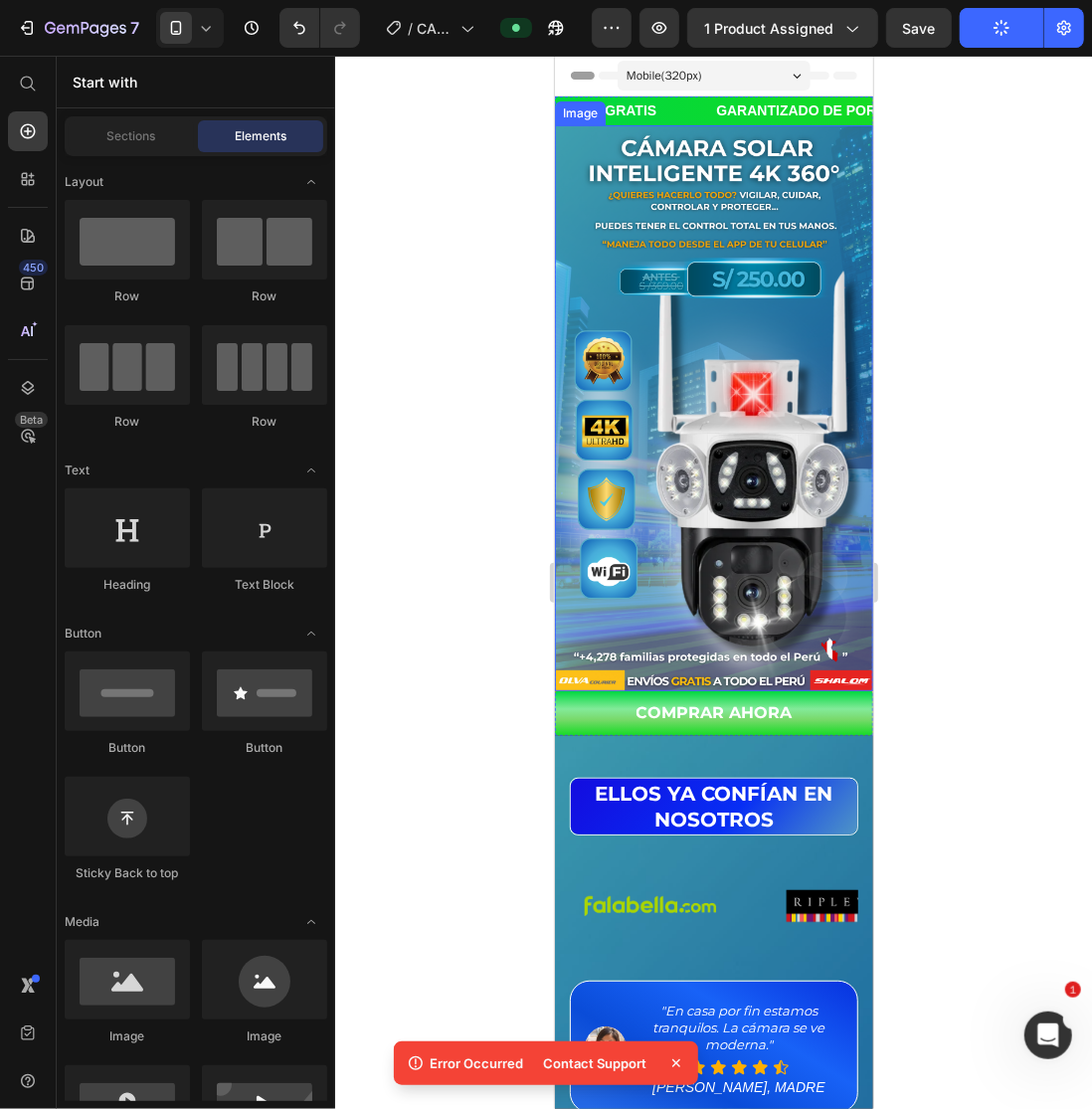 click at bounding box center (713, 407) 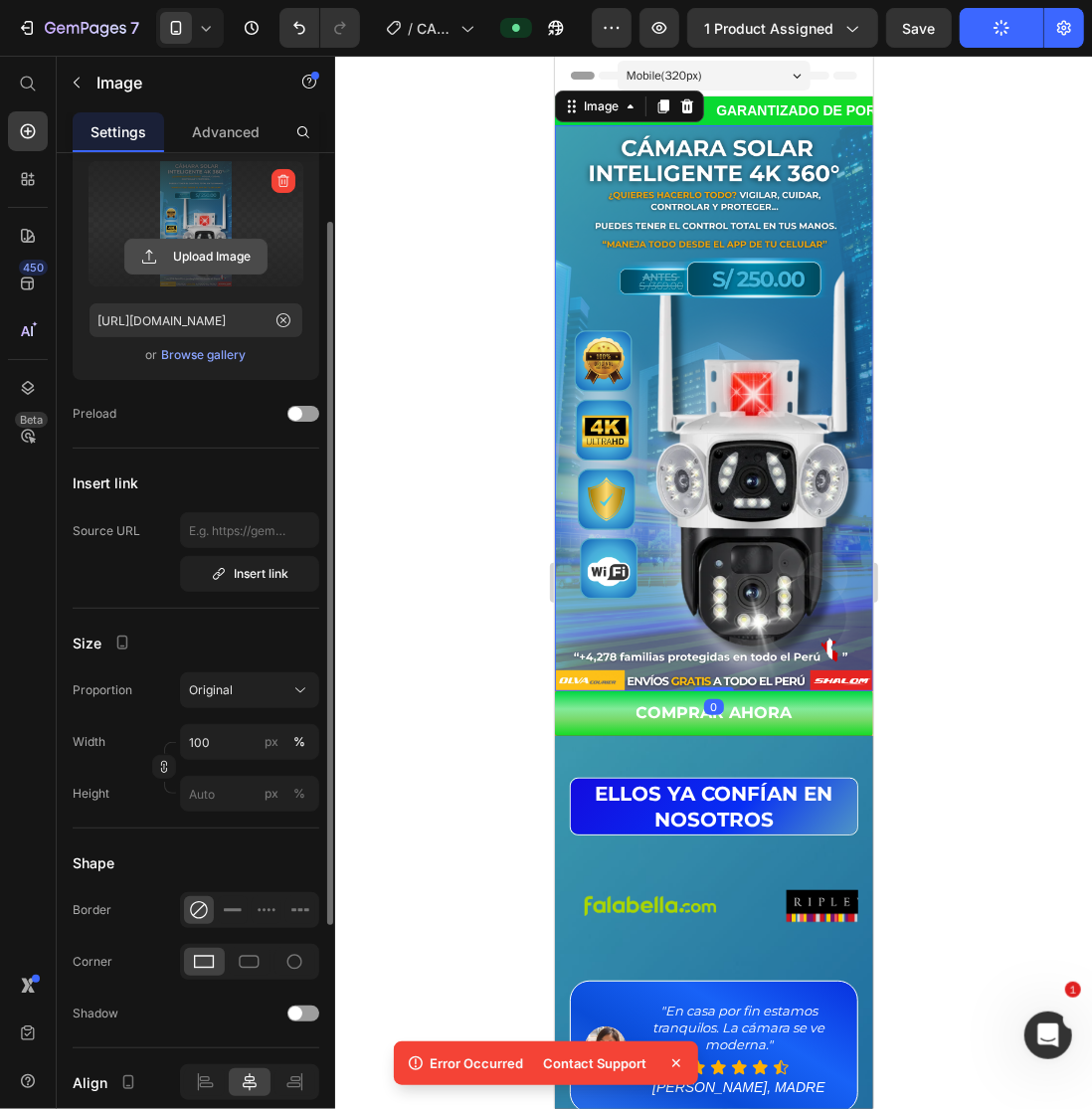 click 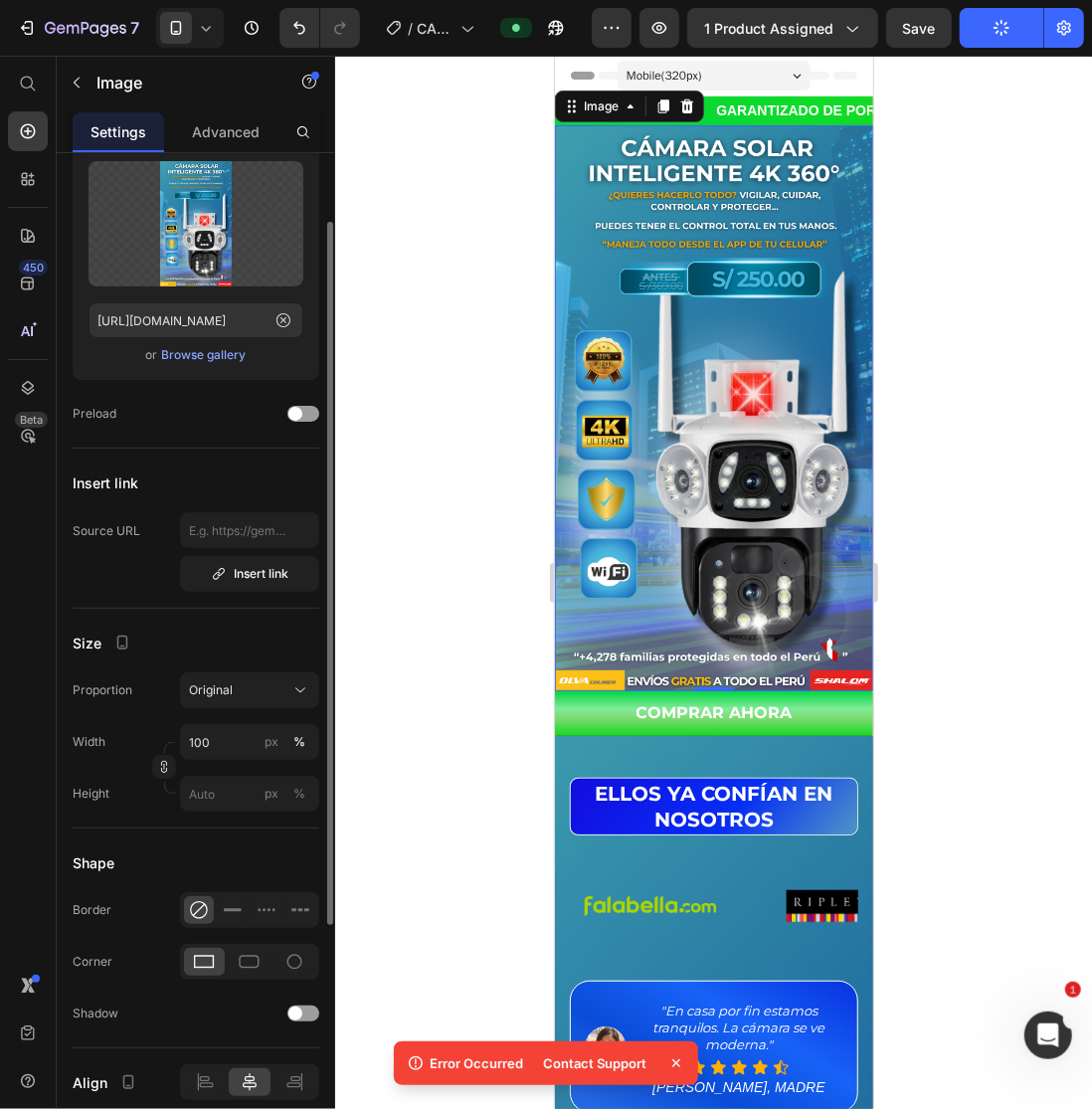 click on "Browse gallery" at bounding box center (204, 355) 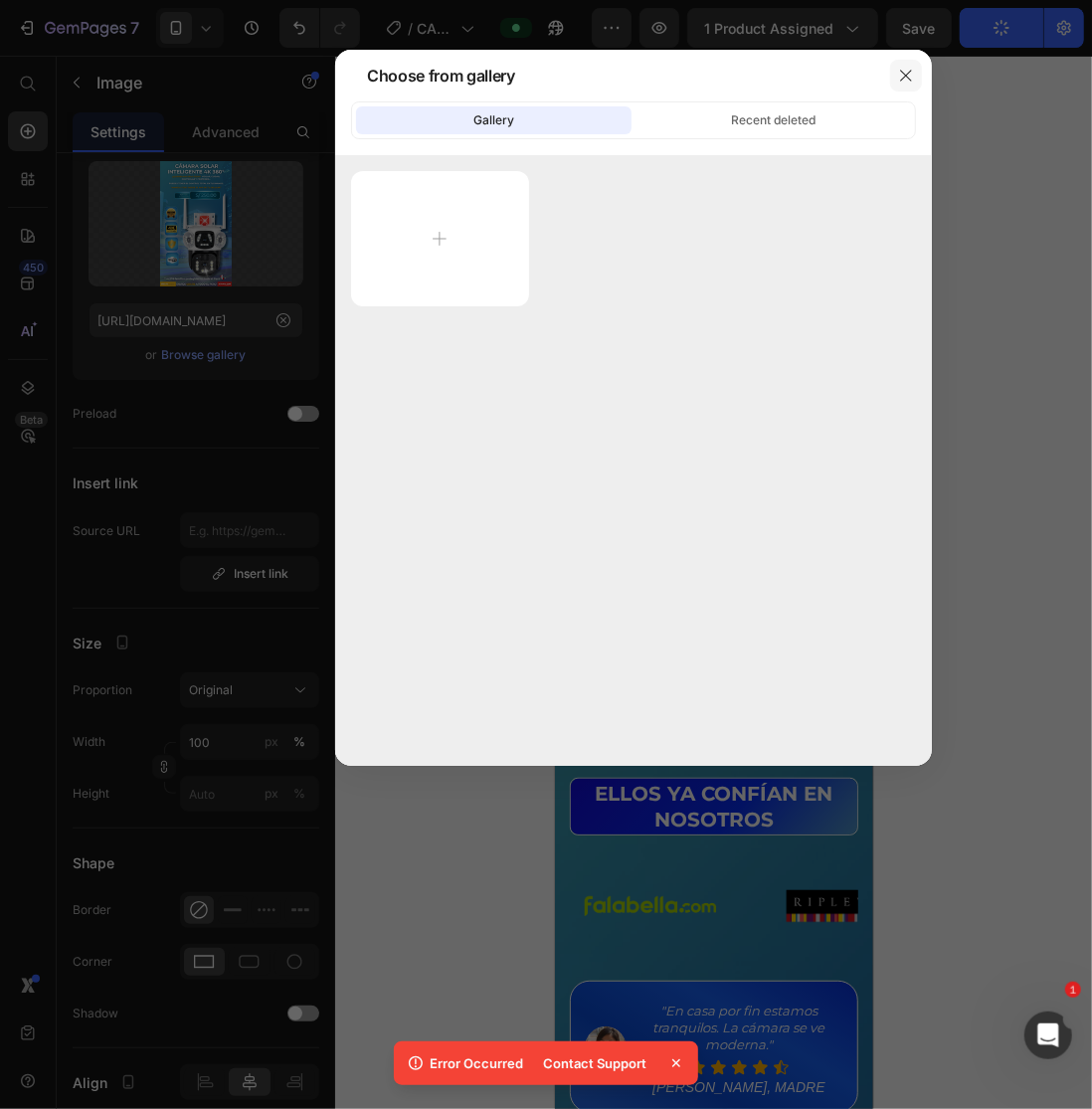 click at bounding box center (906, 76) 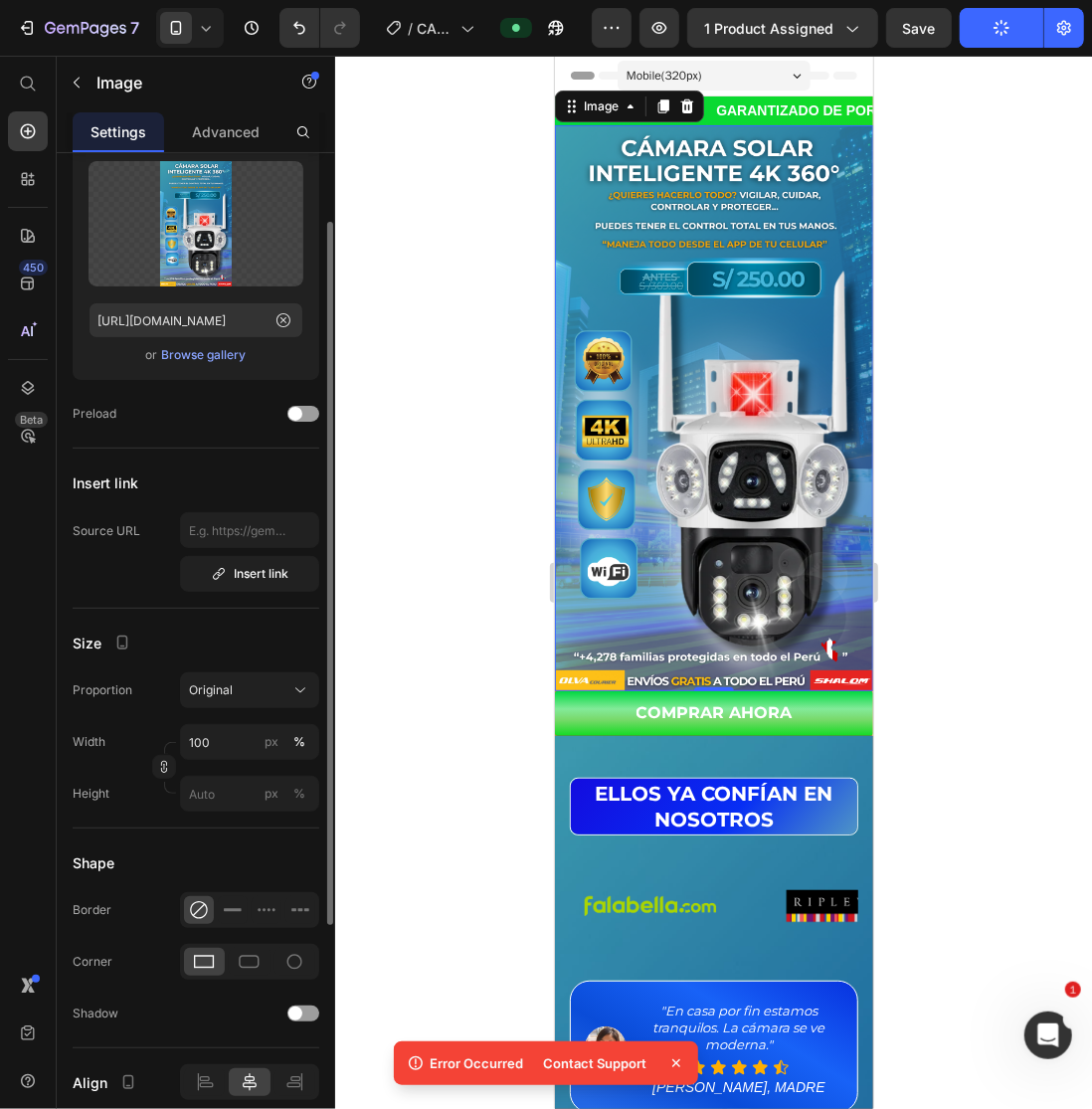 click on "Browse gallery" at bounding box center (204, 355) 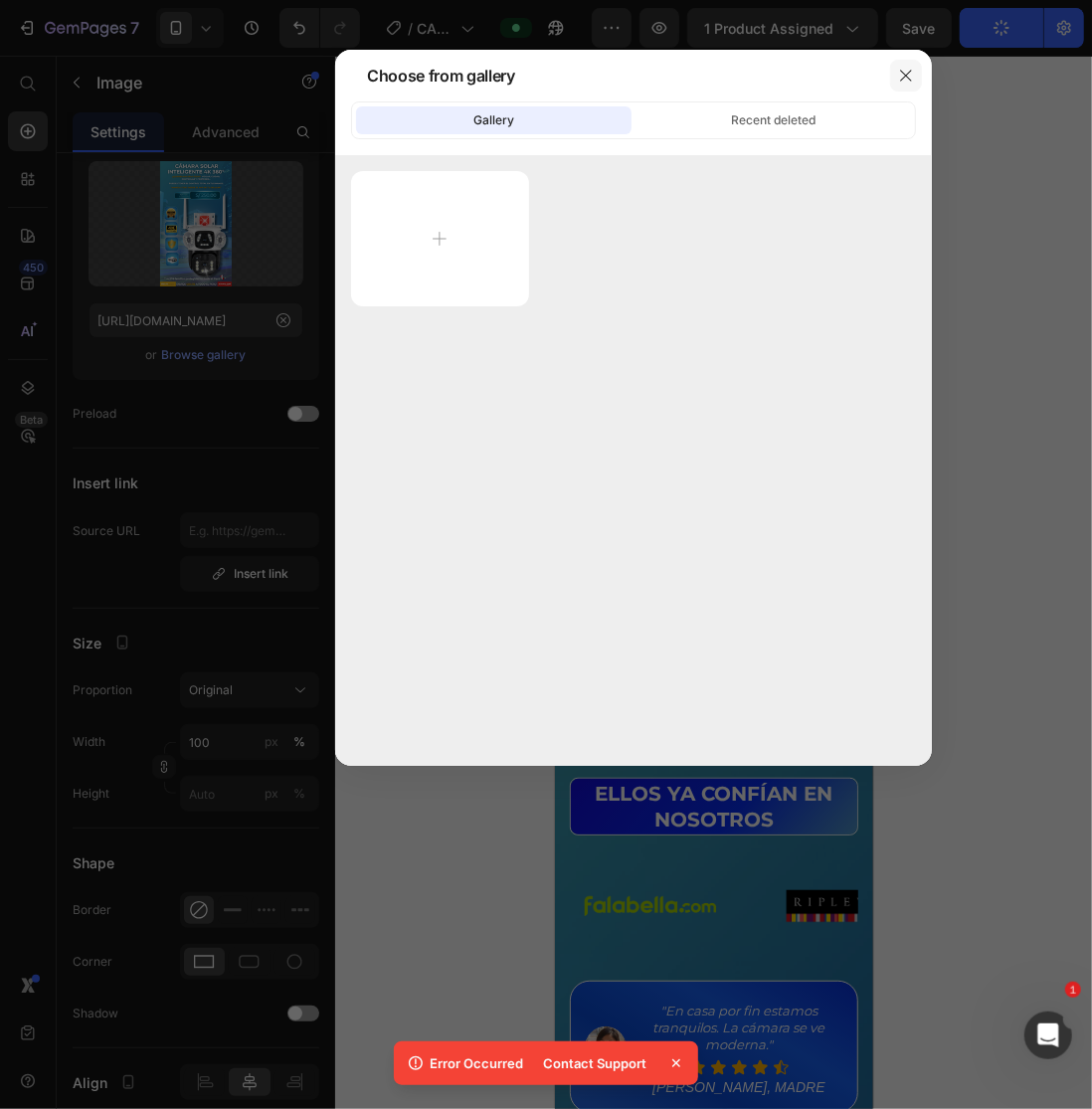 click at bounding box center [906, 76] 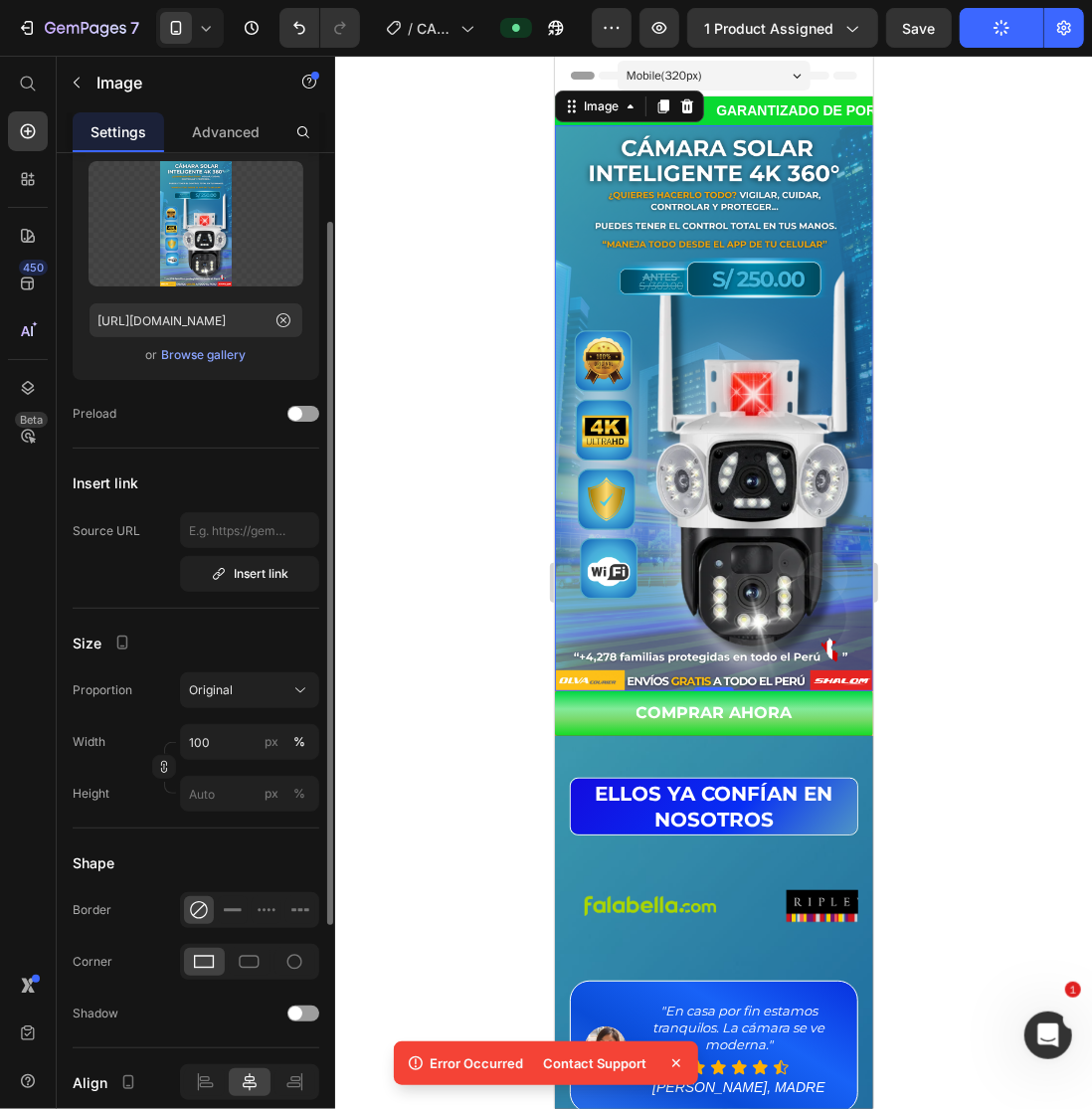 click on "Browse gallery" at bounding box center [204, 355] 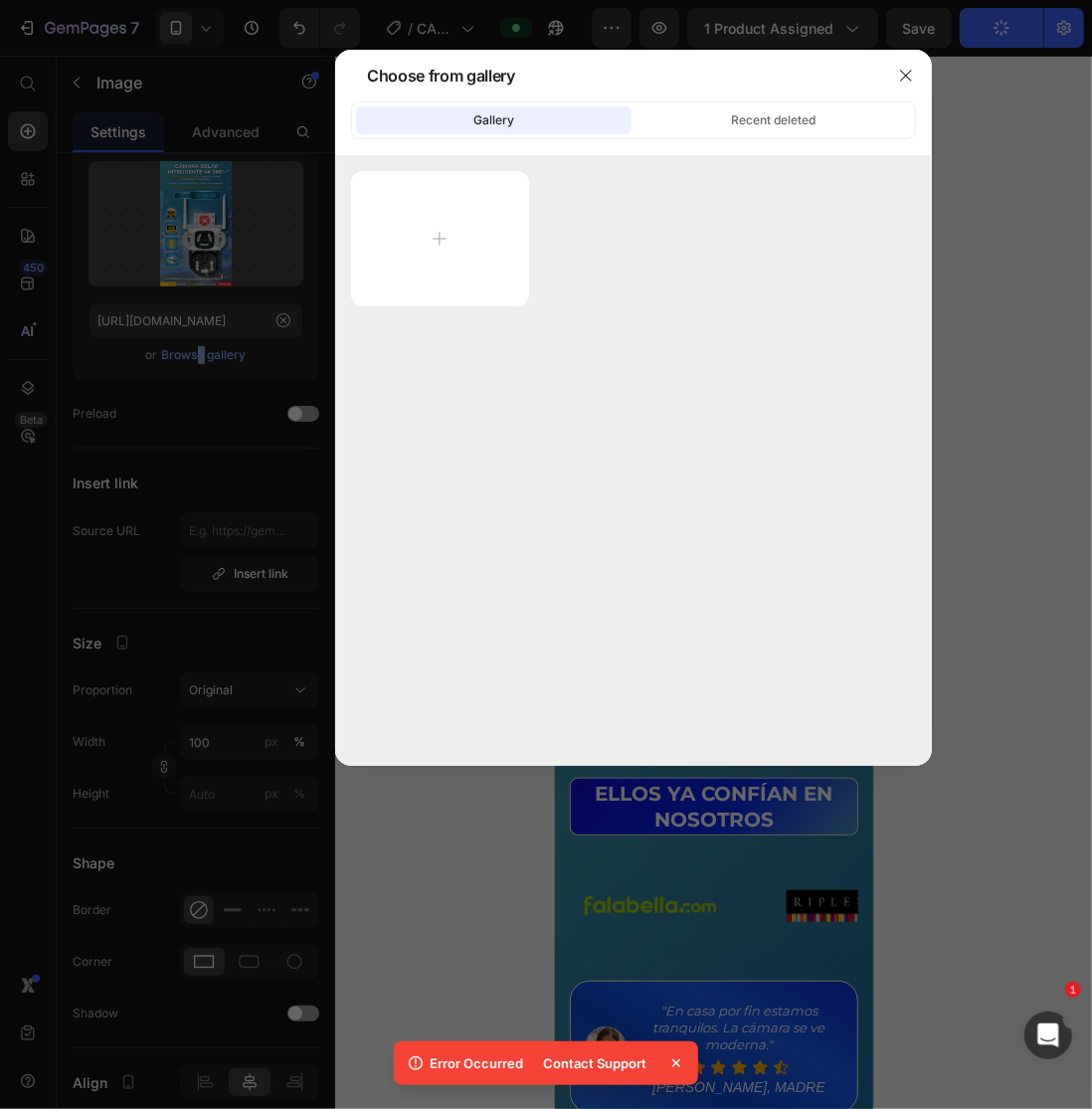 type on "C:\fakepath\landingpage camara vtp28 (28) (1).png" 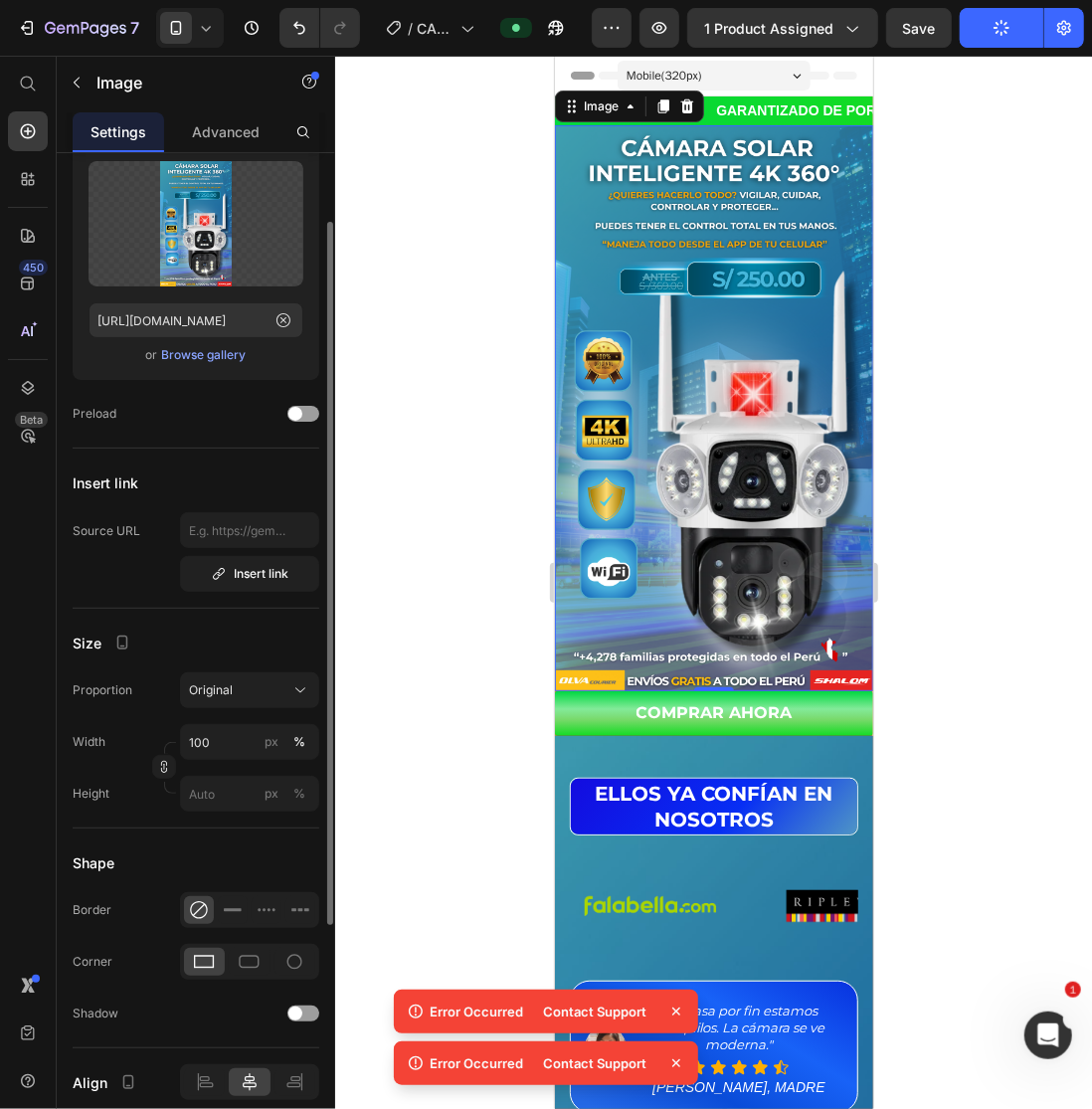 click on "Browse gallery" at bounding box center [204, 355] 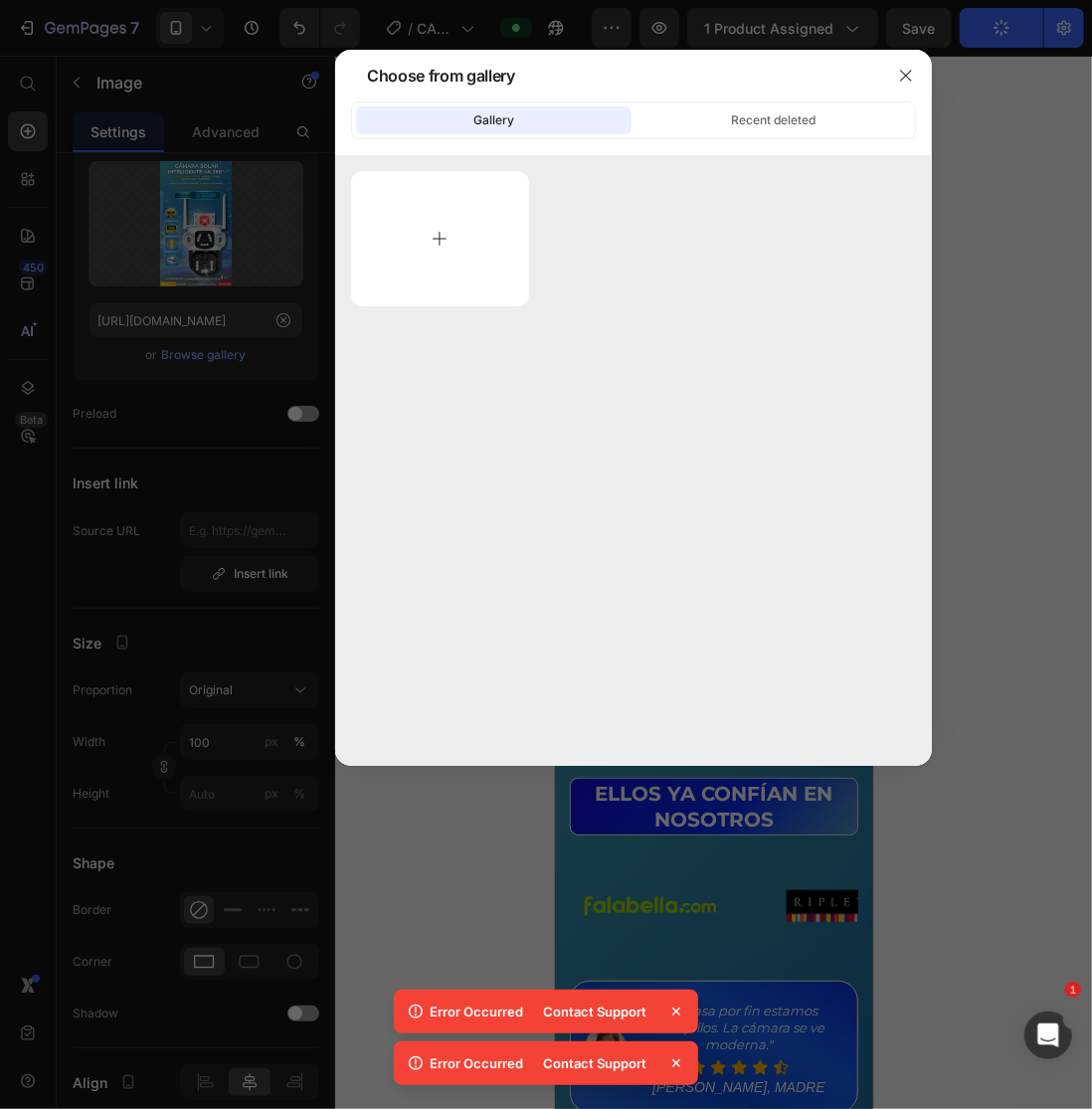 click at bounding box center (440, 239) 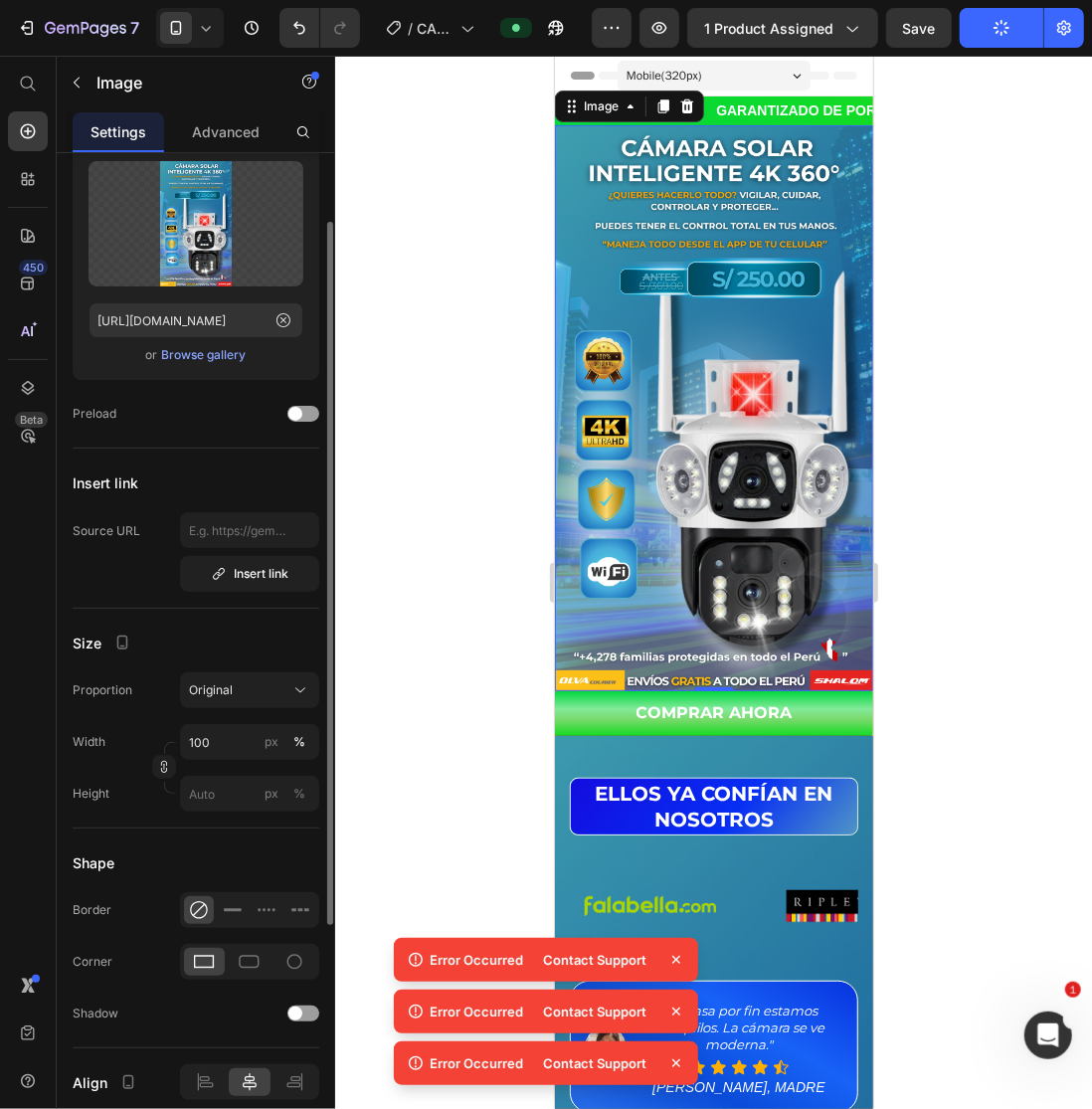 click on "Browse gallery" at bounding box center (204, 355) 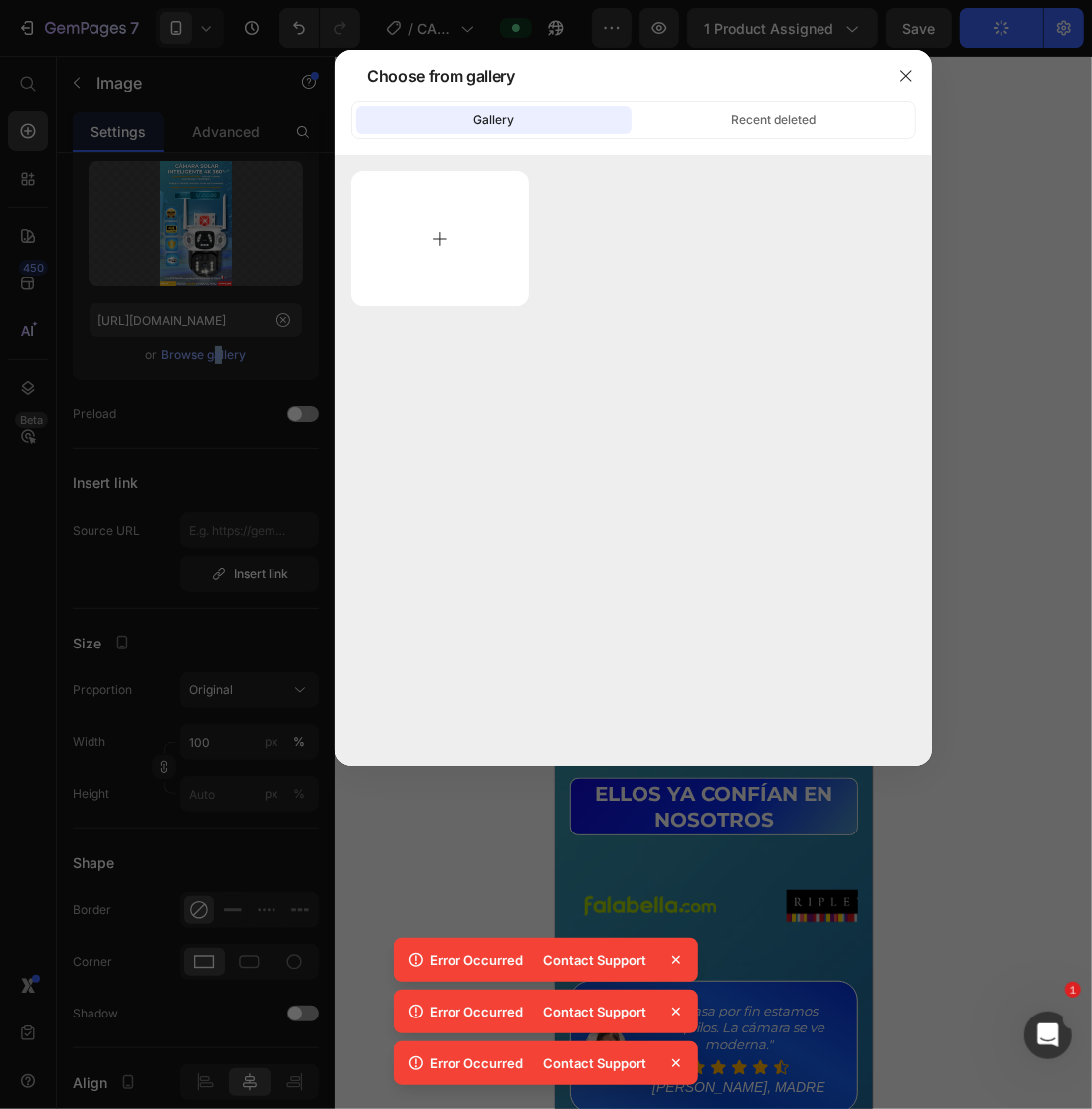 click at bounding box center (440, 239) 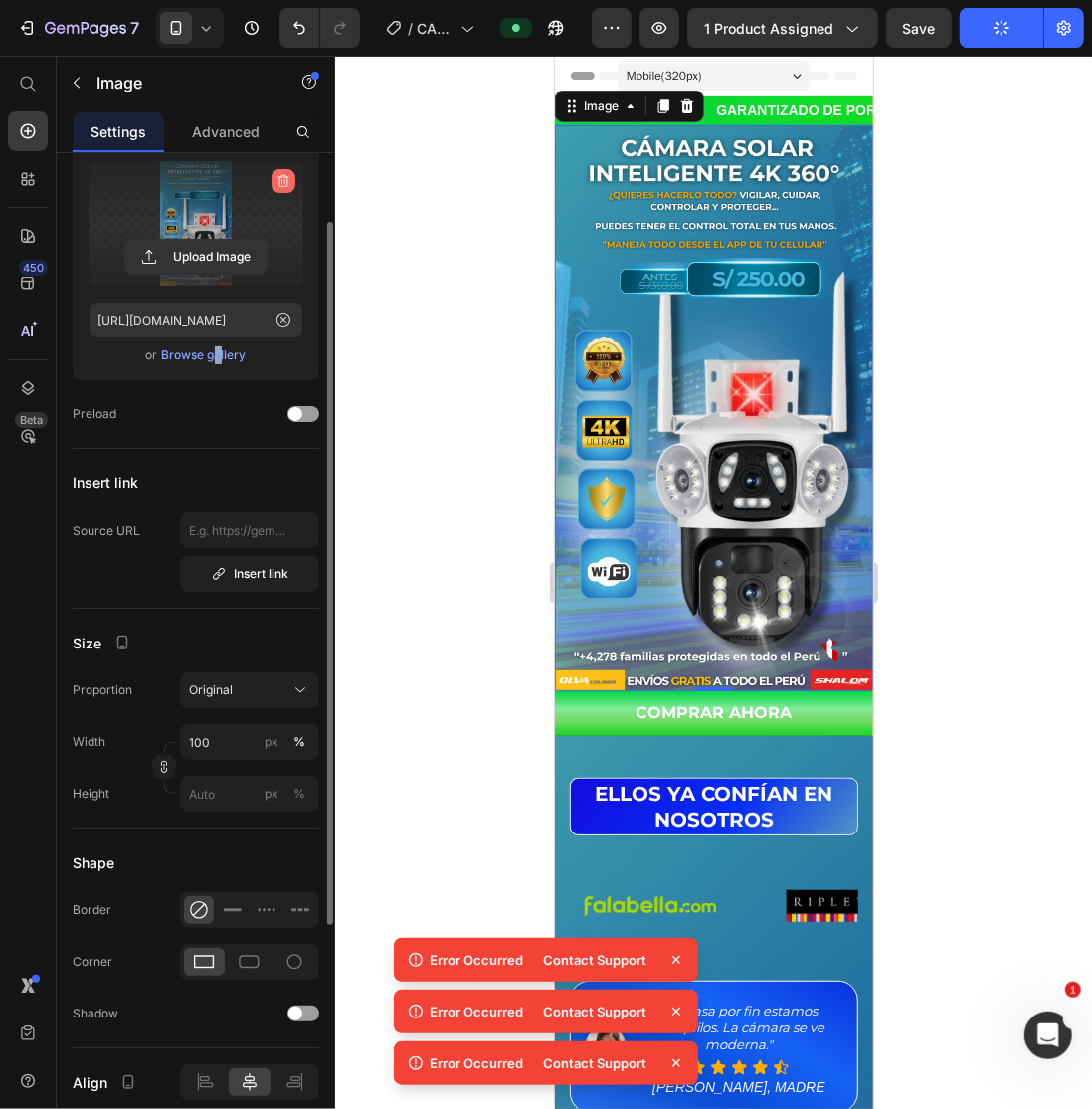 click 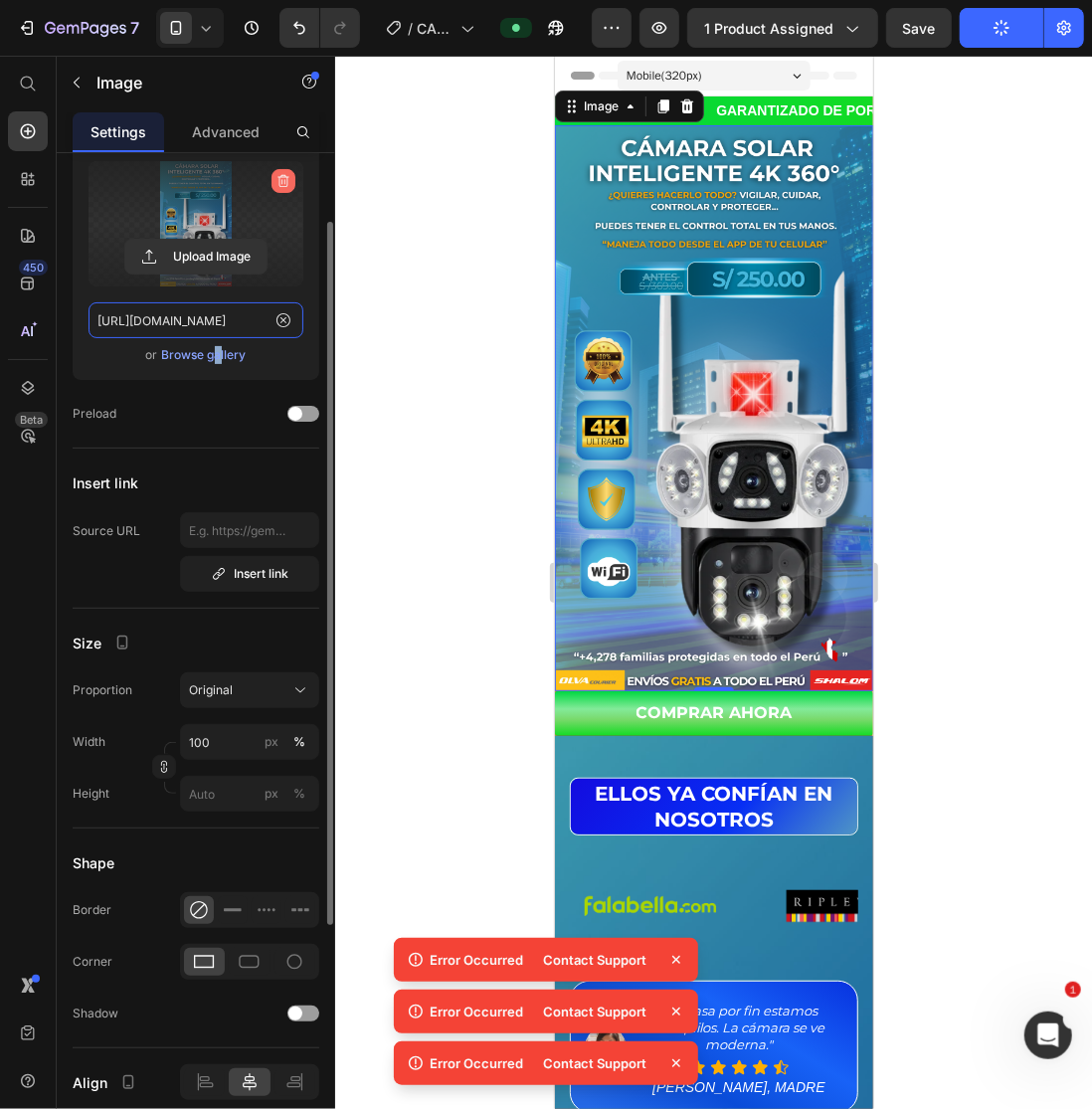 type 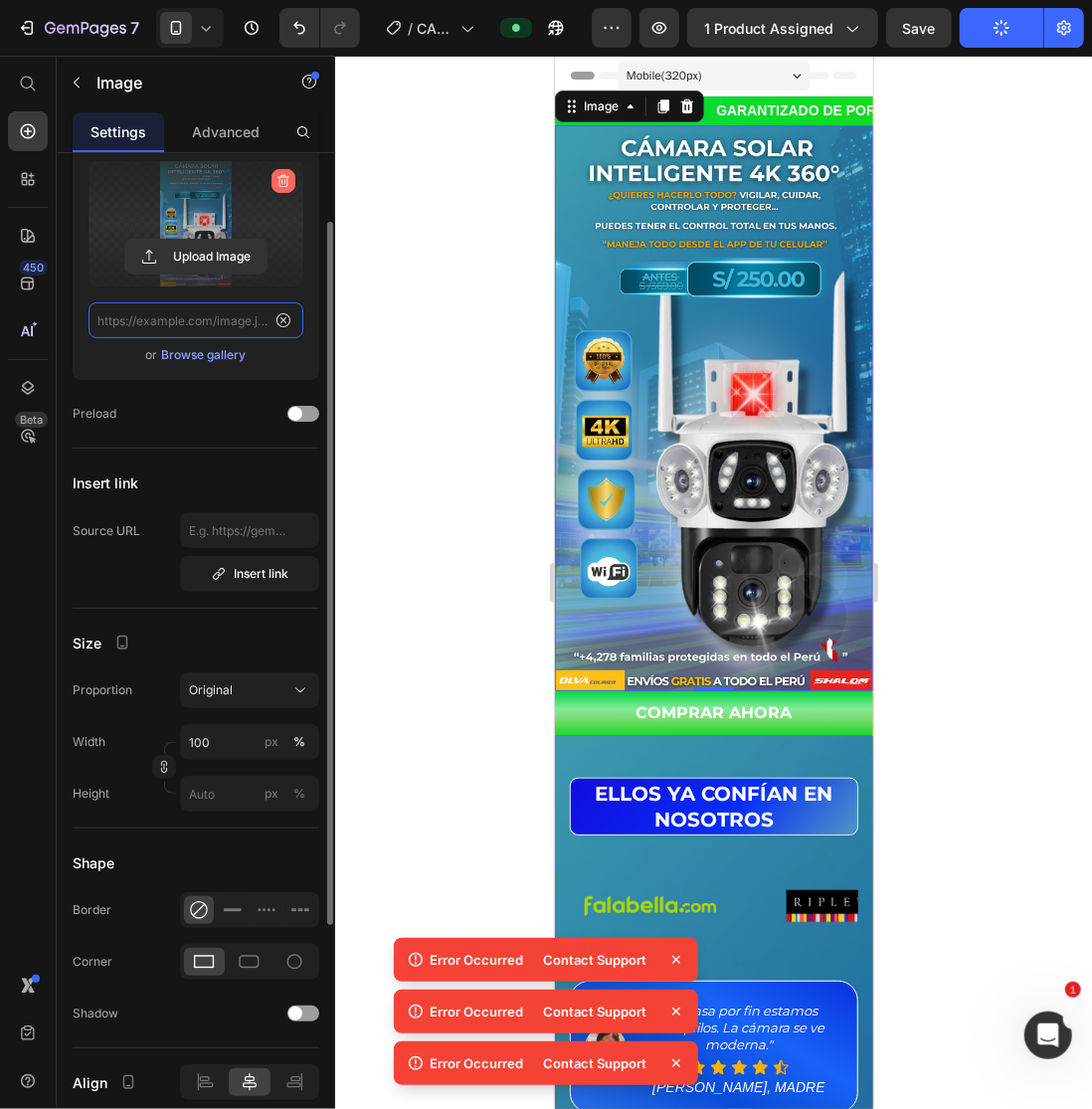 scroll, scrollTop: 0, scrollLeft: 0, axis: both 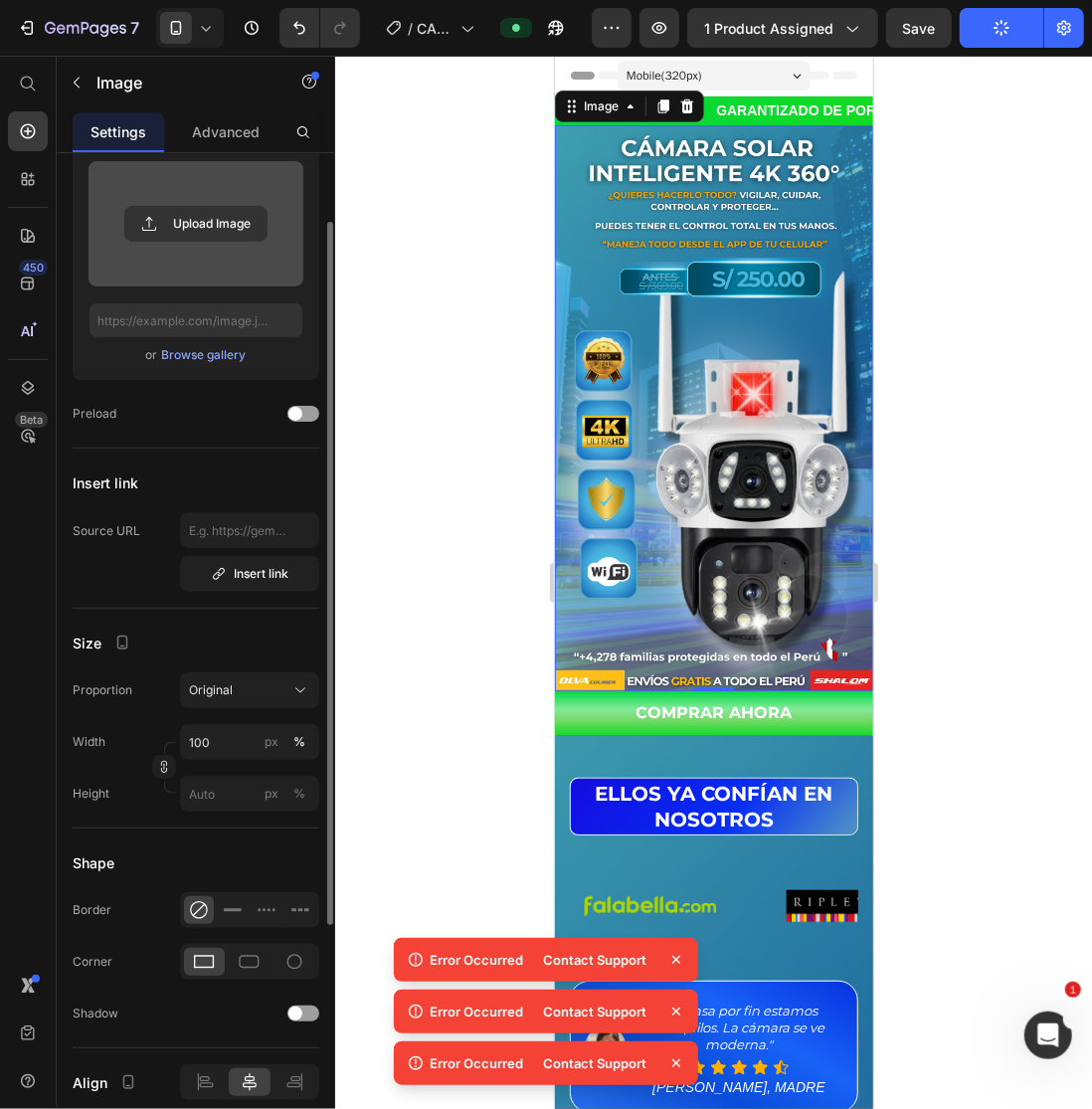 click at bounding box center [196, 224] 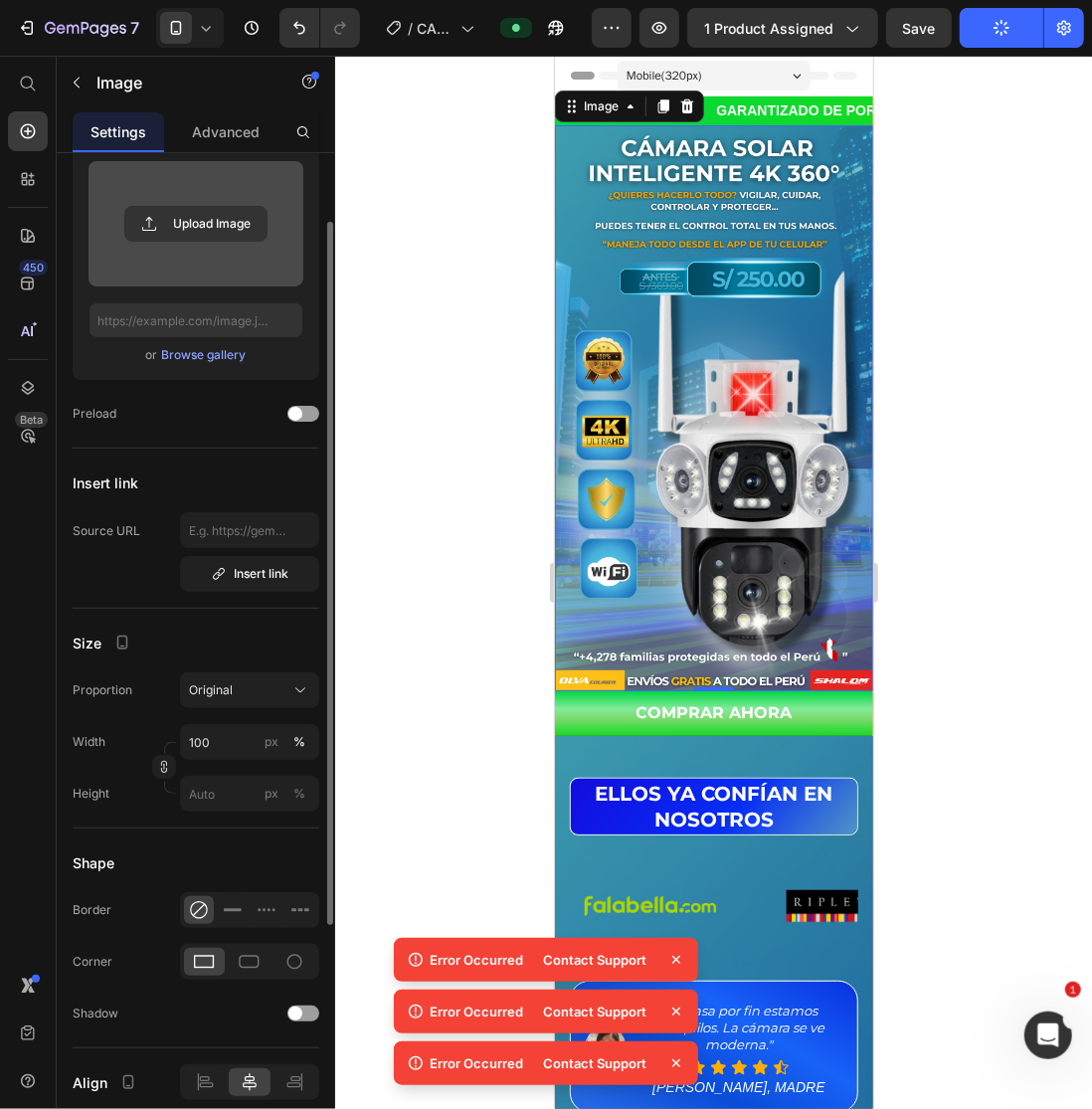 click at bounding box center [713, 407] 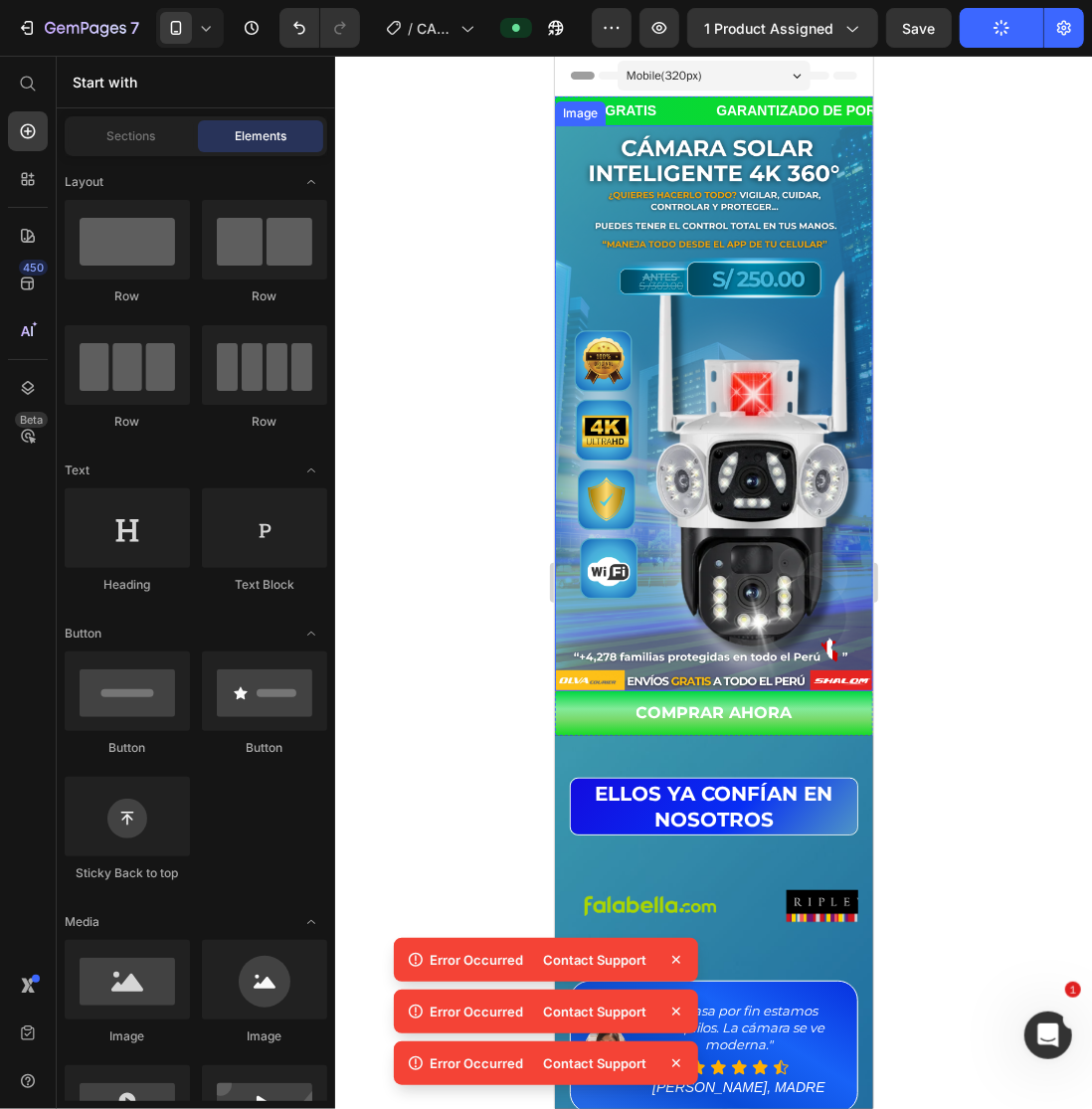 click at bounding box center (713, 407) 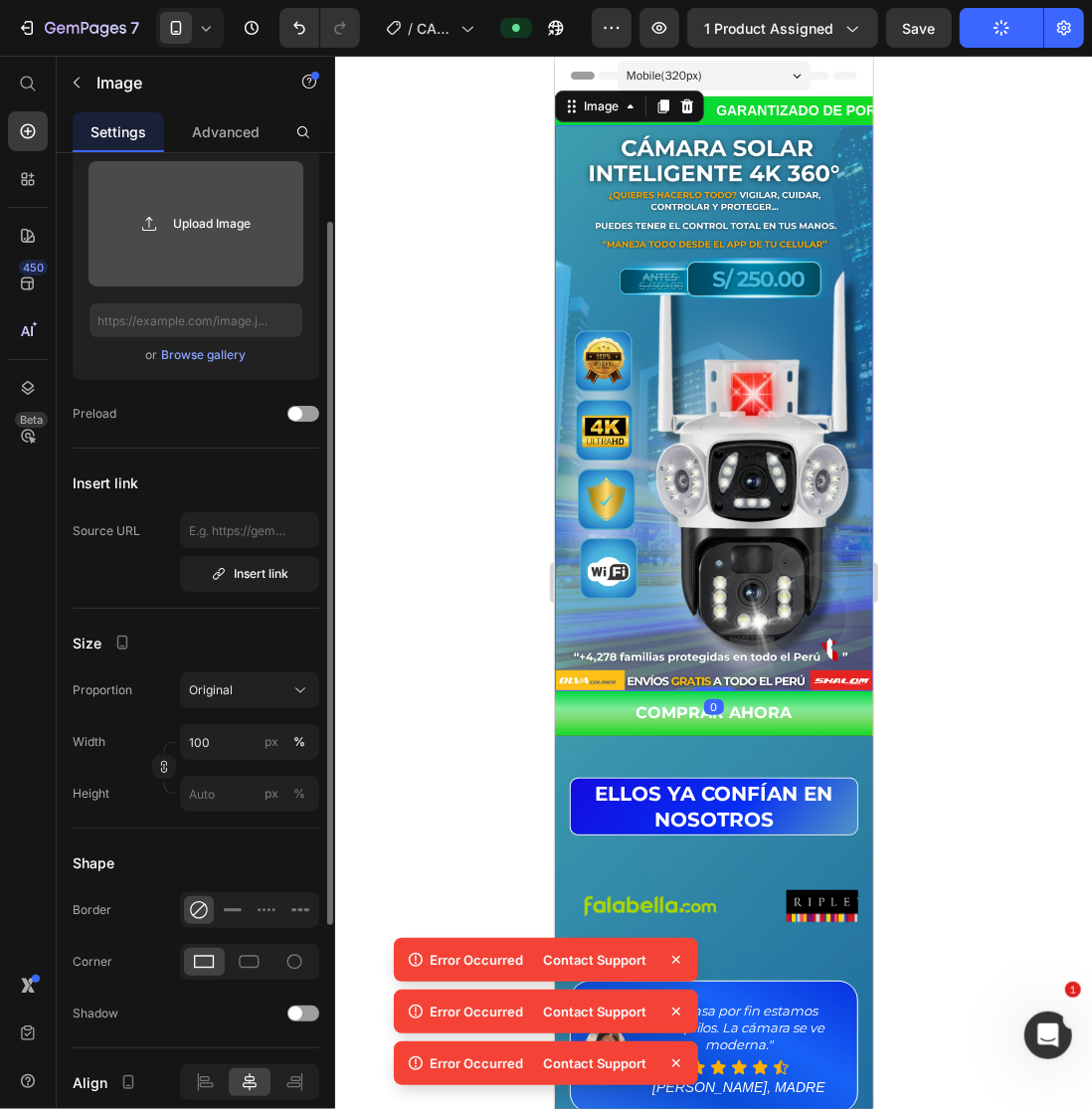 click 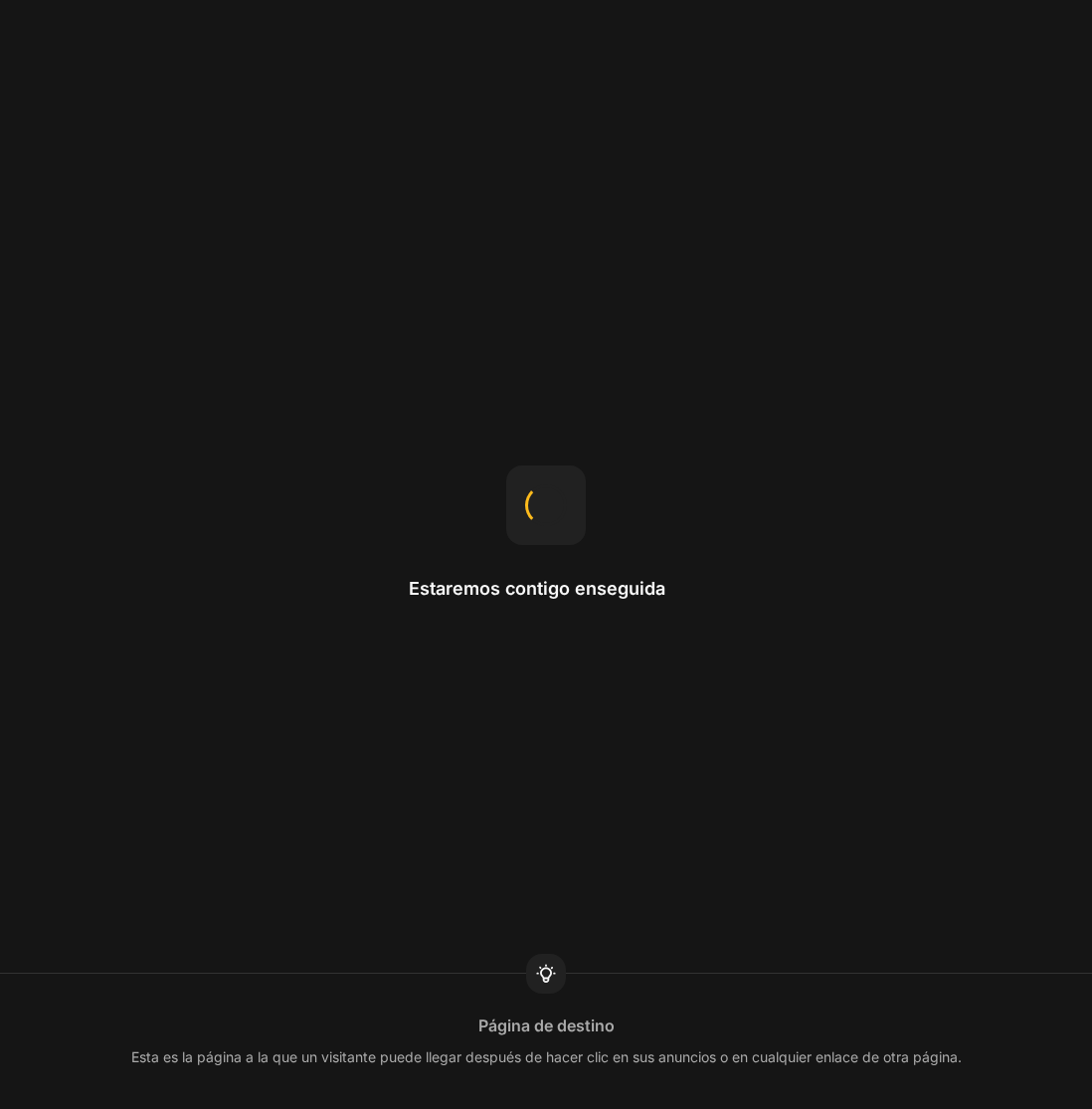scroll, scrollTop: 0, scrollLeft: 0, axis: both 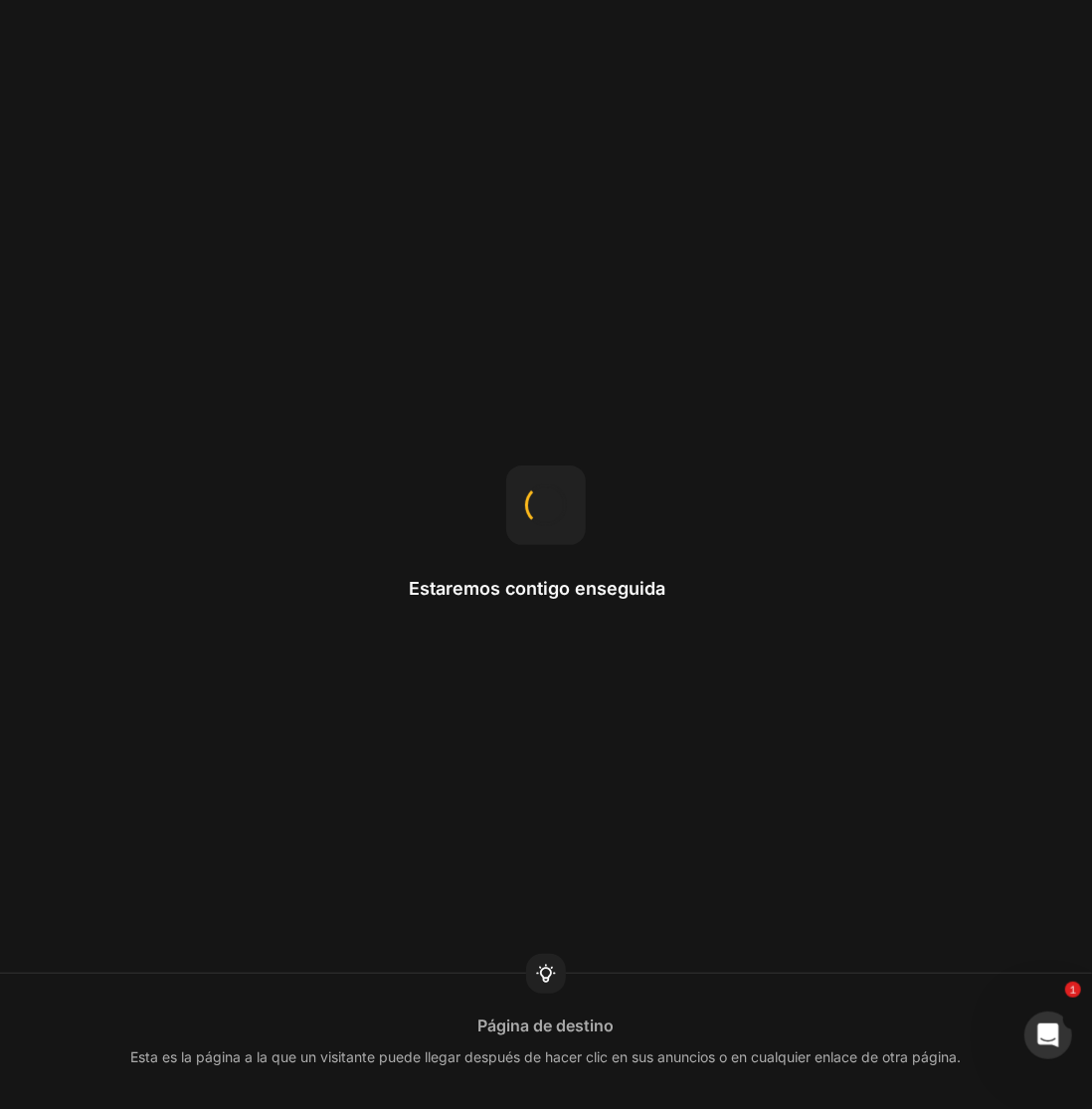 click on "Estaremos contigo enseguida" at bounding box center (546, 555) 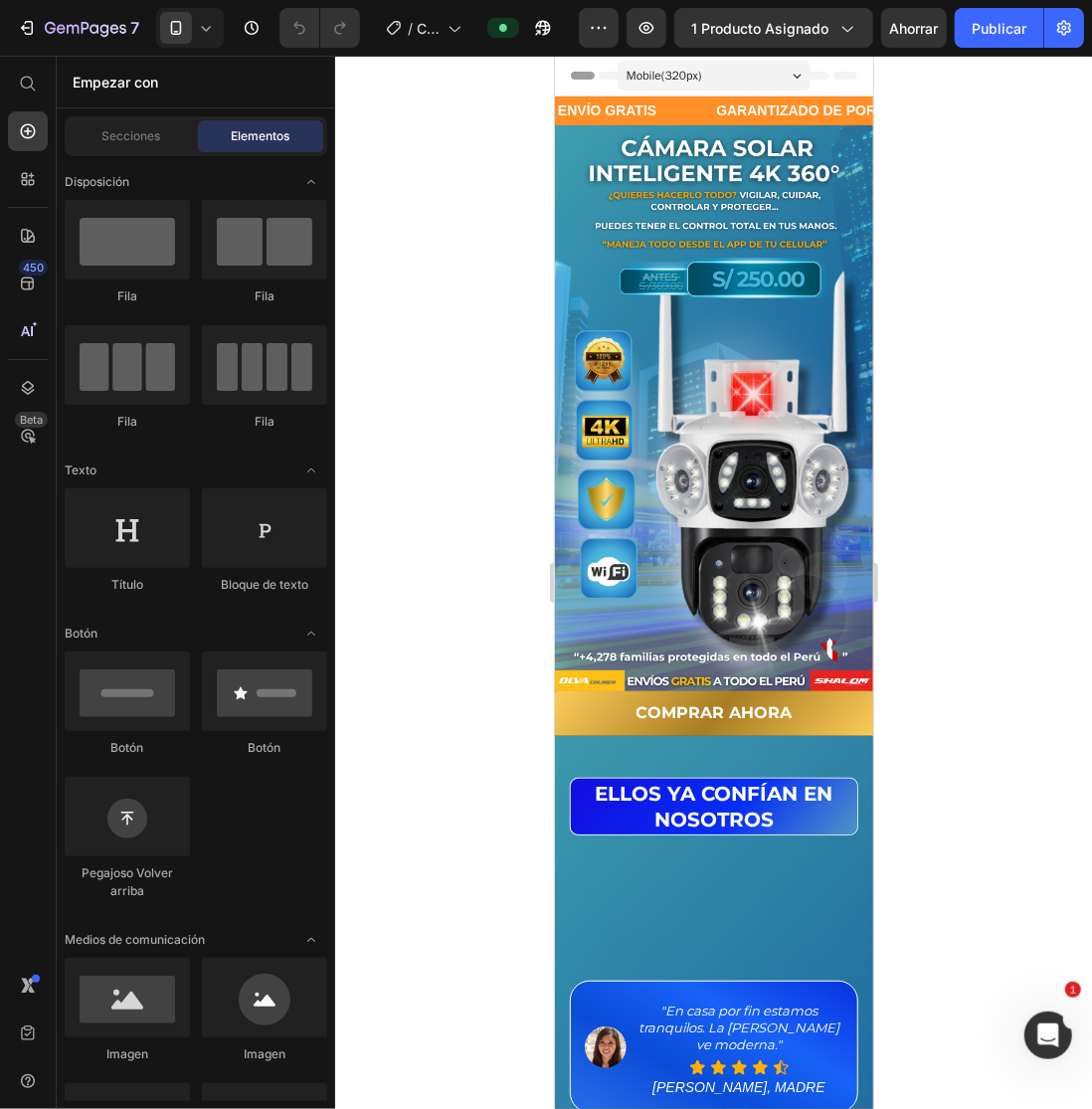 scroll, scrollTop: 0, scrollLeft: 0, axis: both 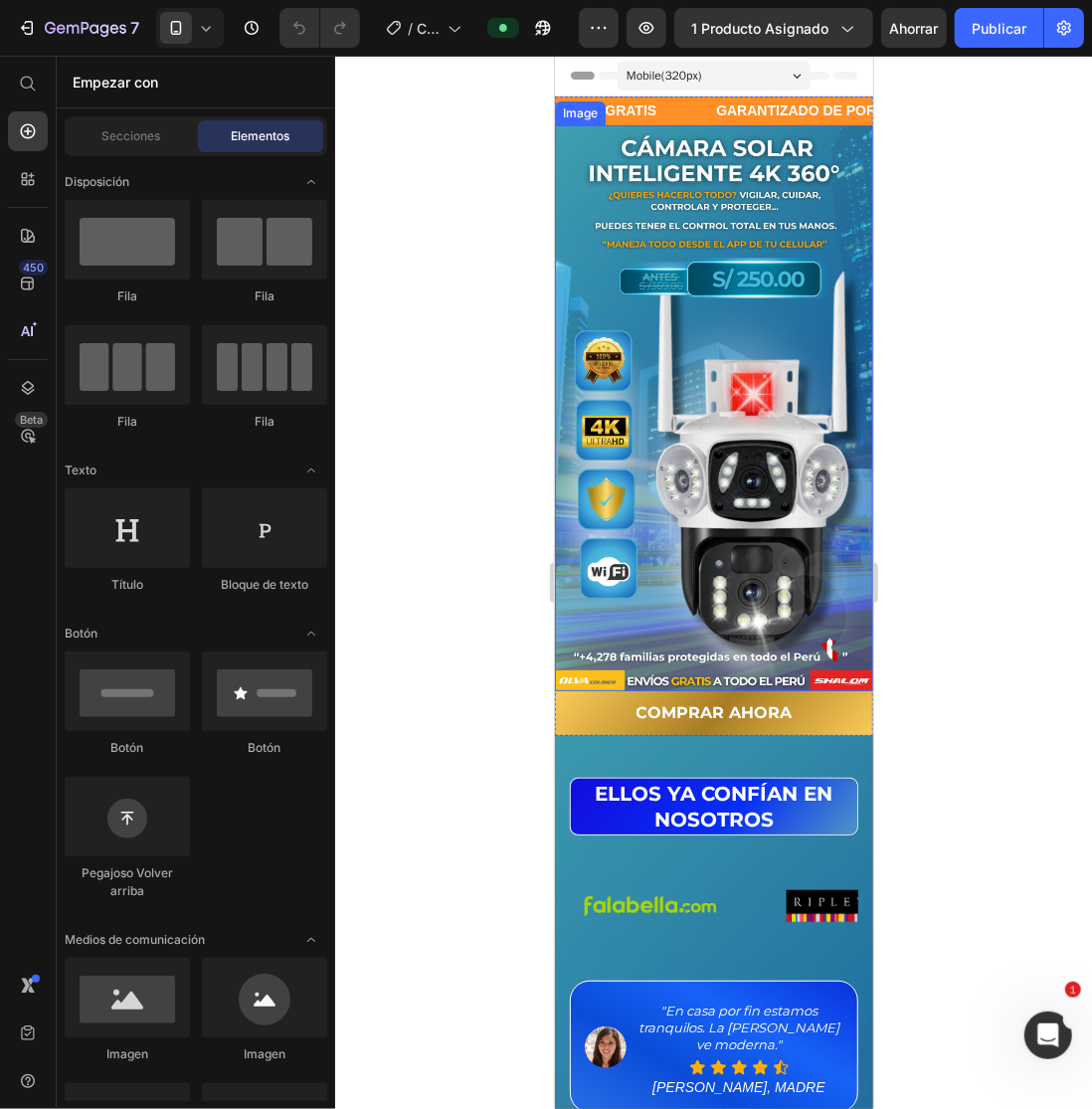 click at bounding box center (713, 407) 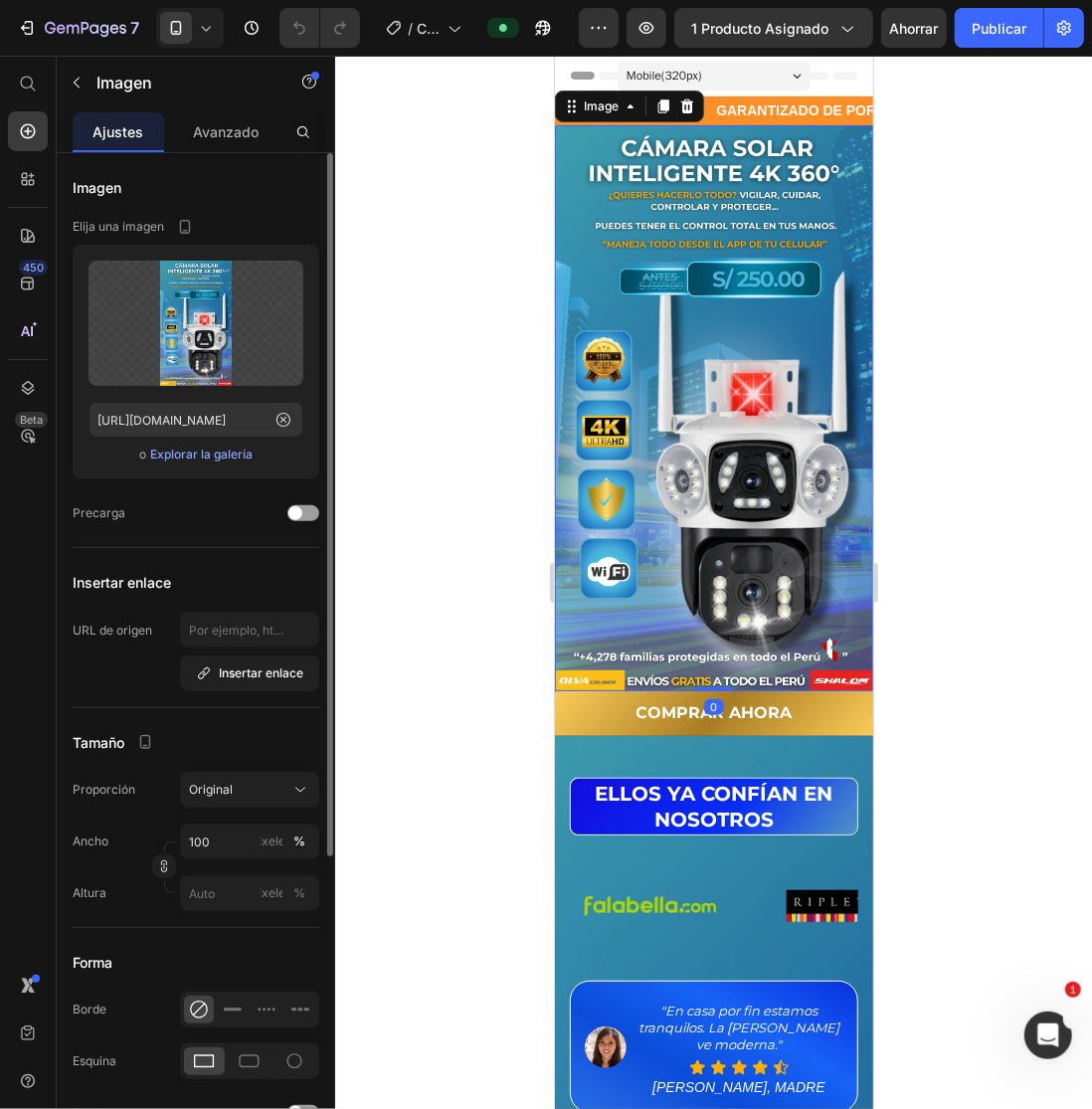 click on "Subir imagen https://cdn.shopify.com/s/files/1/0710/4872/4758/files/gempages_510570009597052077-726482a4-2452-40ff-b7cf-1f779adc401e.png o Explorar la galería" 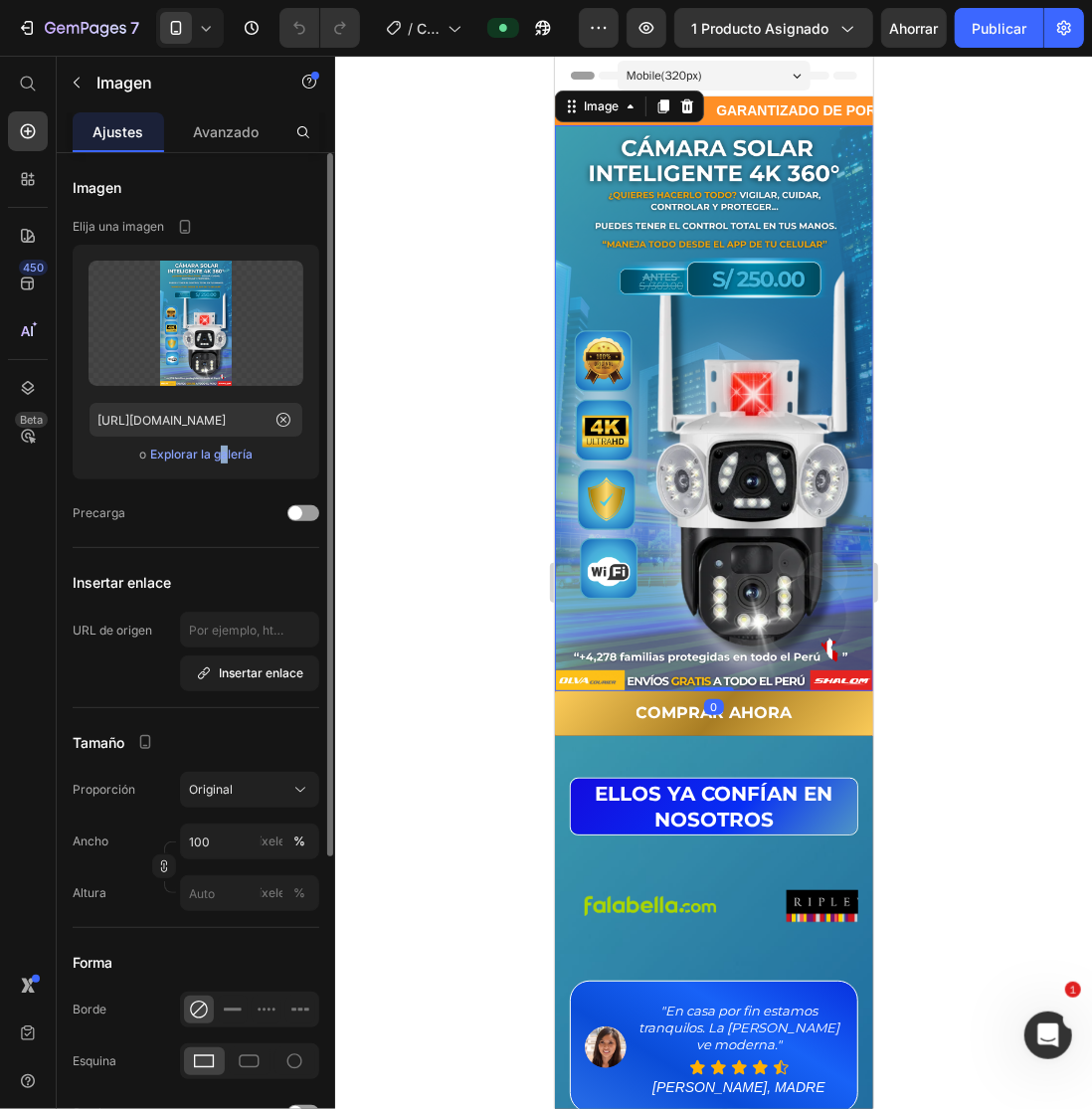 click on "Explorar la galería" at bounding box center [201, 454] 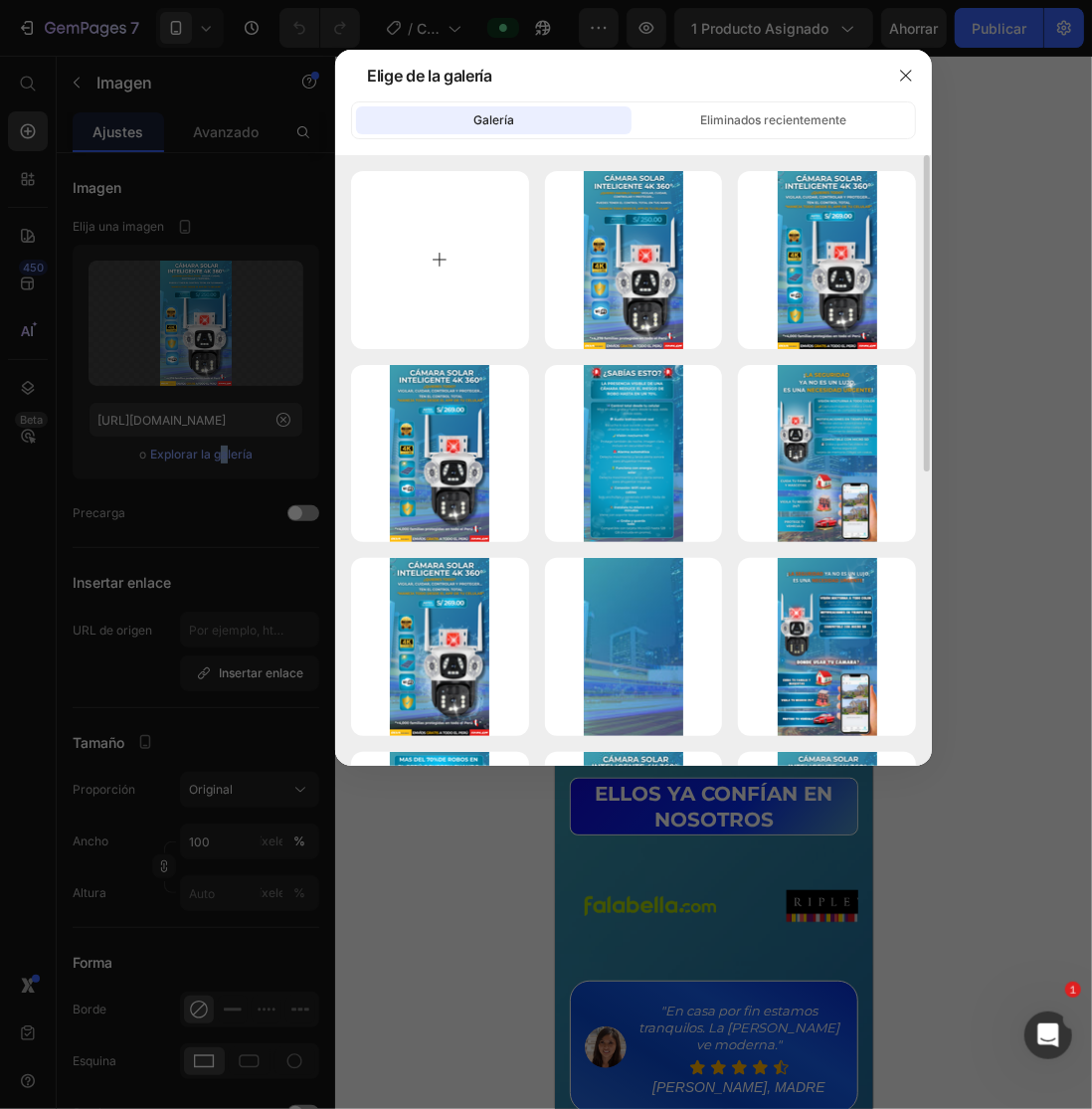 click at bounding box center [440, 260] 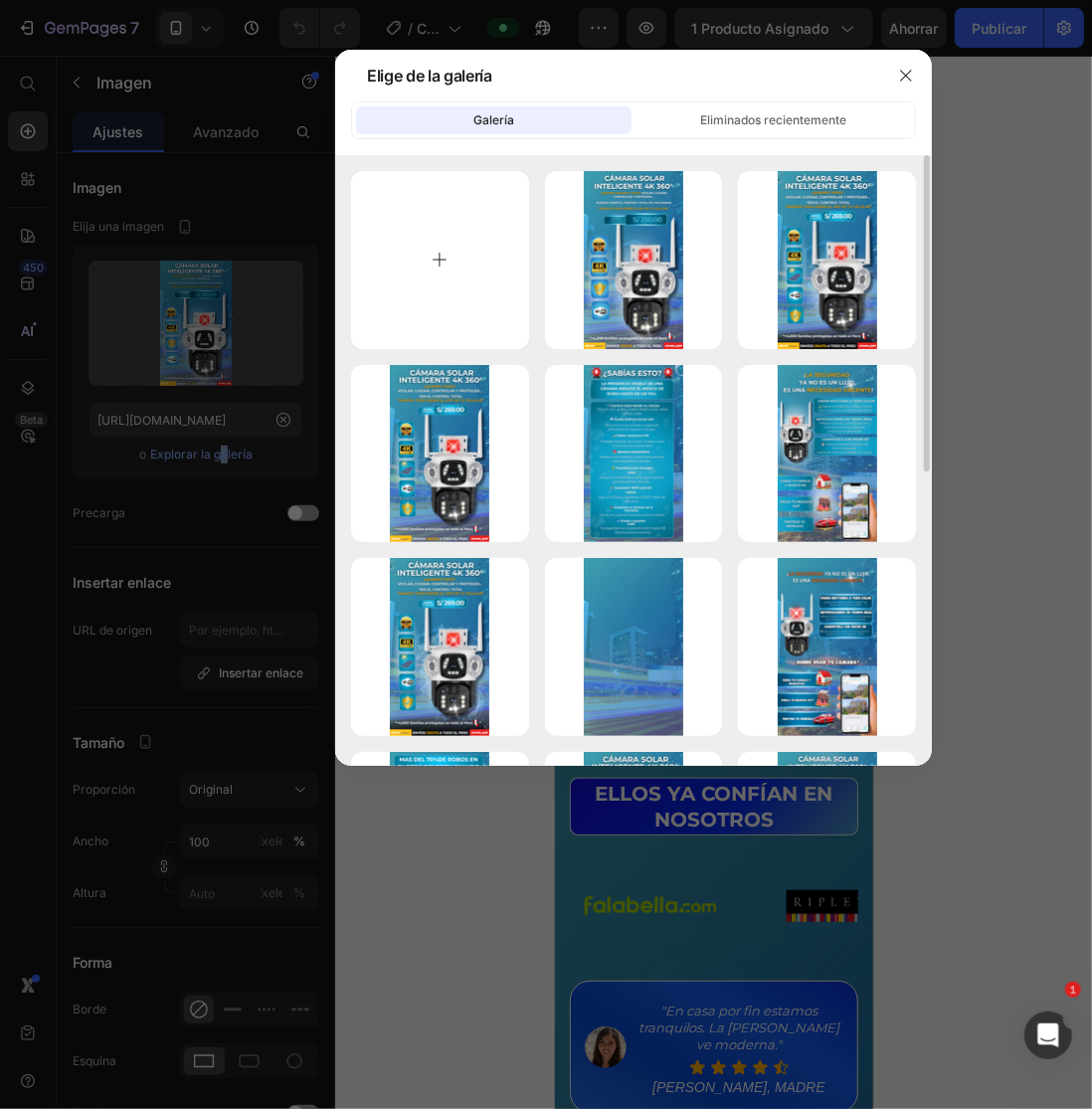 type on "C:\fakepath\landingpage camara vtp28 (28) (1).png" 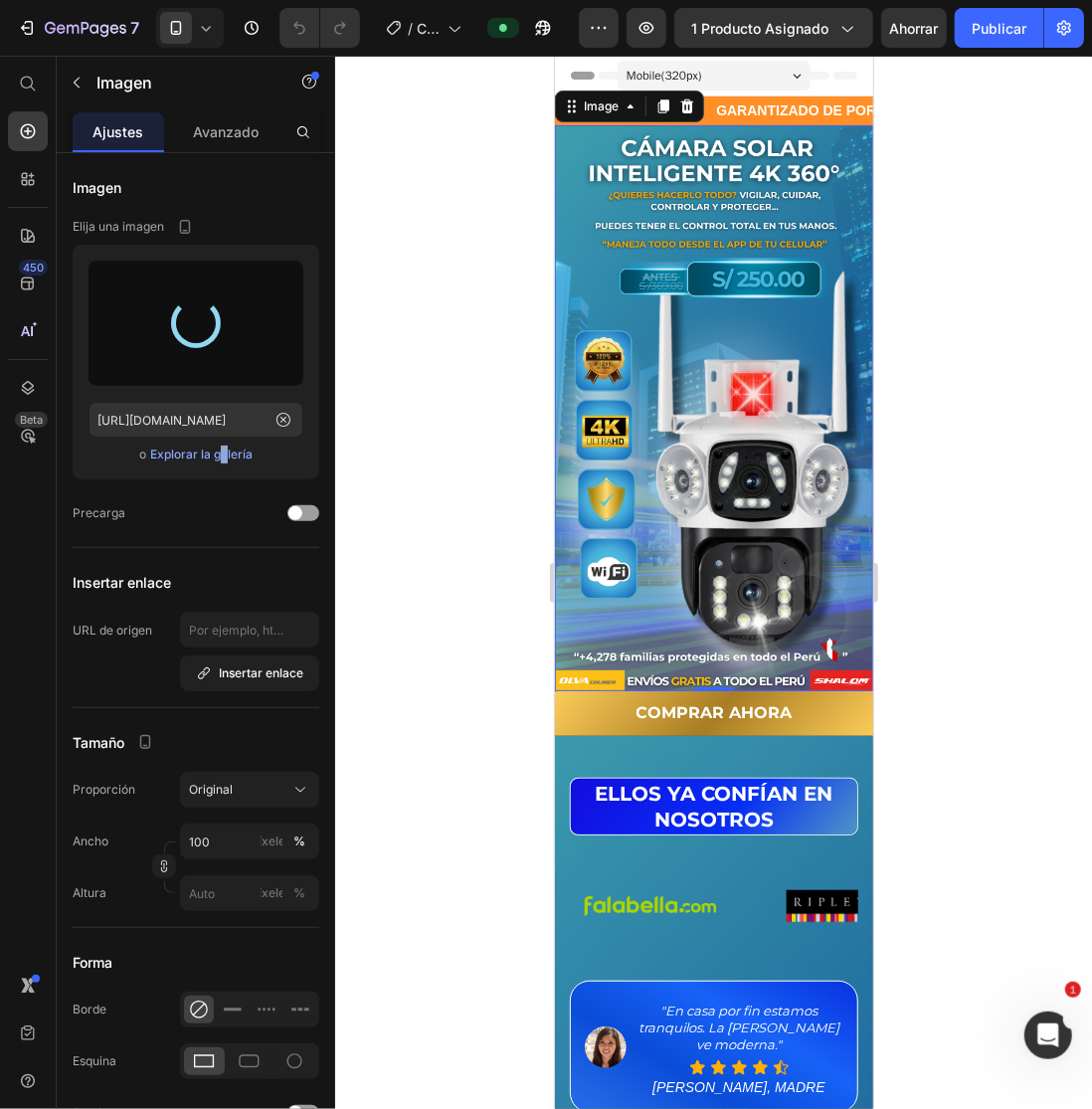 type on "https://cdn.shopify.com/s/files/1/0710/4872/4758/files/gempages_510570009597052077-0ce175f2-e494-44e6-aebc-6712f787d044.png" 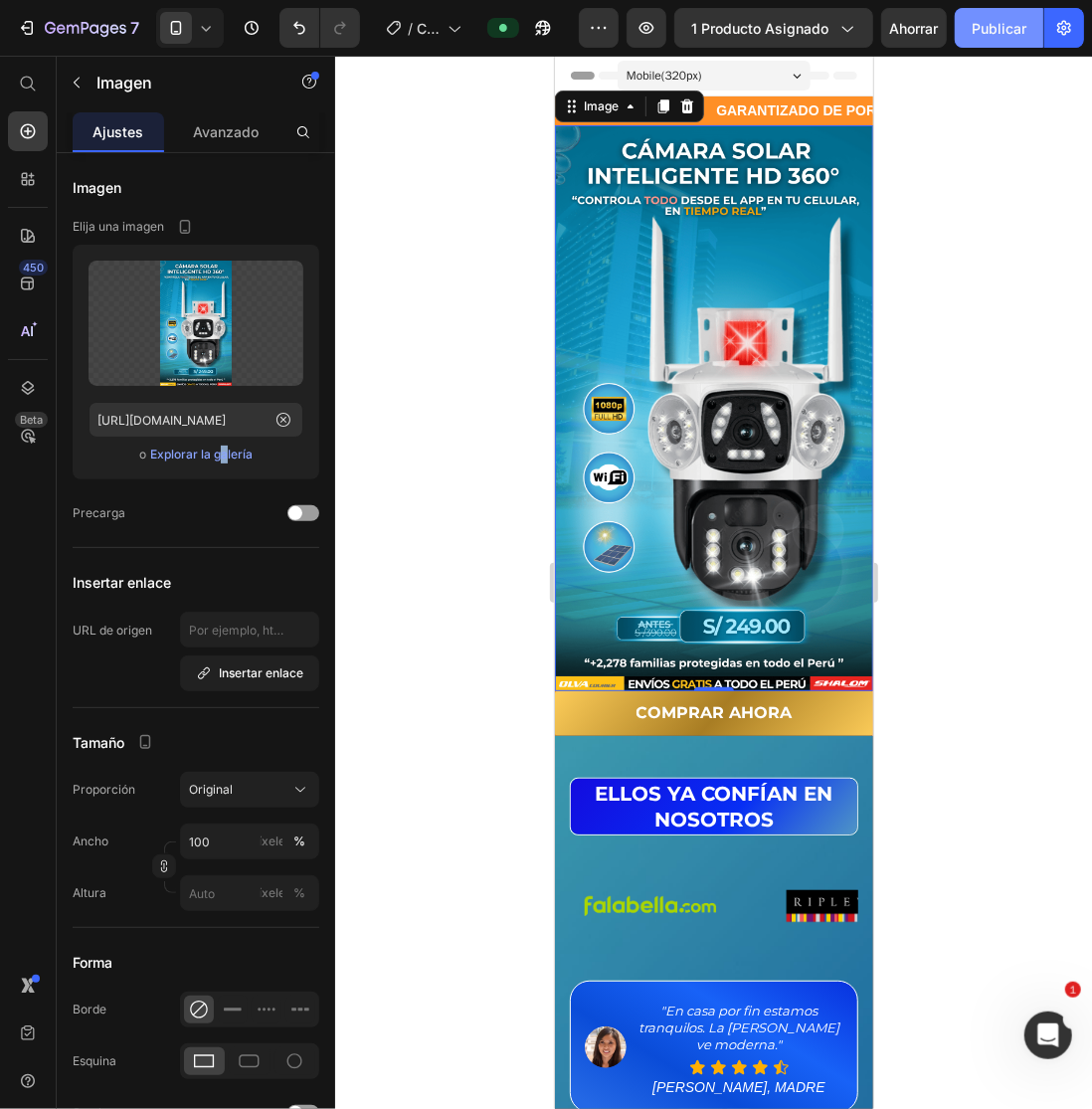 click on "Publicar" at bounding box center (999, 28) 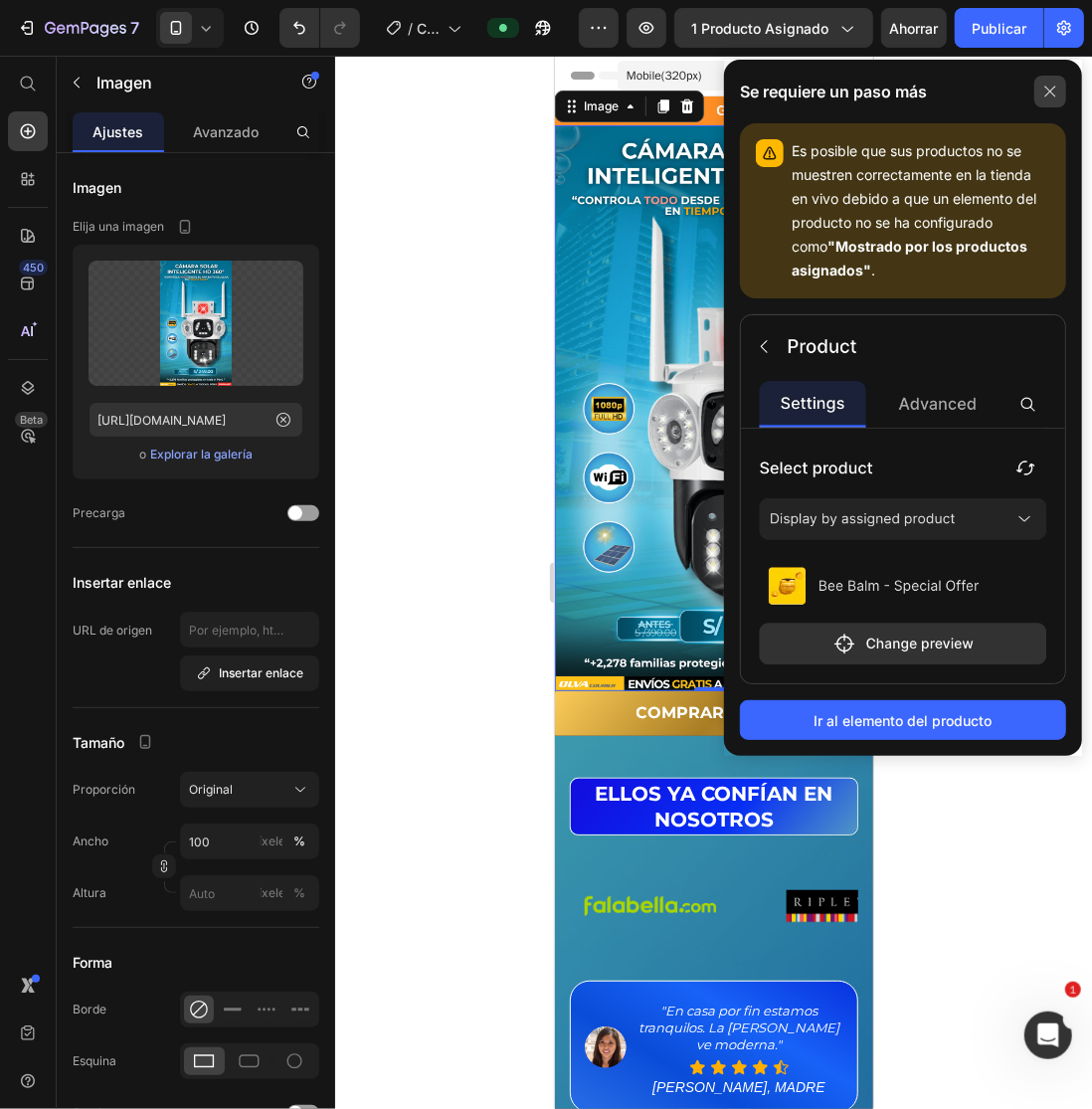 click 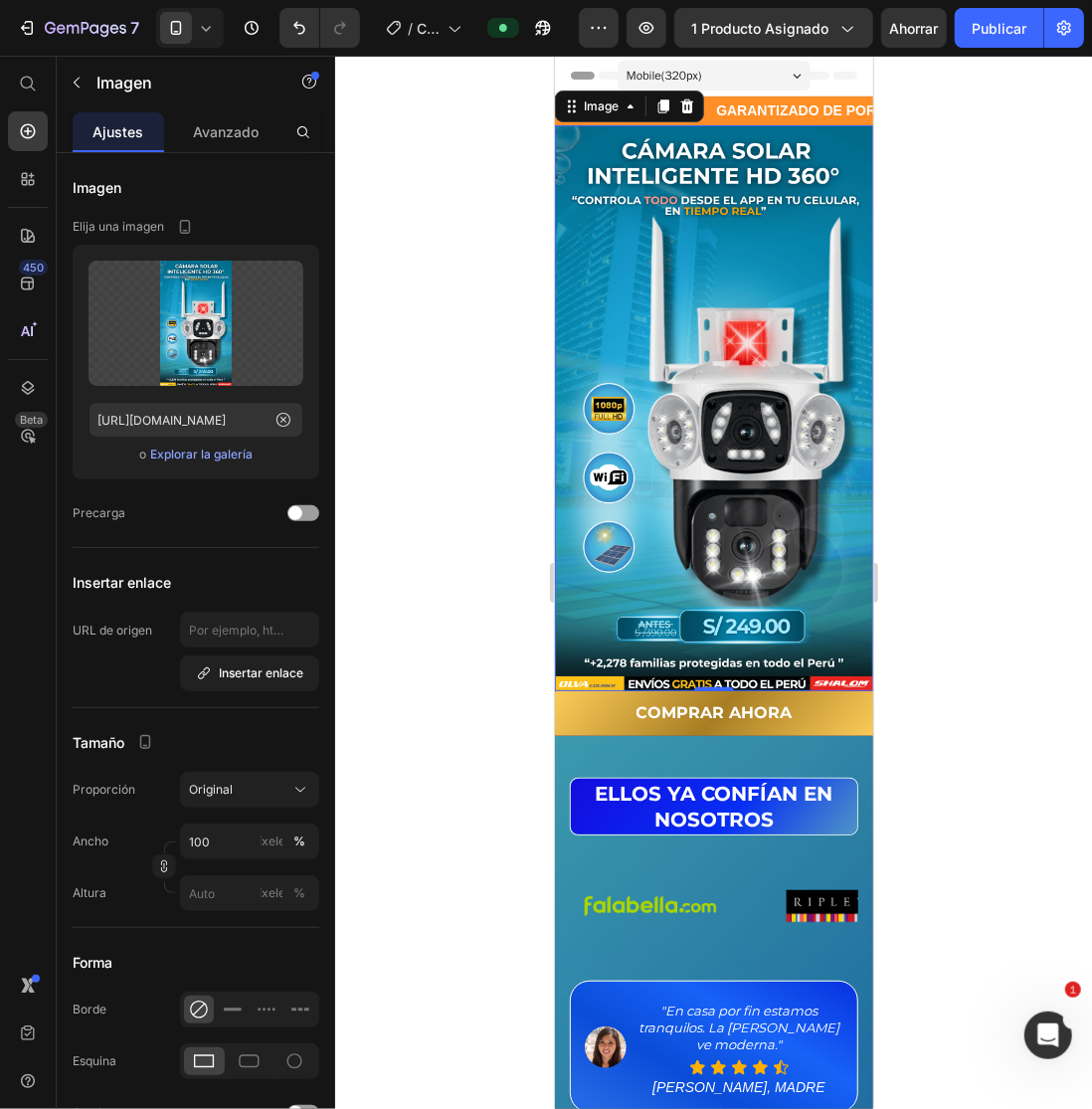 click at bounding box center (713, 407) 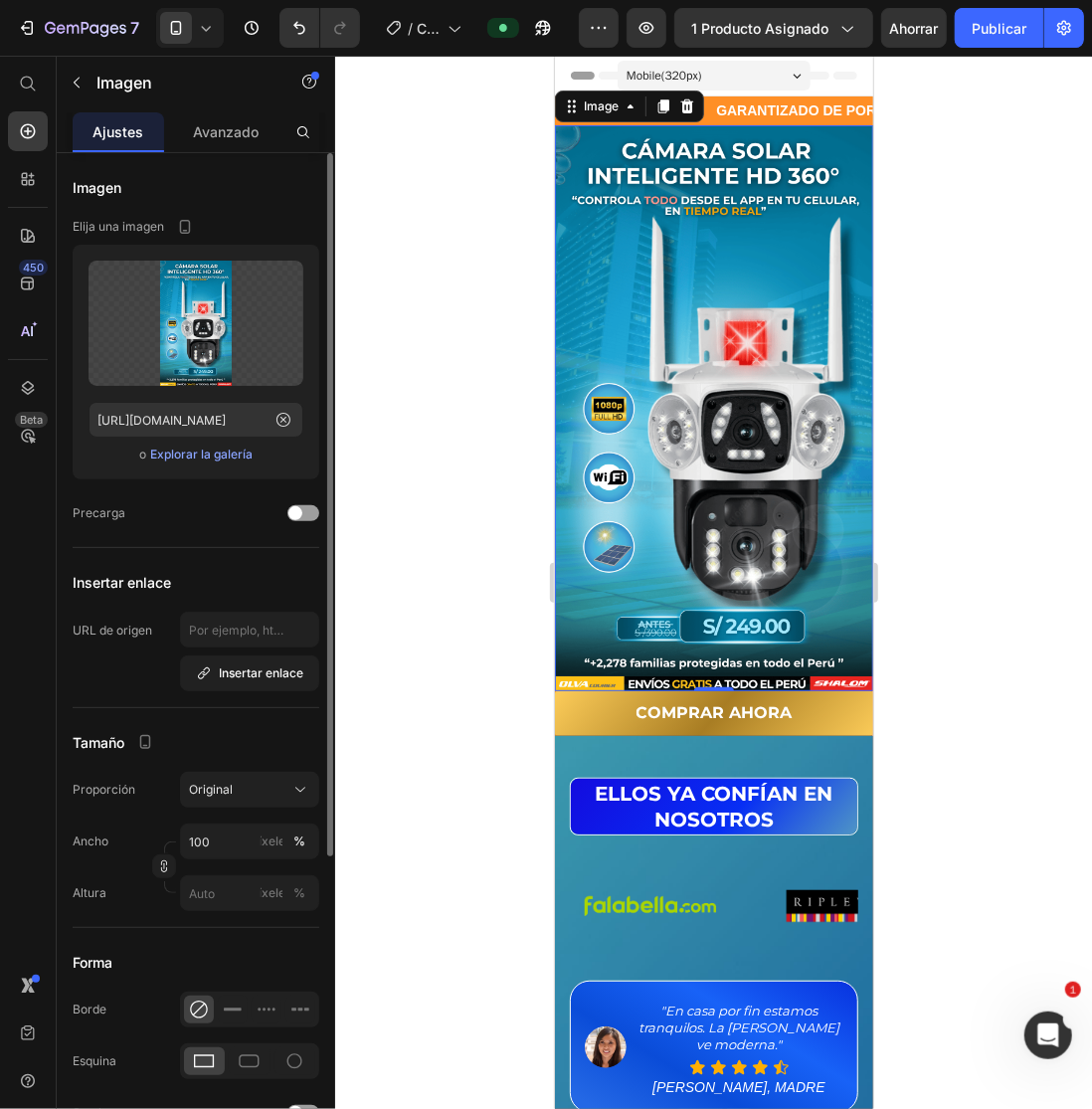 click on "Explorar la galería" at bounding box center [201, 454] 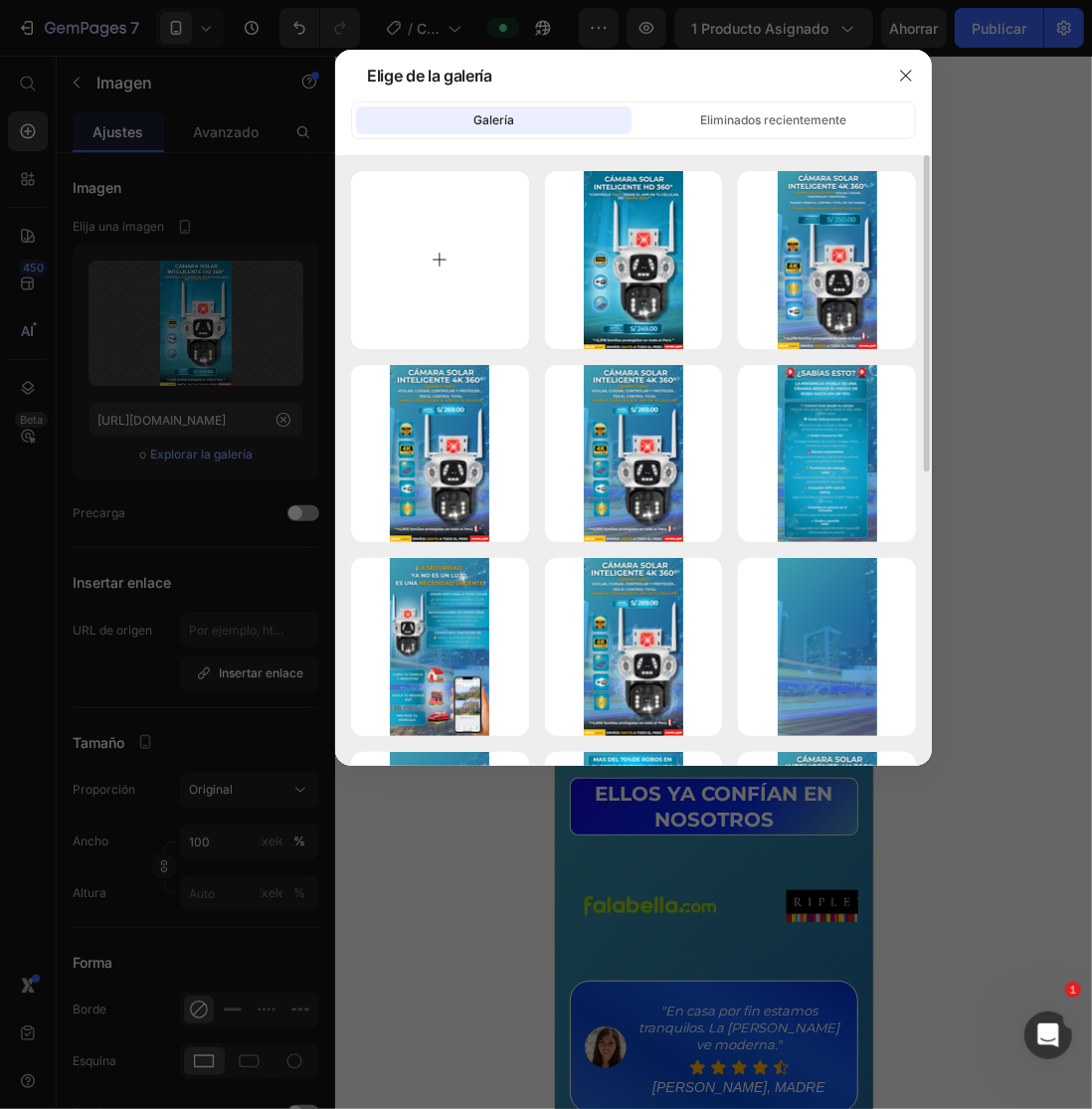 click at bounding box center (440, 260) 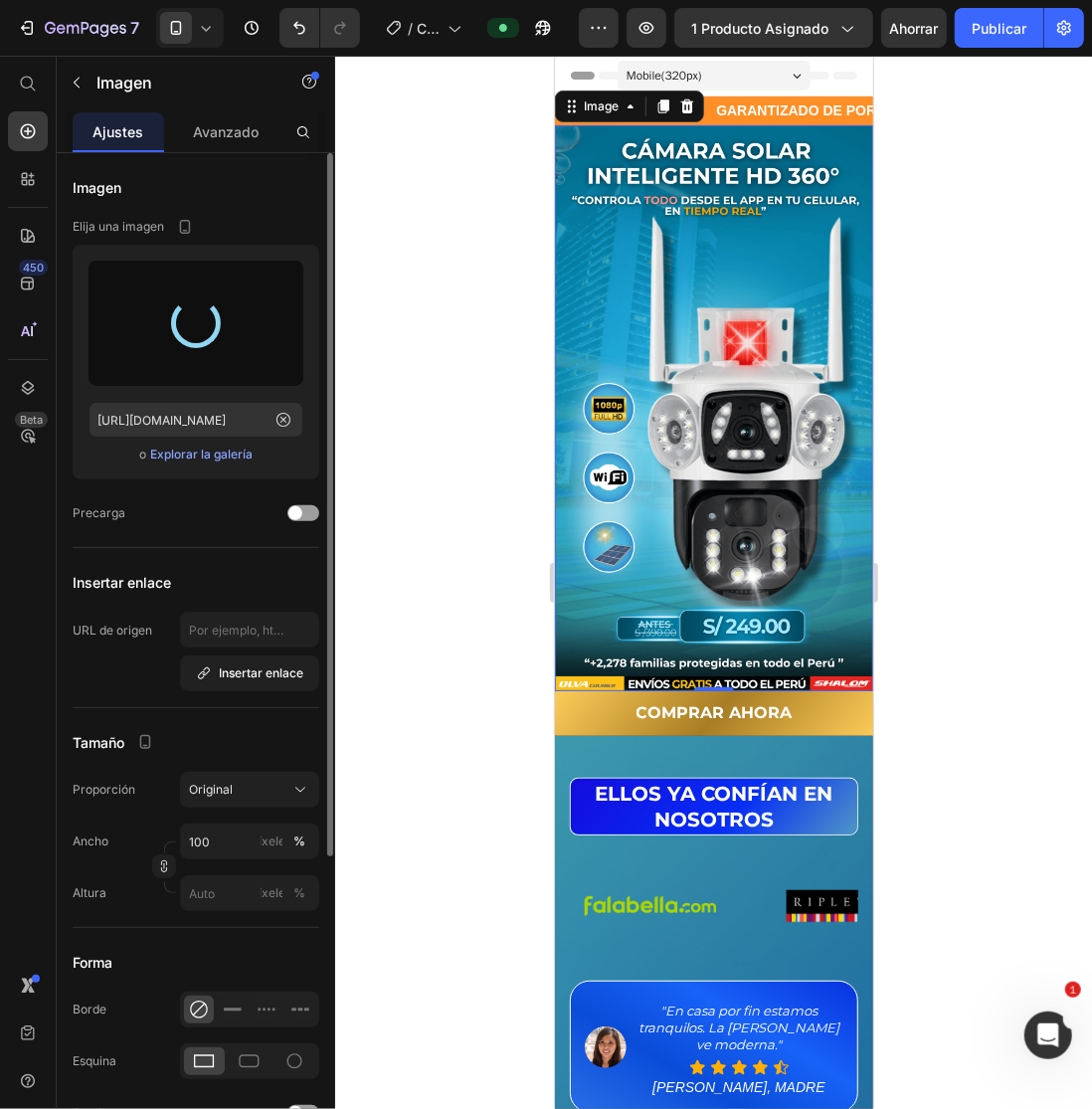 type on "https://cdn.shopify.com/s/files/1/0710/4872/4758/files/gempages_510570009597052077-80f2eaae-748e-452b-bc00-4fcc0a594081.png" 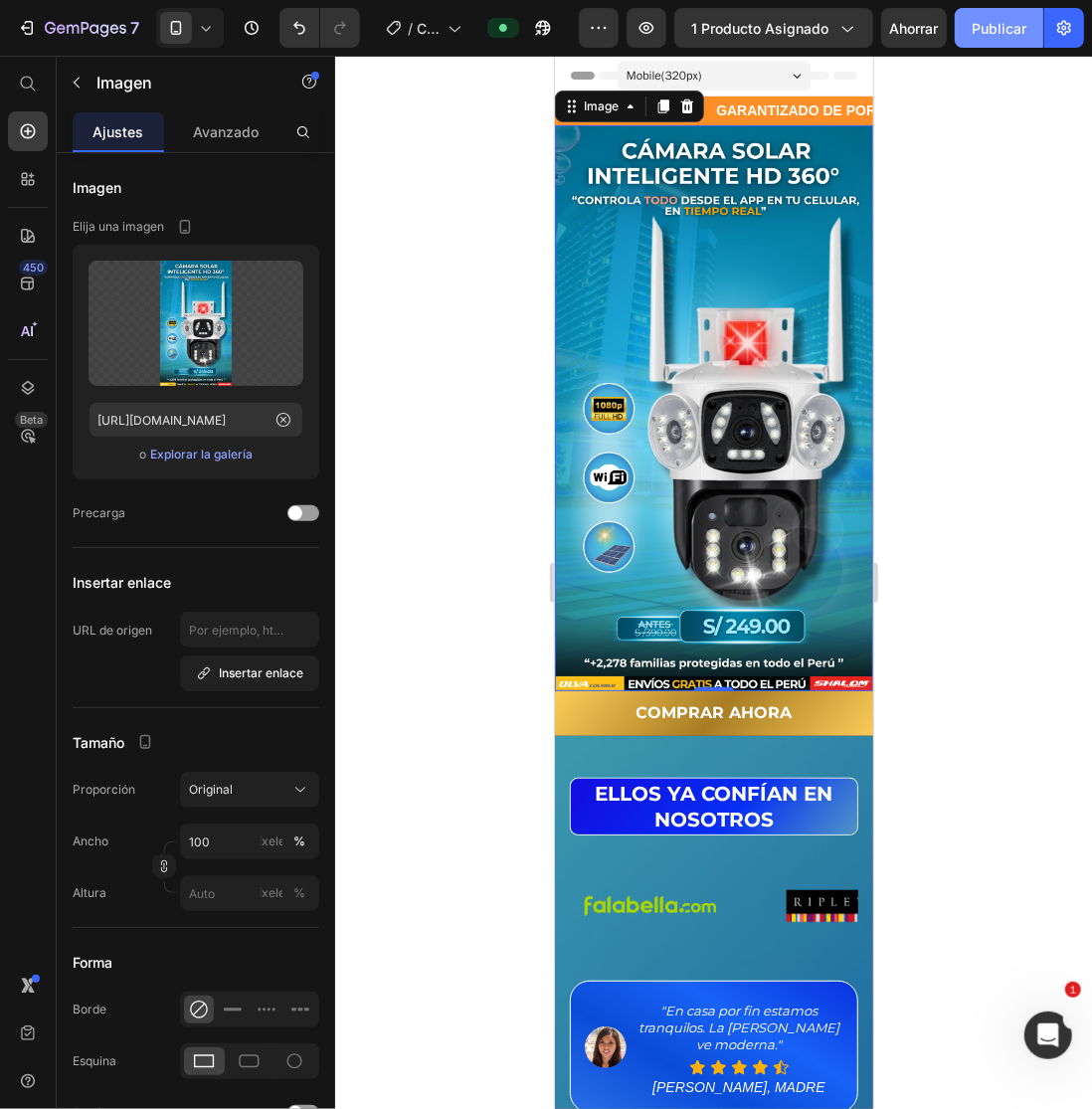 click on "Publicar" at bounding box center [999, 28] 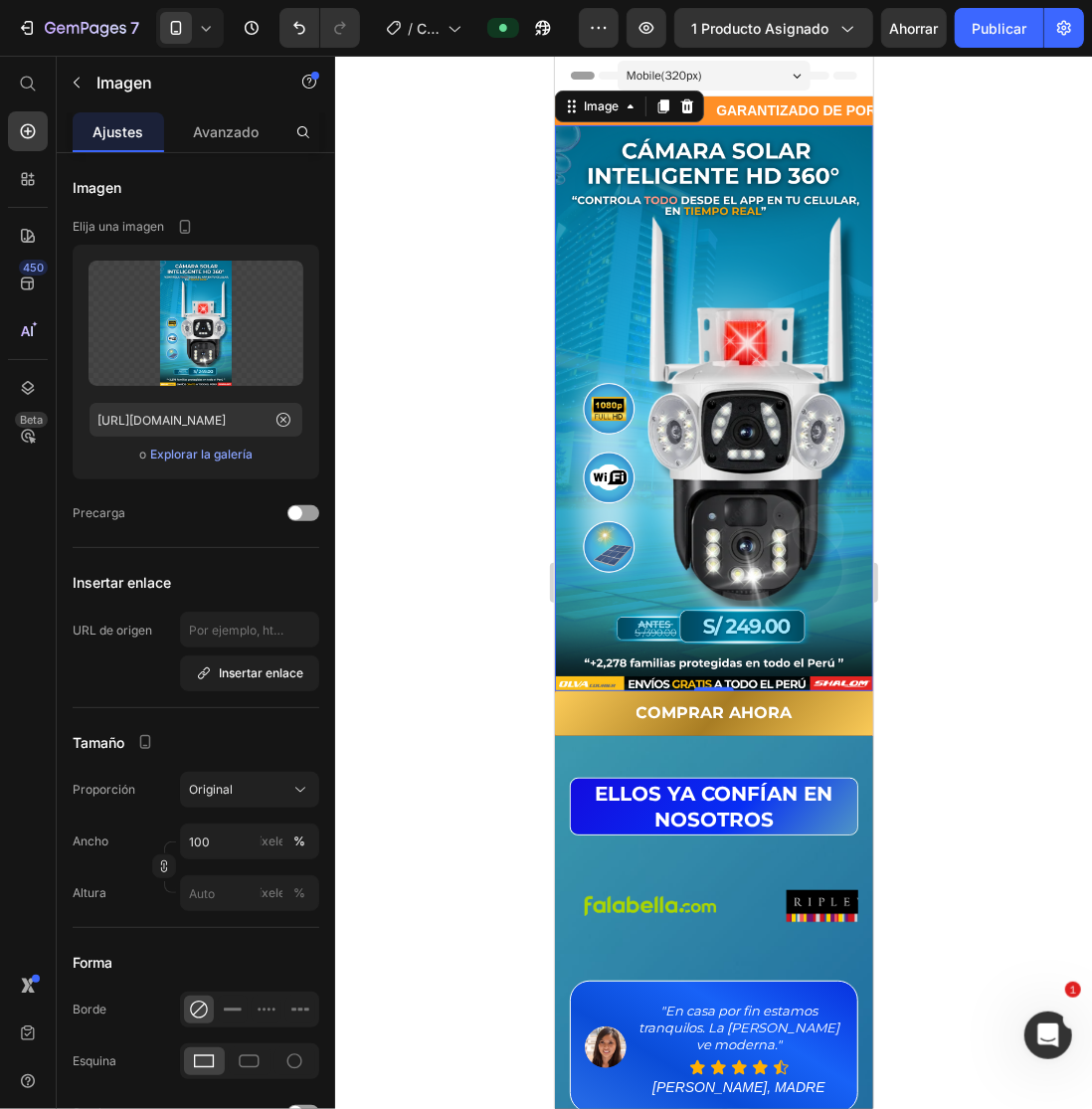 click on "Publicar" at bounding box center (999, 28) 